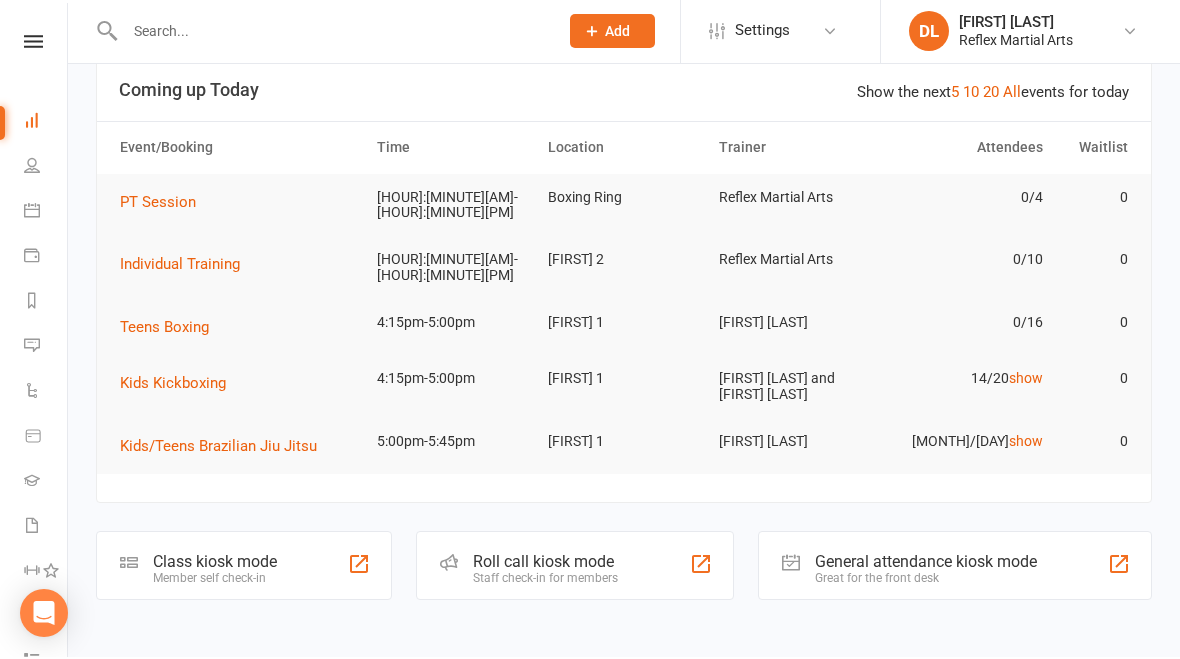 scroll, scrollTop: 121, scrollLeft: 0, axis: vertical 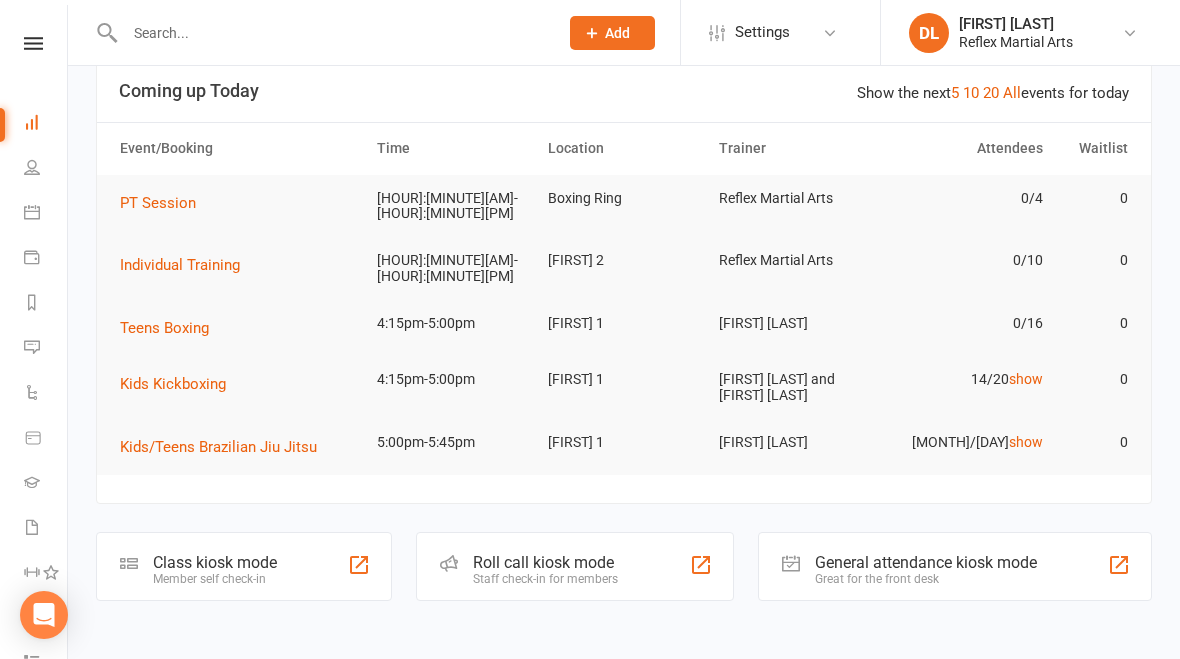 click on "Member self check-in" 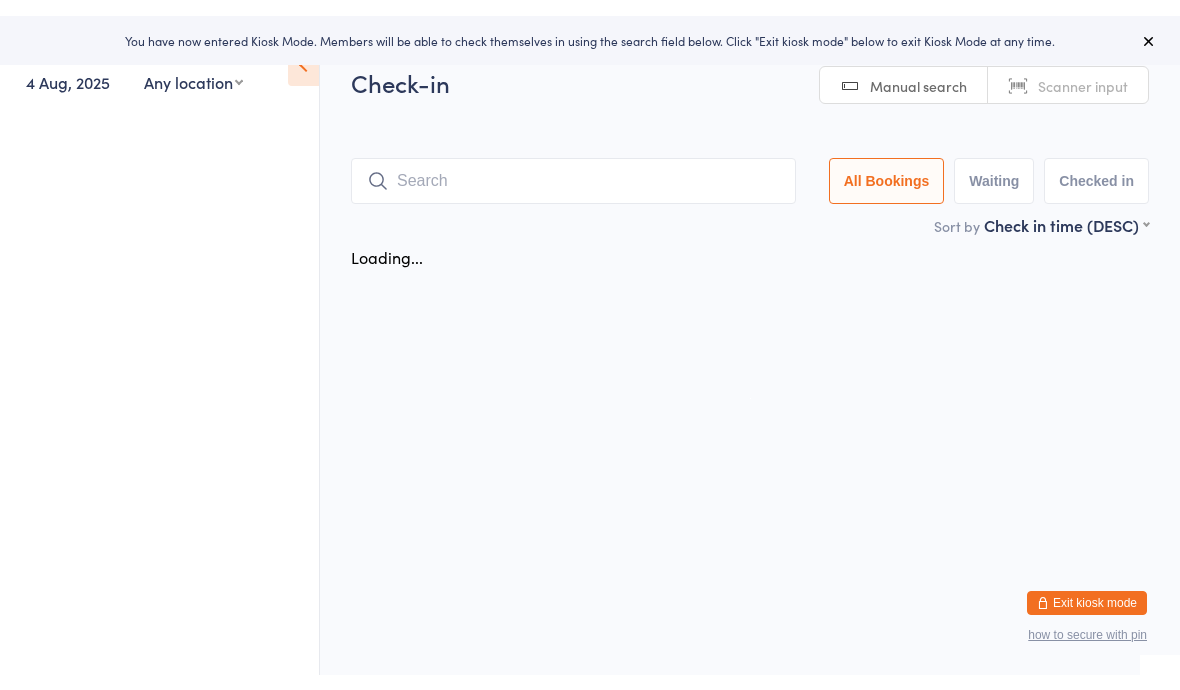 scroll, scrollTop: 0, scrollLeft: 0, axis: both 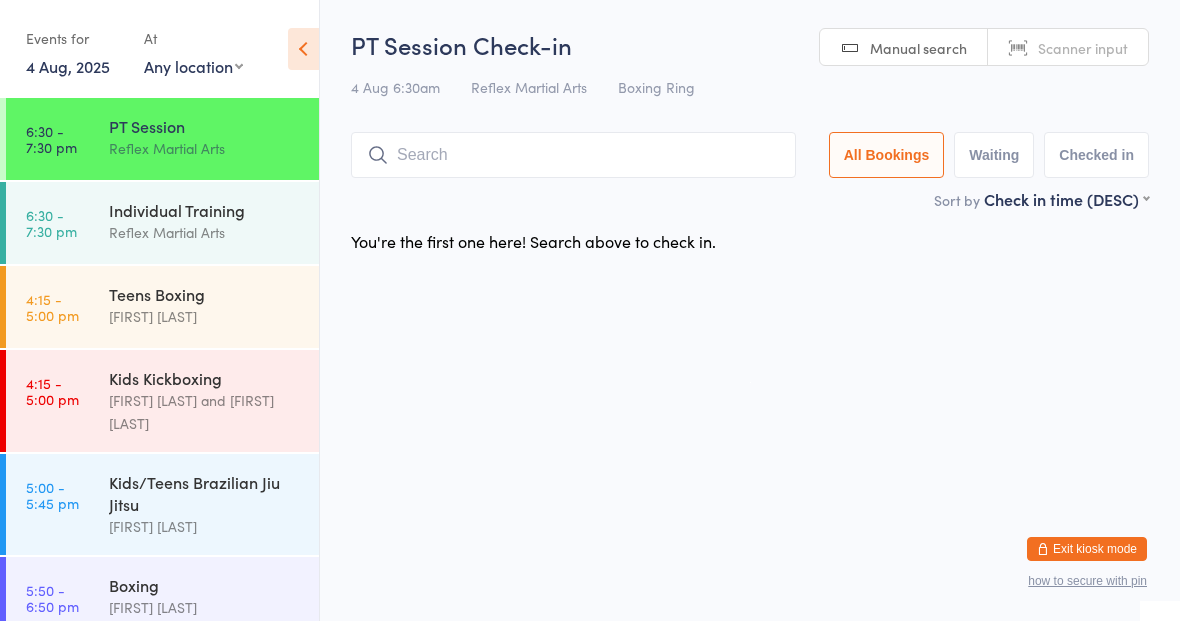 click on "Teens Boxing" at bounding box center [205, 294] 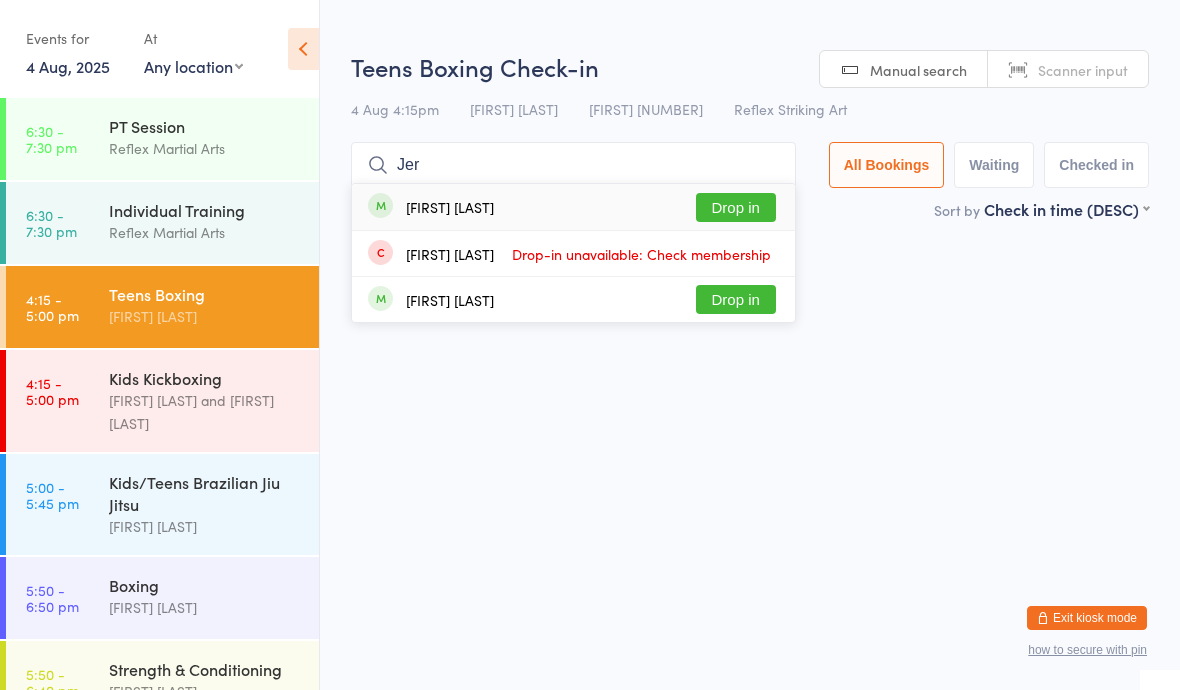 type on "Jer" 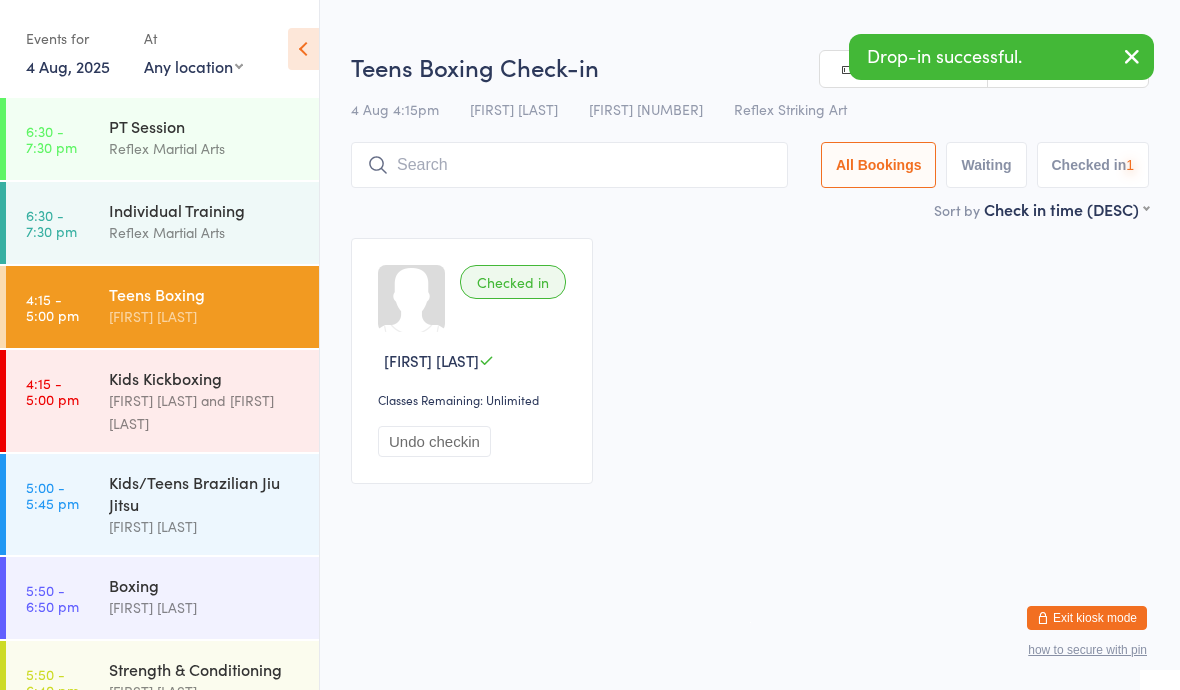 click on "[FIRST] [LAST]" at bounding box center [205, 526] 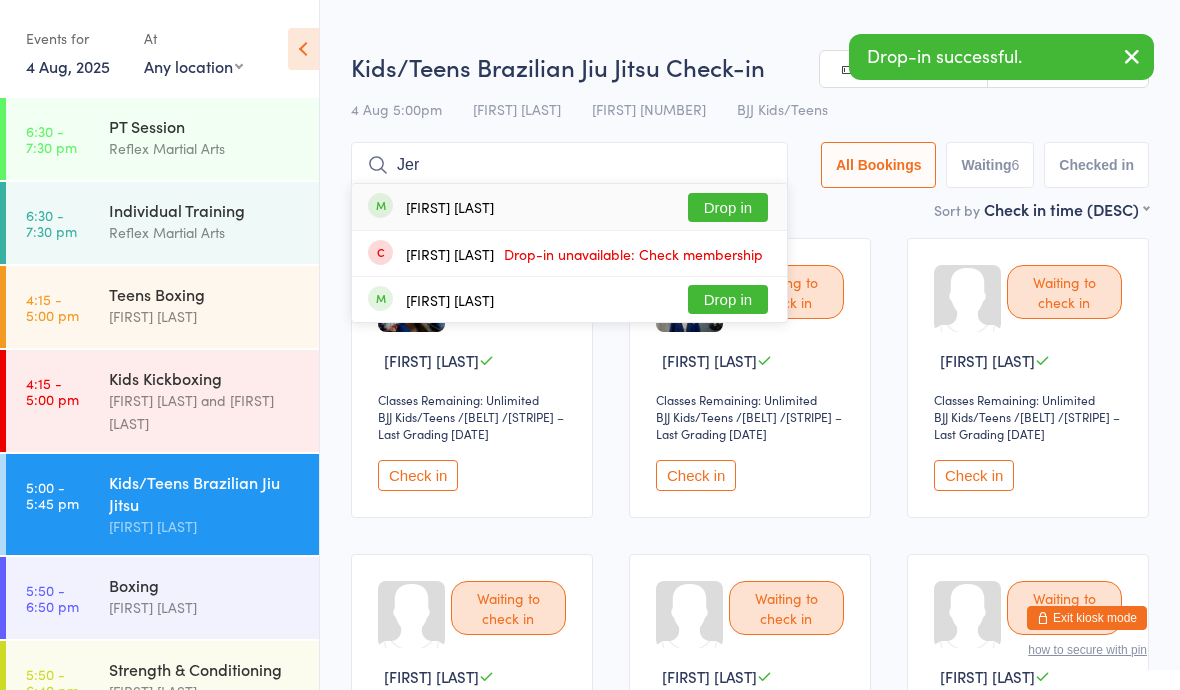 type on "Jer" 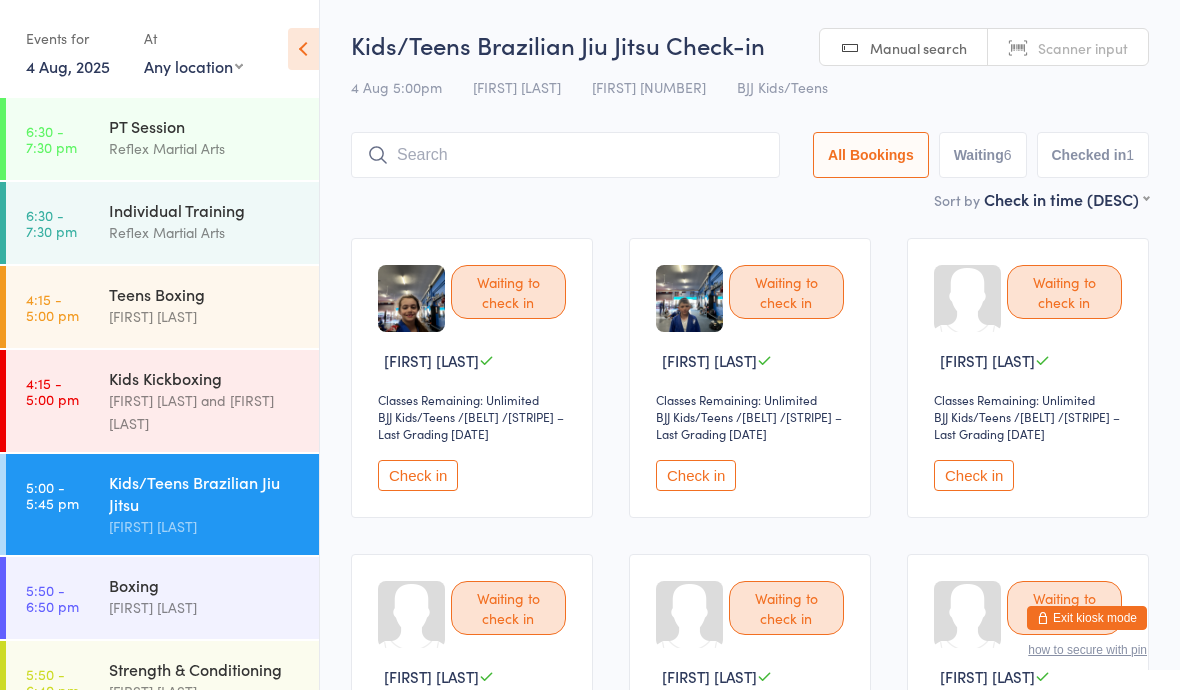 click on "[TIME] [FIRST] [LAST] and [FIRST] [LAST]" at bounding box center (162, 401) 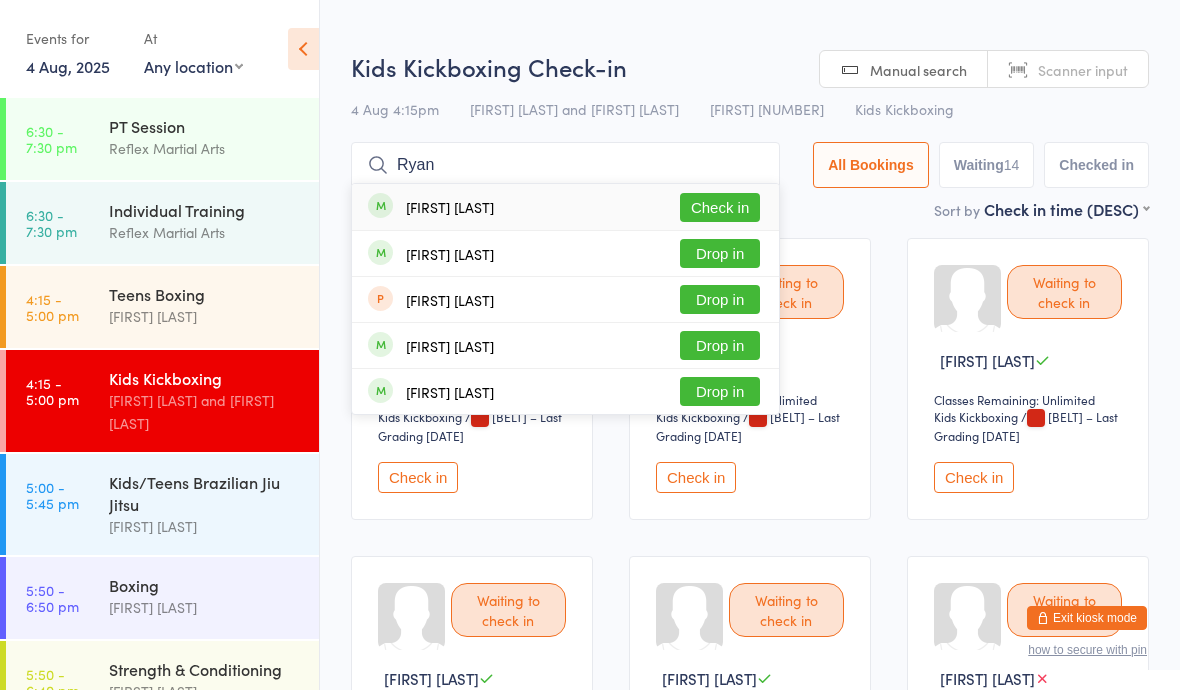 type on "Ryan" 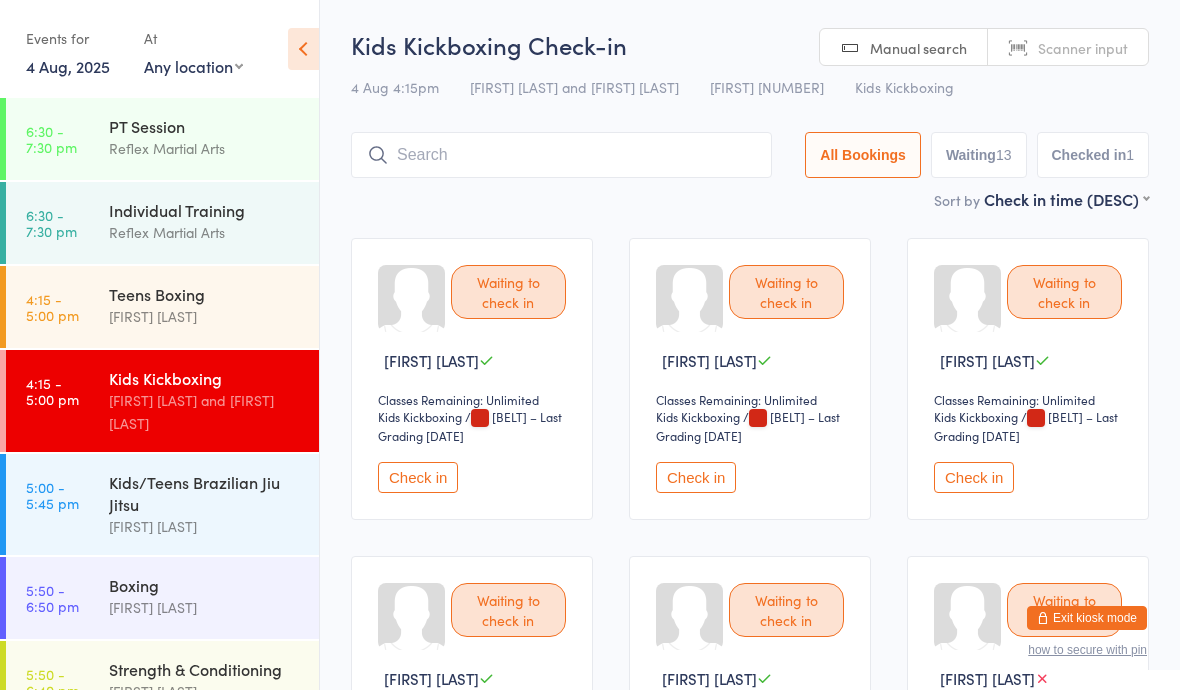 click on "Boxing" at bounding box center [205, 585] 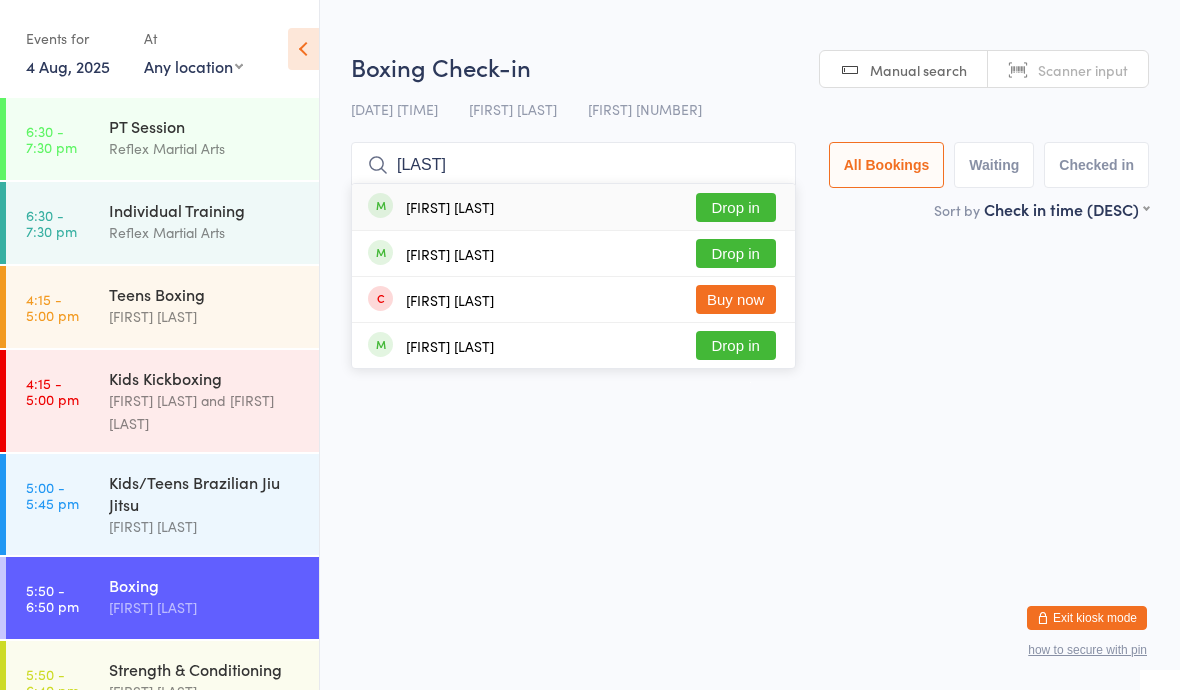 type on "[LAST]" 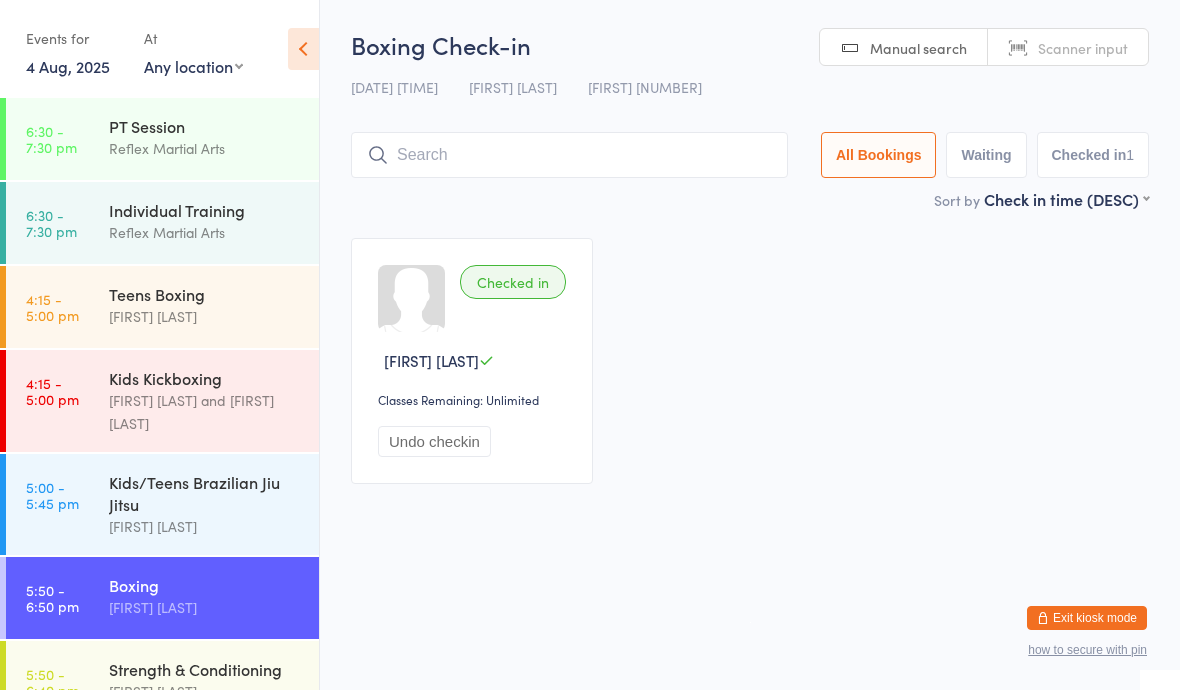 click on "Kids Kickboxing [FIRST] [LAST] and [FIRST] [LAST]" at bounding box center [214, 401] 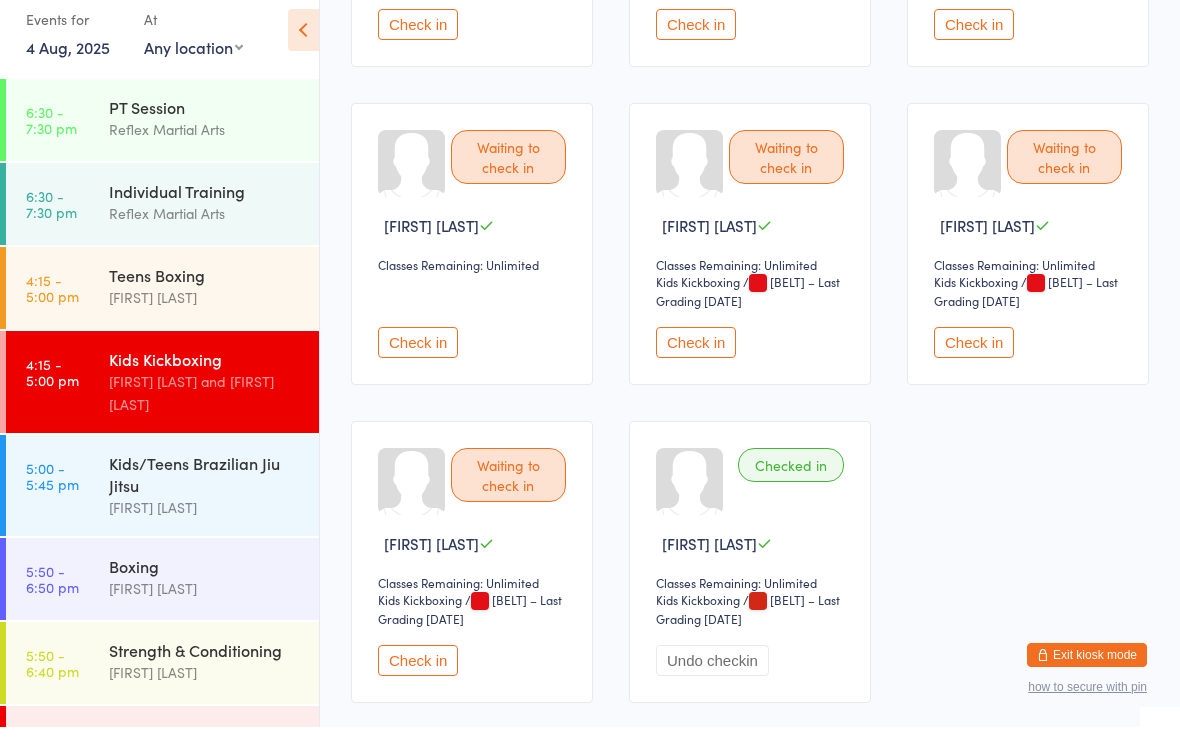 scroll, scrollTop: 1096, scrollLeft: 0, axis: vertical 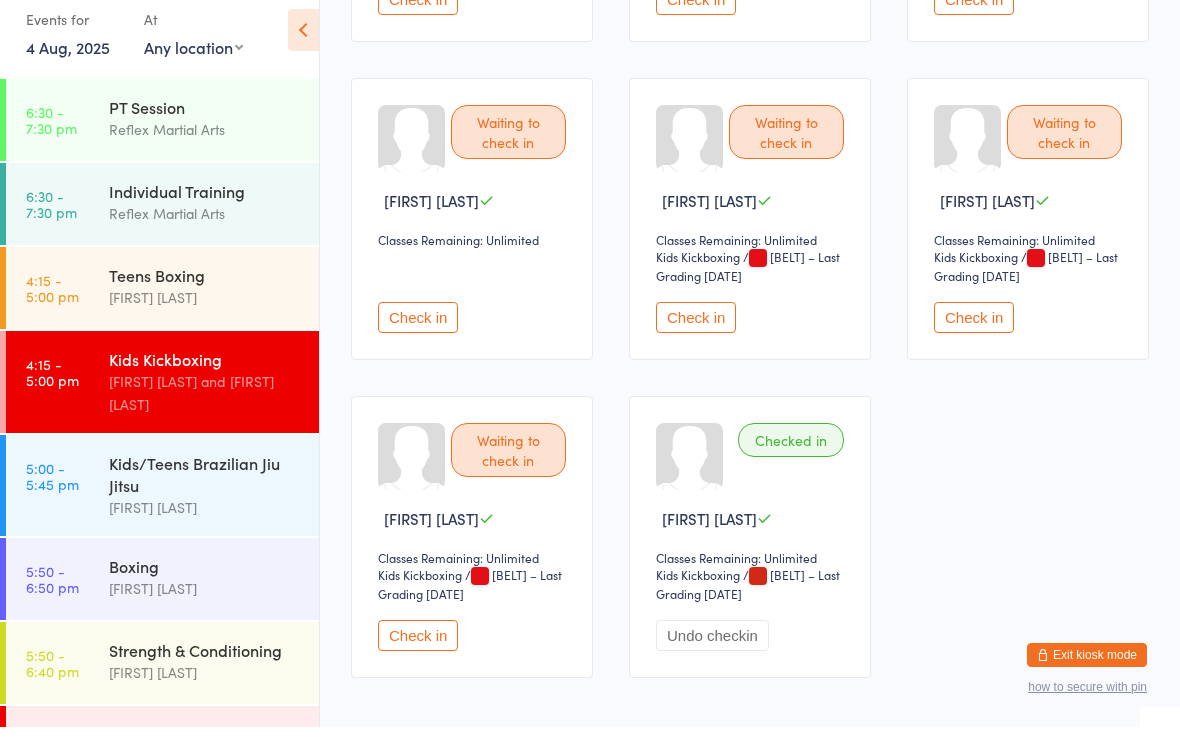 click on "Check in" at bounding box center [418, 654] 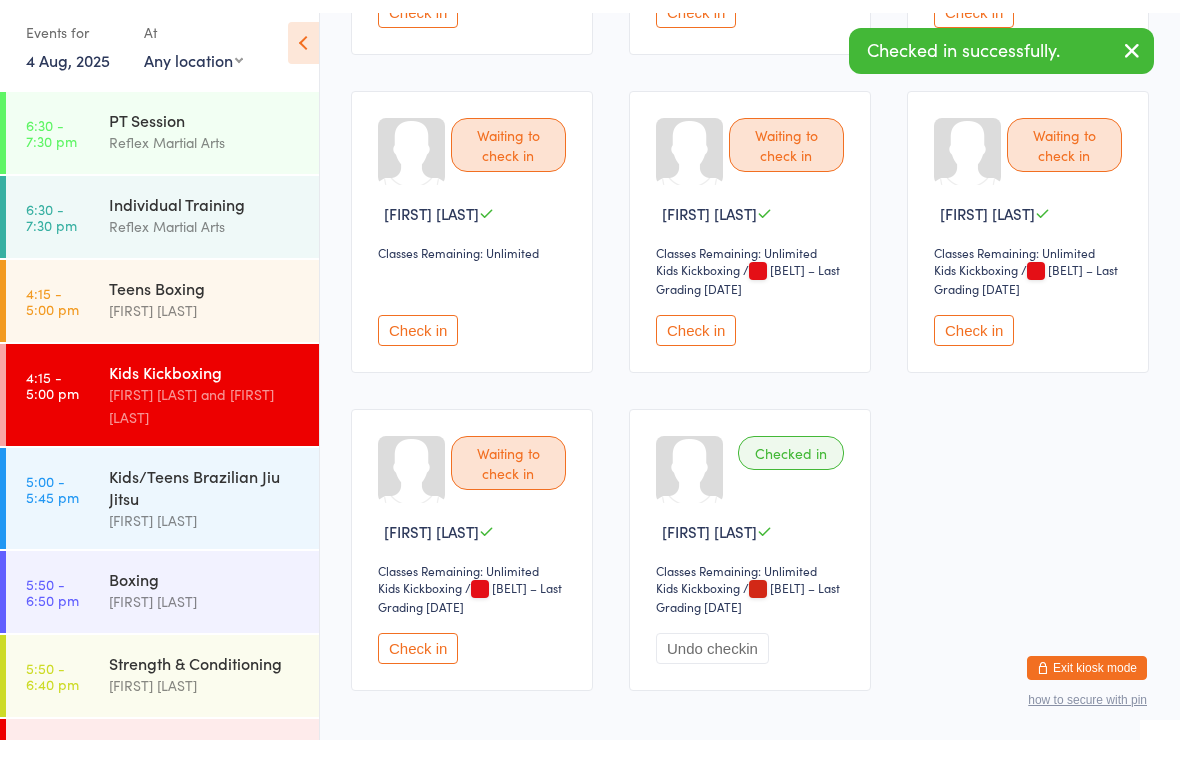 scroll, scrollTop: 1115, scrollLeft: 0, axis: vertical 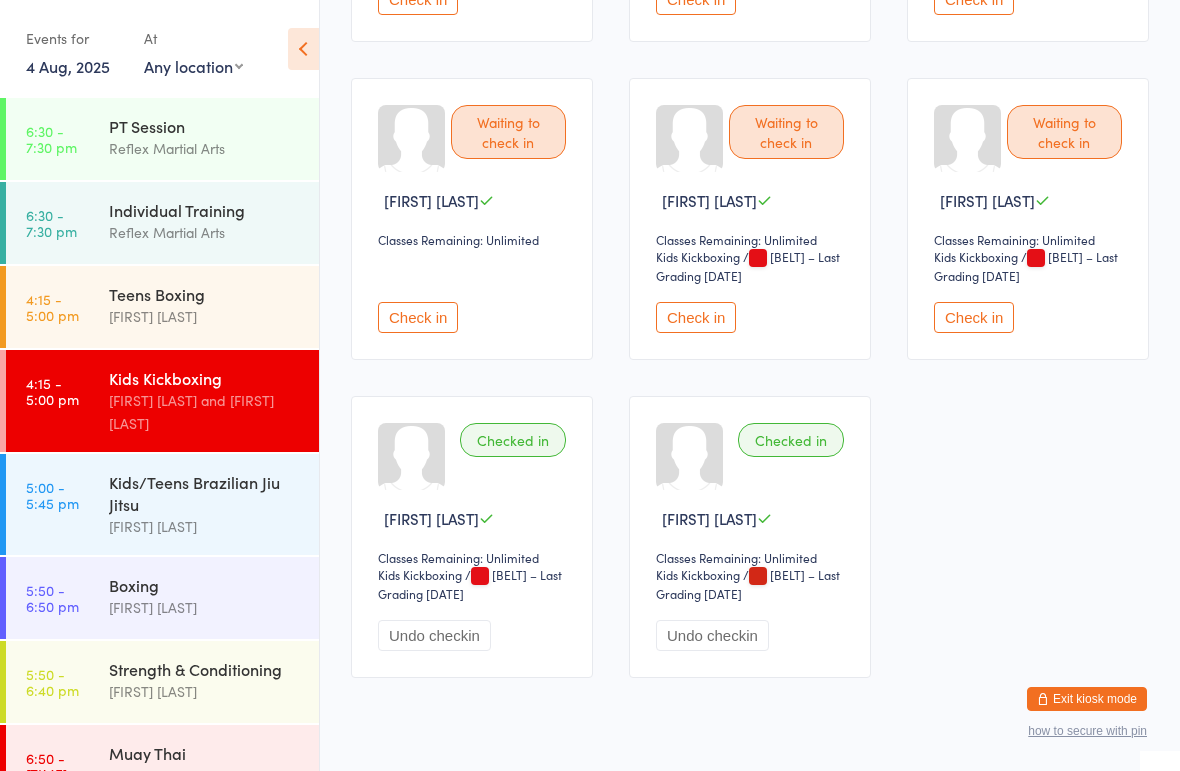 click on "Teens Boxing" at bounding box center (205, 294) 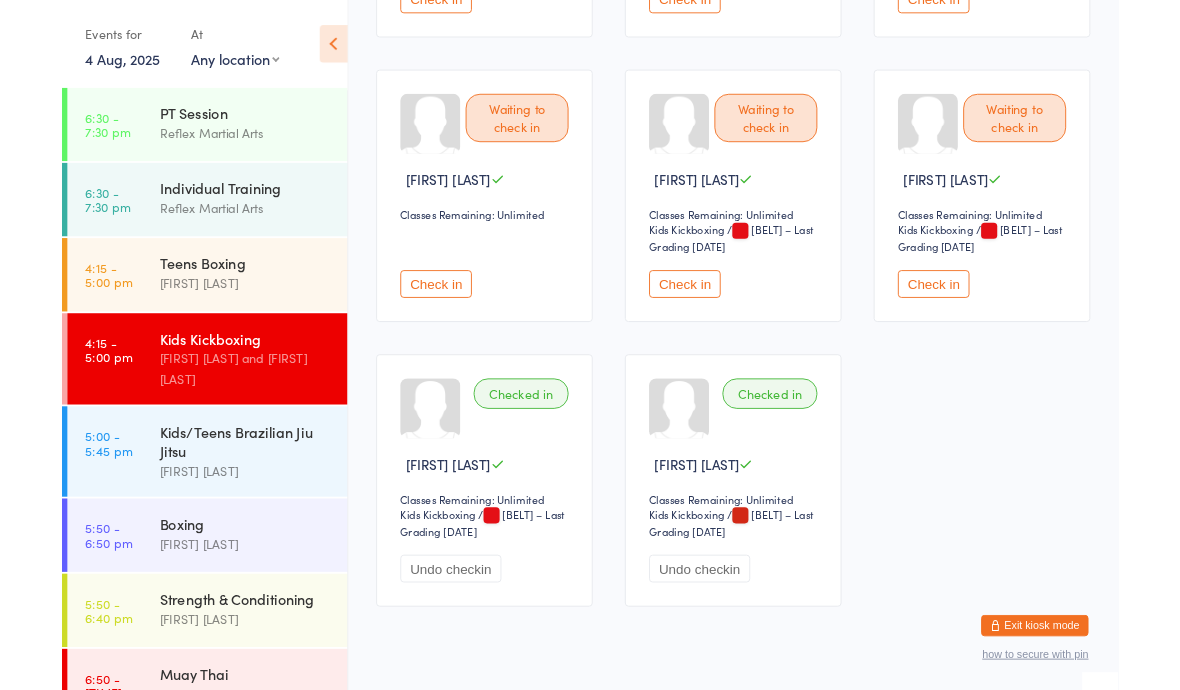 scroll, scrollTop: 0, scrollLeft: 0, axis: both 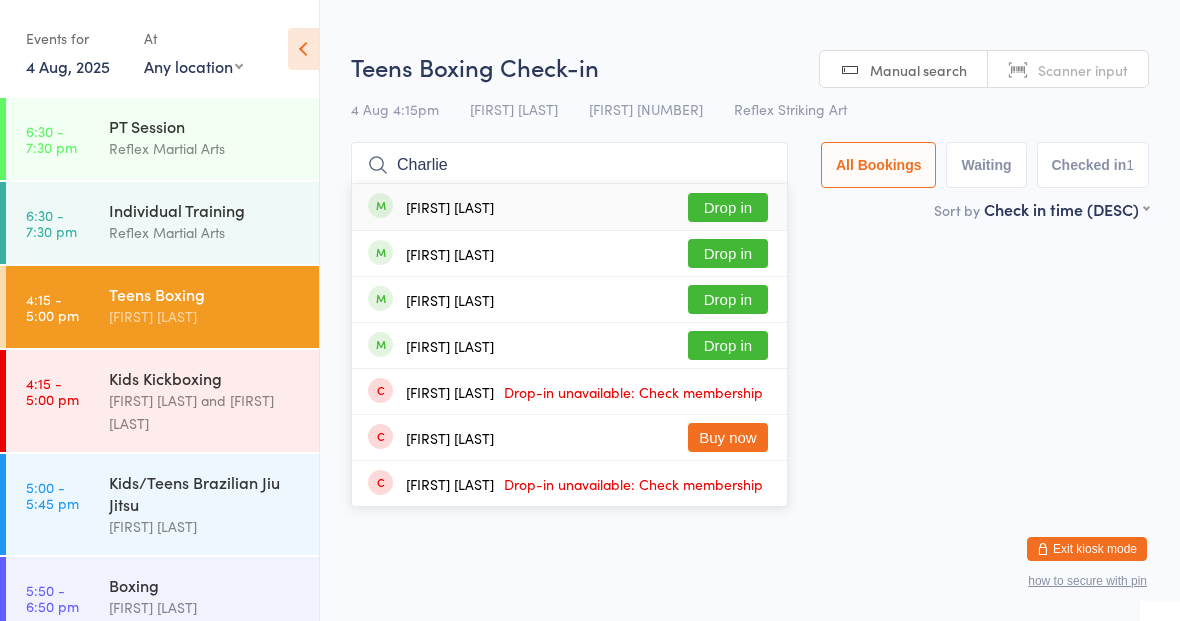 type on "Charlie" 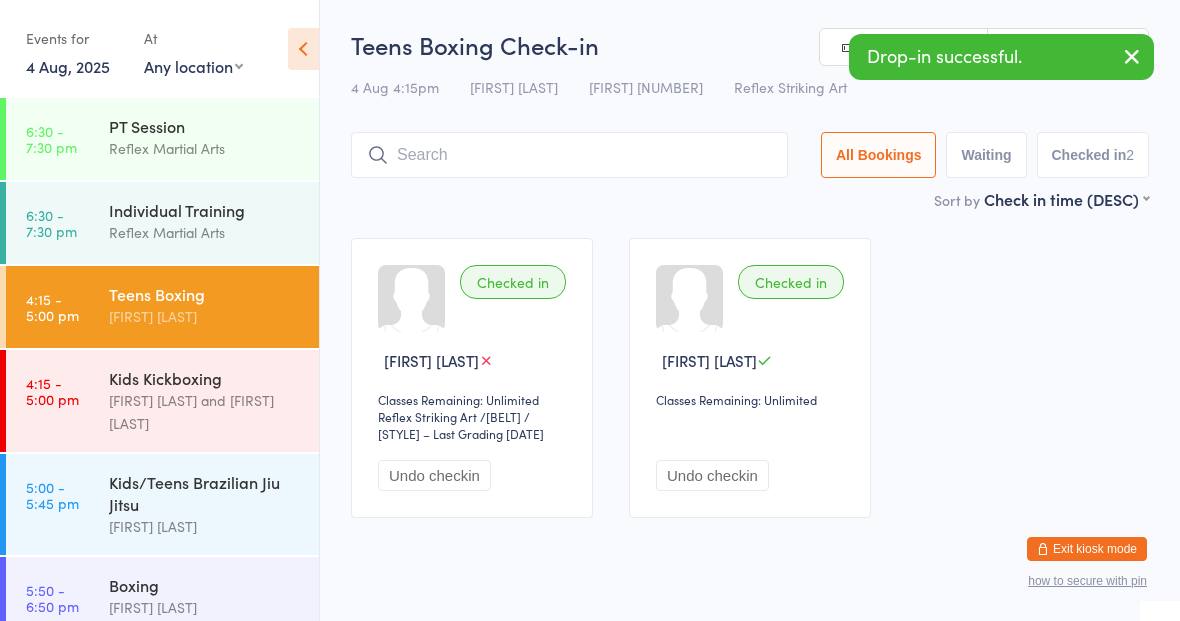 click on "Kids/Teens Brazilian Jiu Jitsu" at bounding box center (205, 493) 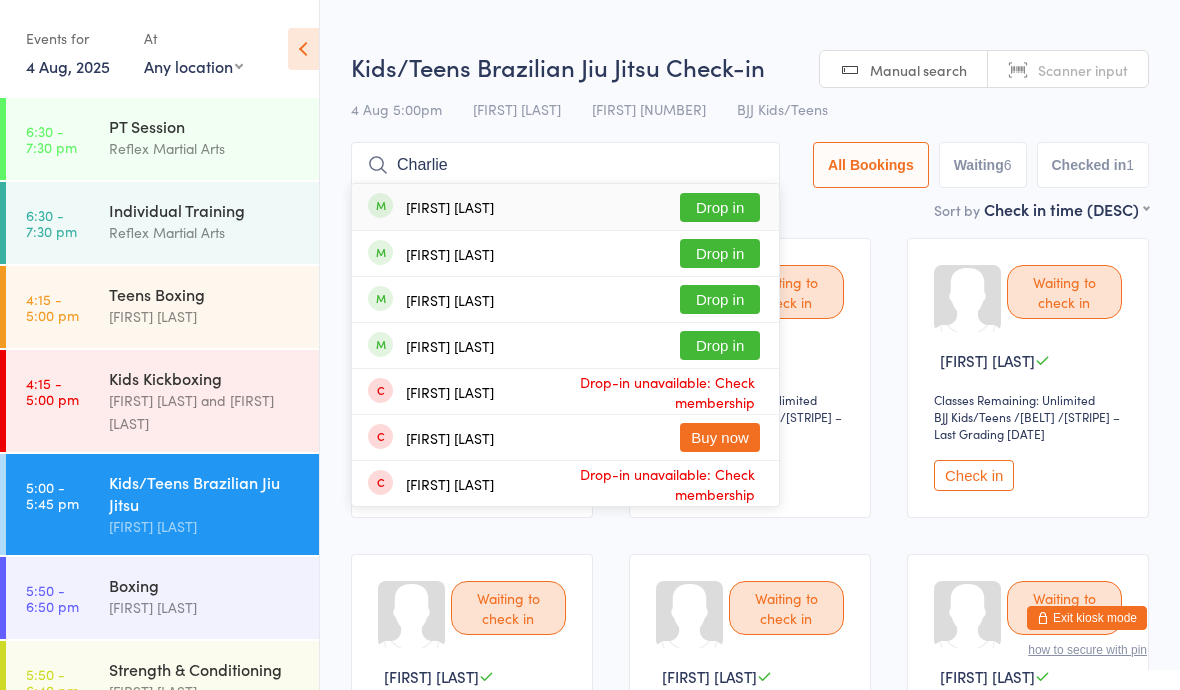 type on "Charlie" 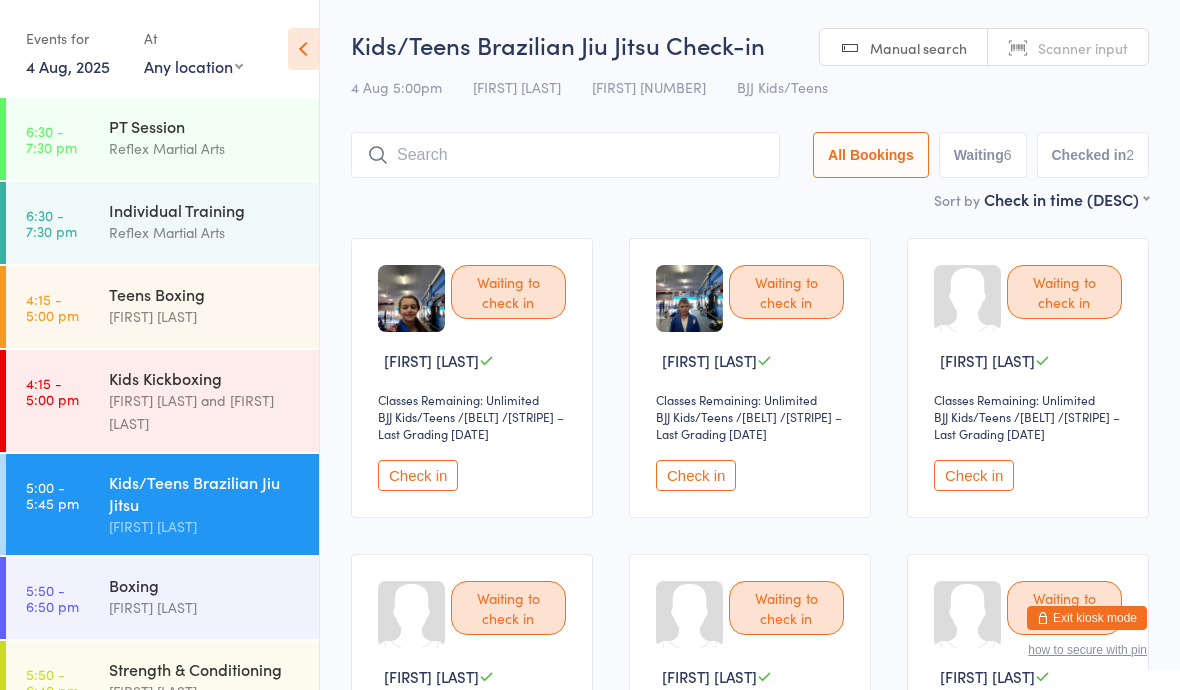 click on "[FIRST] [LAST] and [FIRST] [LAST]" at bounding box center (205, 412) 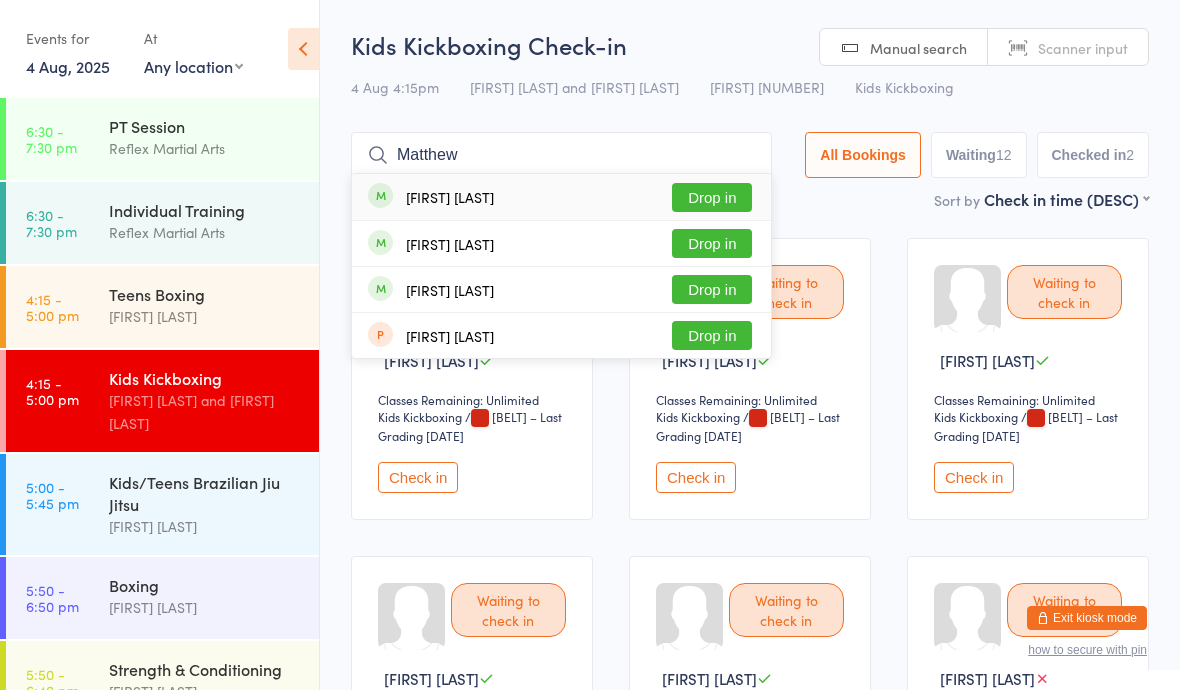 type on "Matthew" 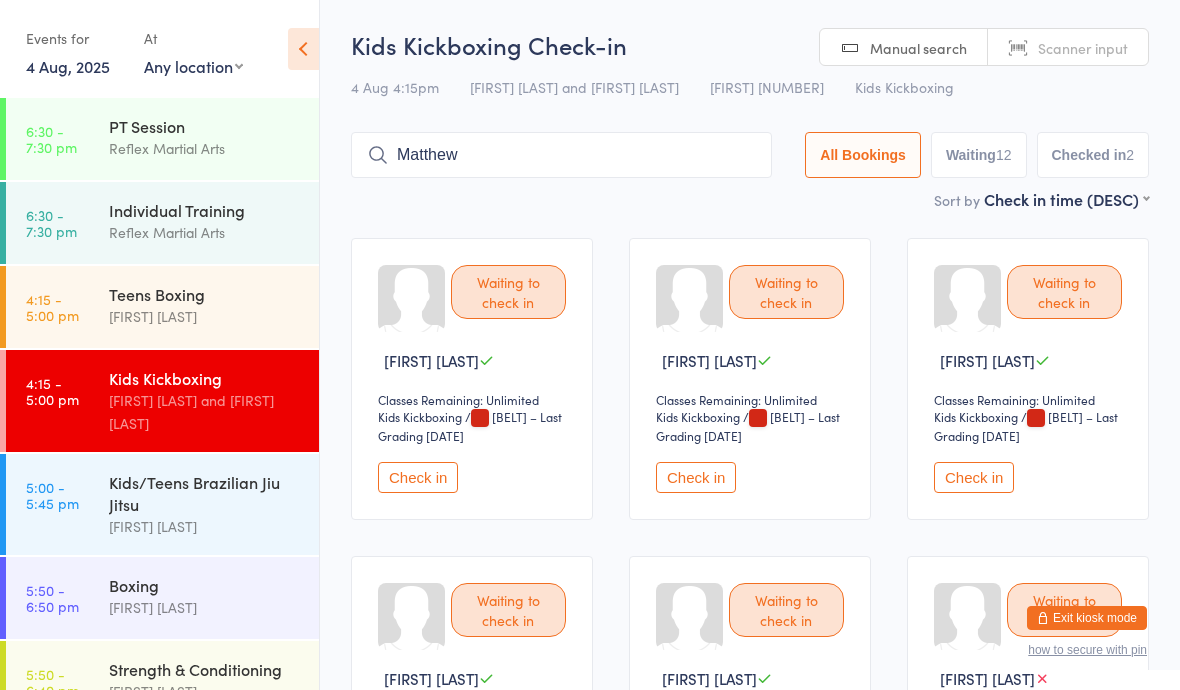 type 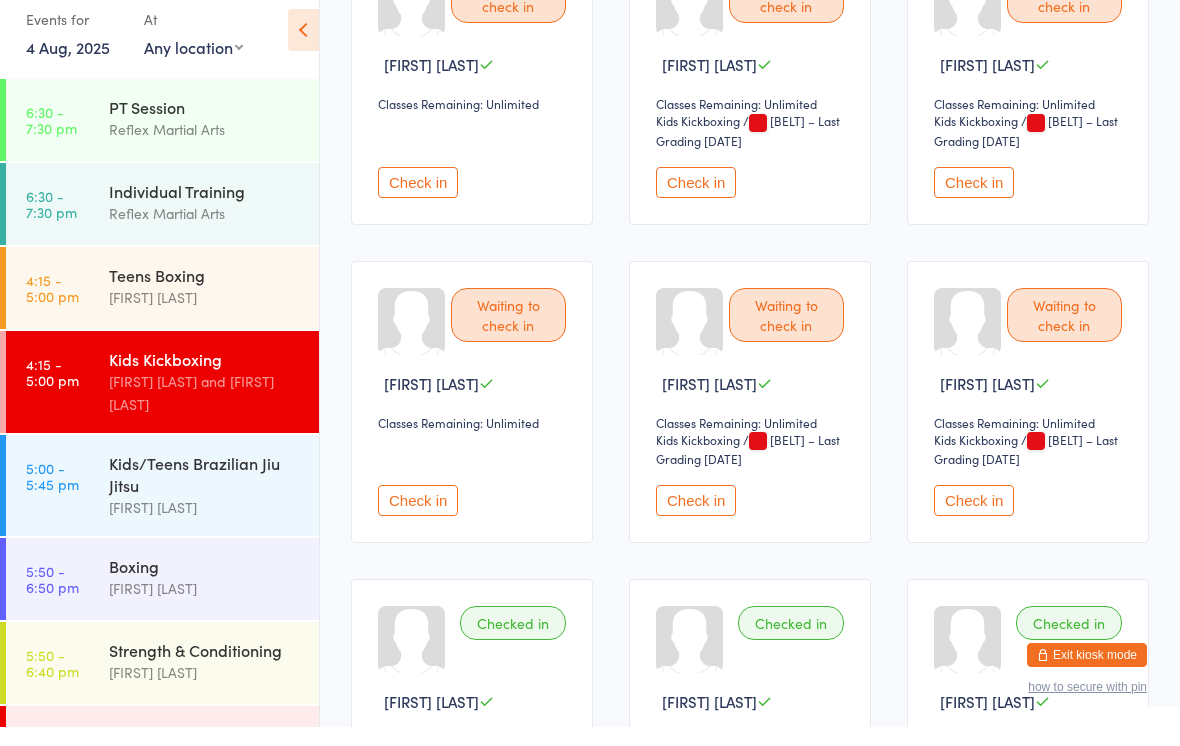scroll, scrollTop: 920, scrollLeft: 0, axis: vertical 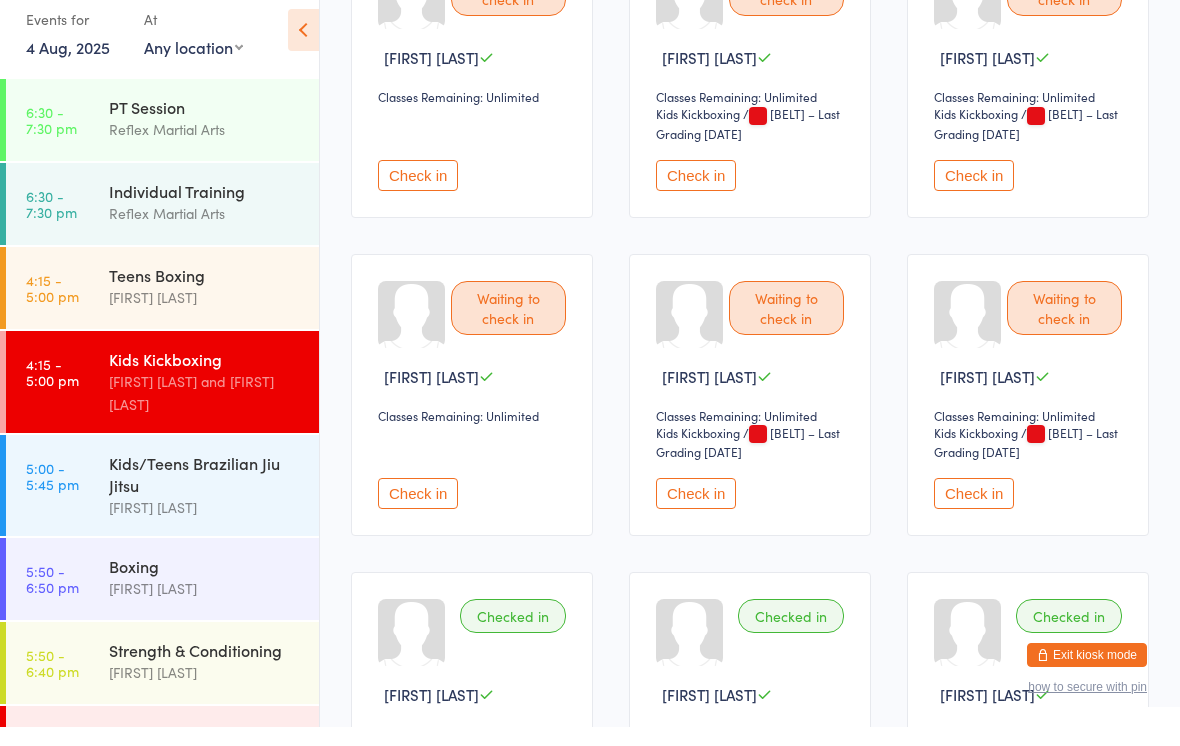 click on "Check in" at bounding box center [696, 512] 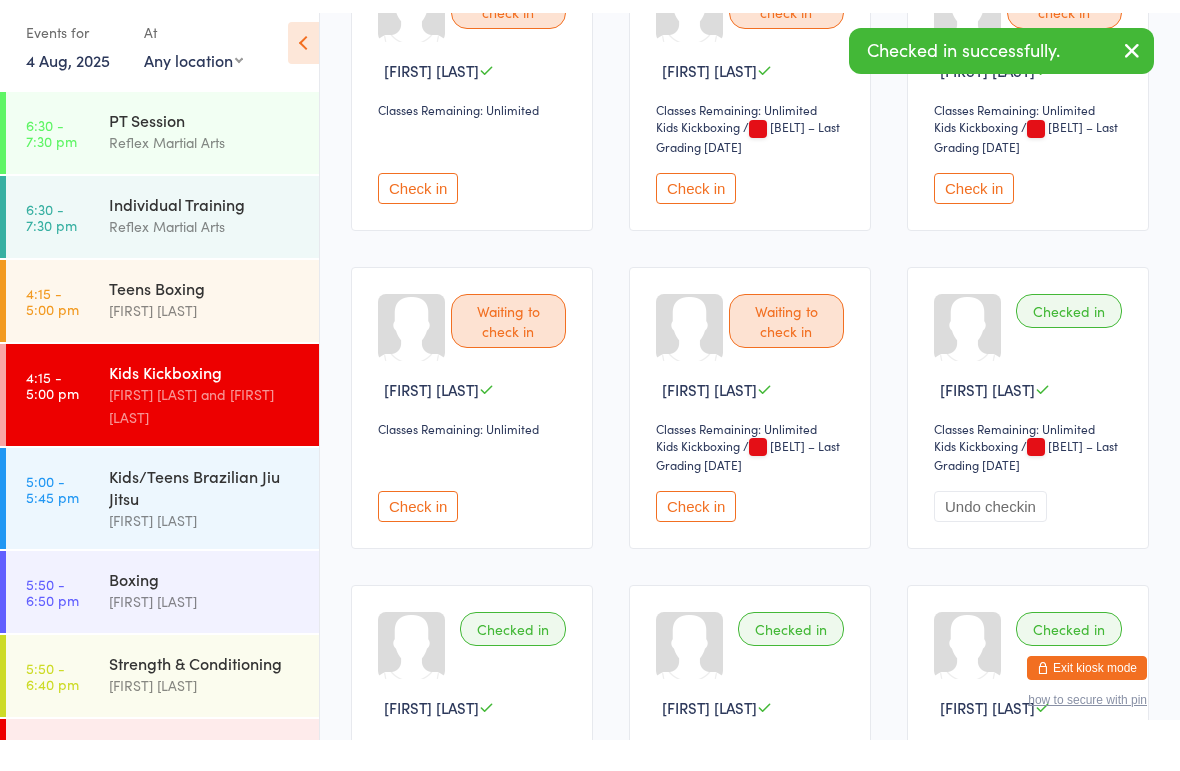 scroll, scrollTop: 939, scrollLeft: 0, axis: vertical 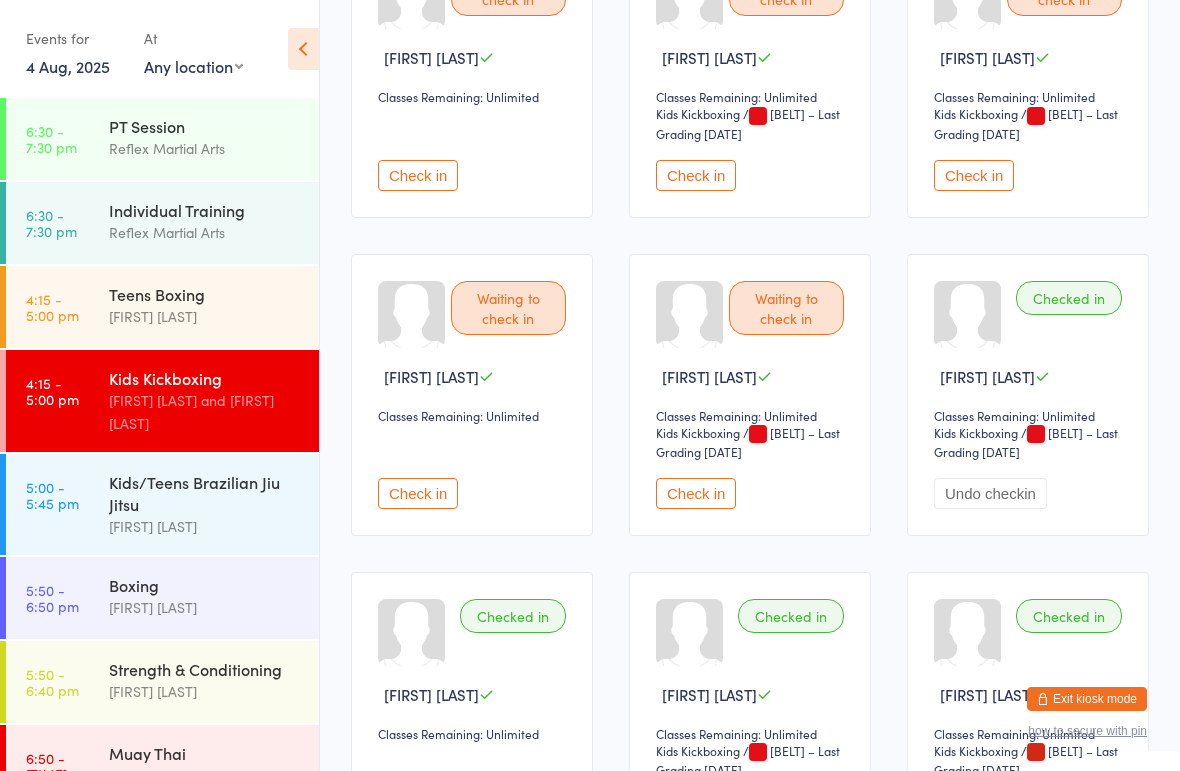 click on "5:00 - 5:45 pm" at bounding box center [52, 495] 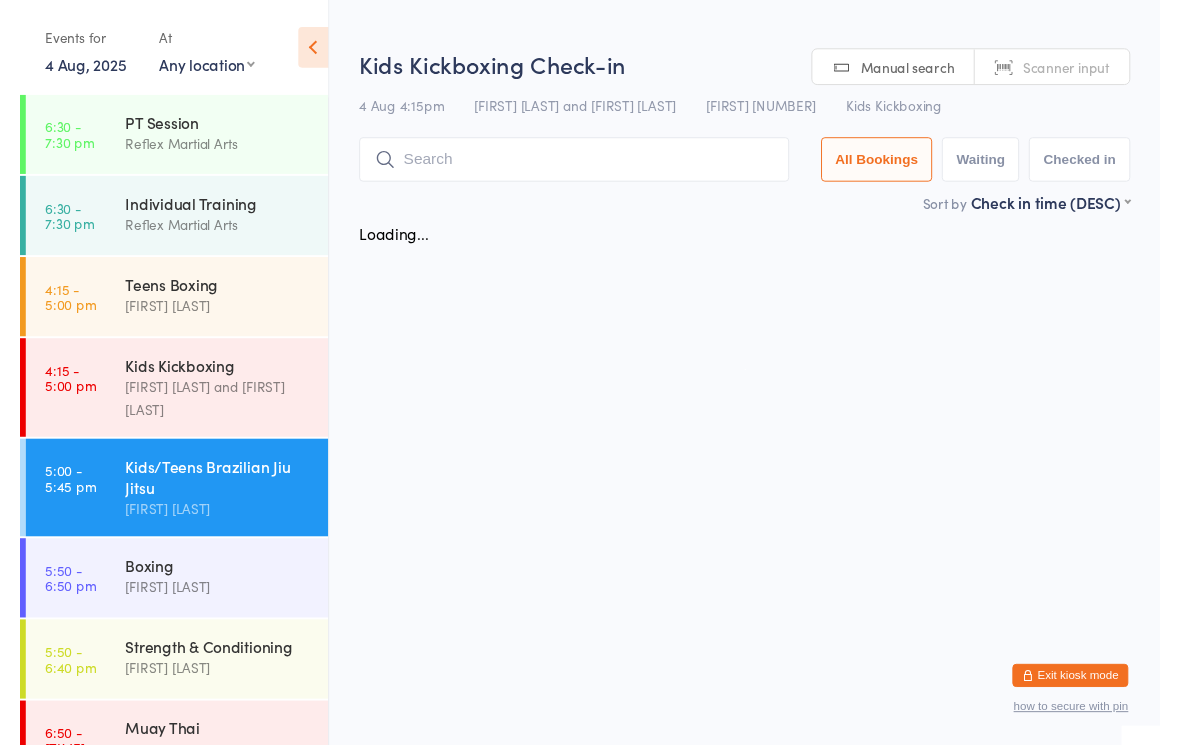 scroll, scrollTop: 0, scrollLeft: 0, axis: both 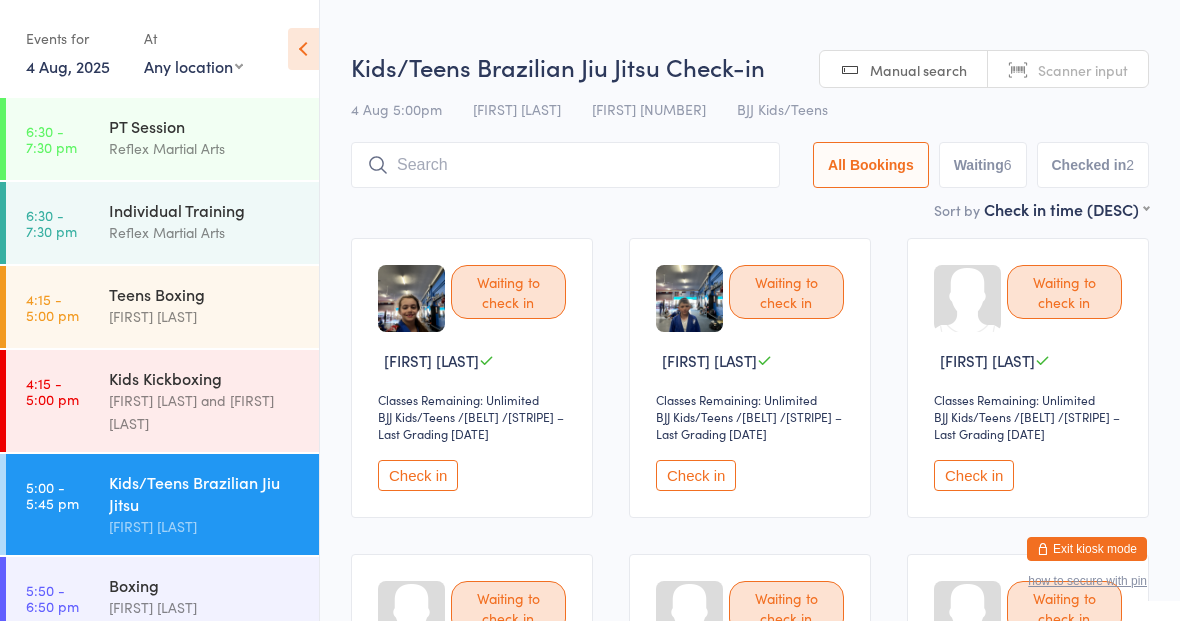 click on "[TIME] [ACTIVITY] [FIRST] [LAST]" at bounding box center [162, 307] 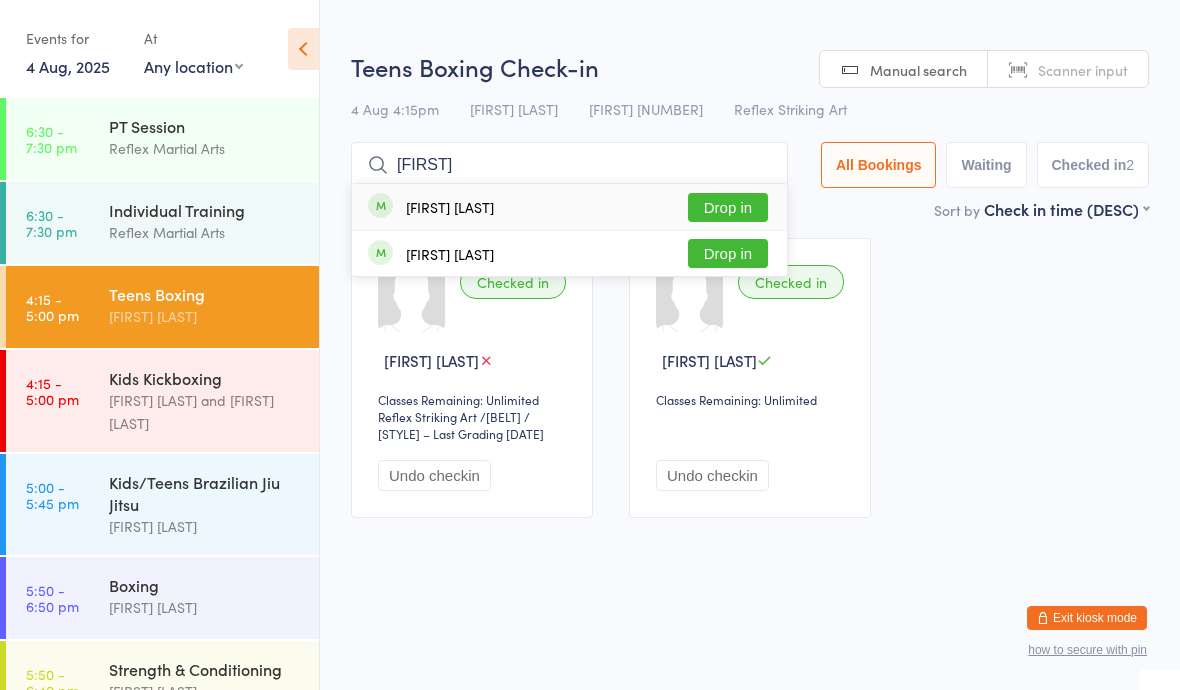 type on "[FIRST]" 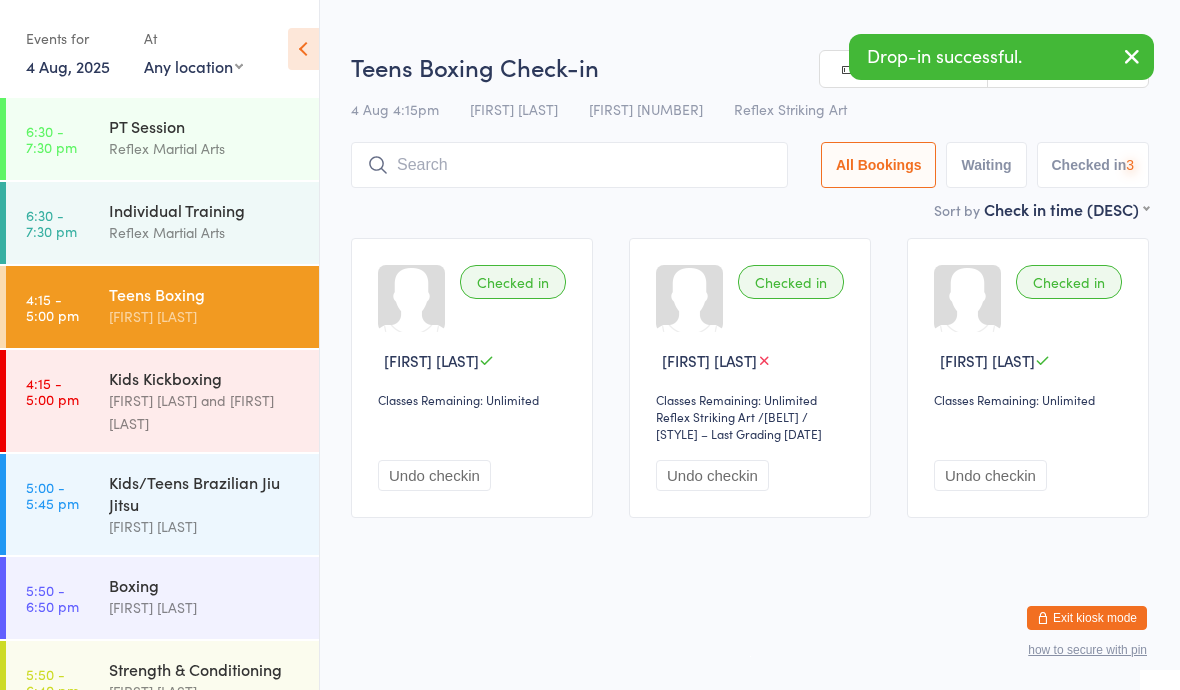 click on "Kids/Teens Brazilian Jiu Jitsu" at bounding box center [205, 493] 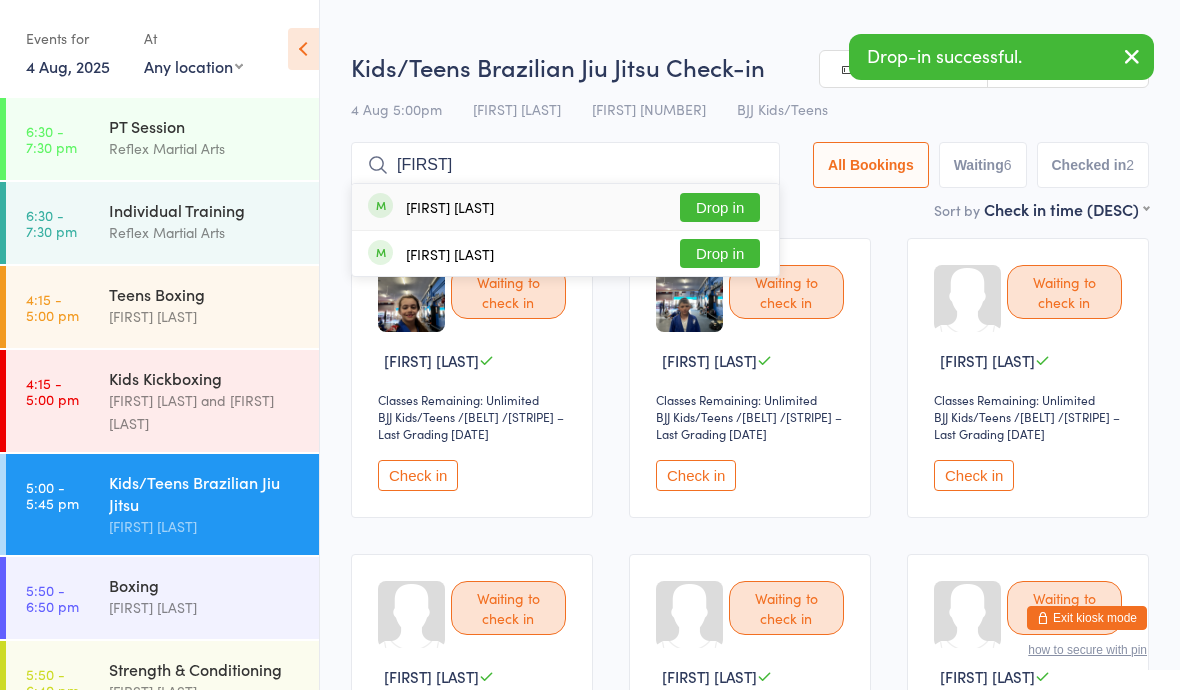 type on "[FIRST]" 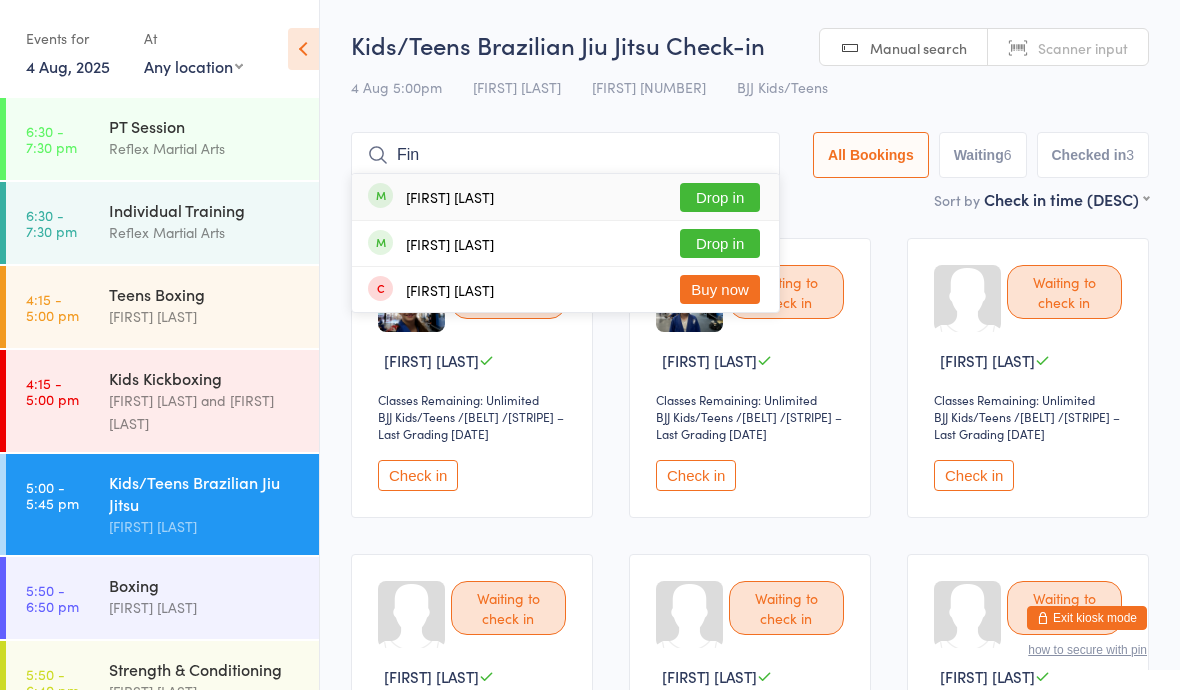 type on "Fin" 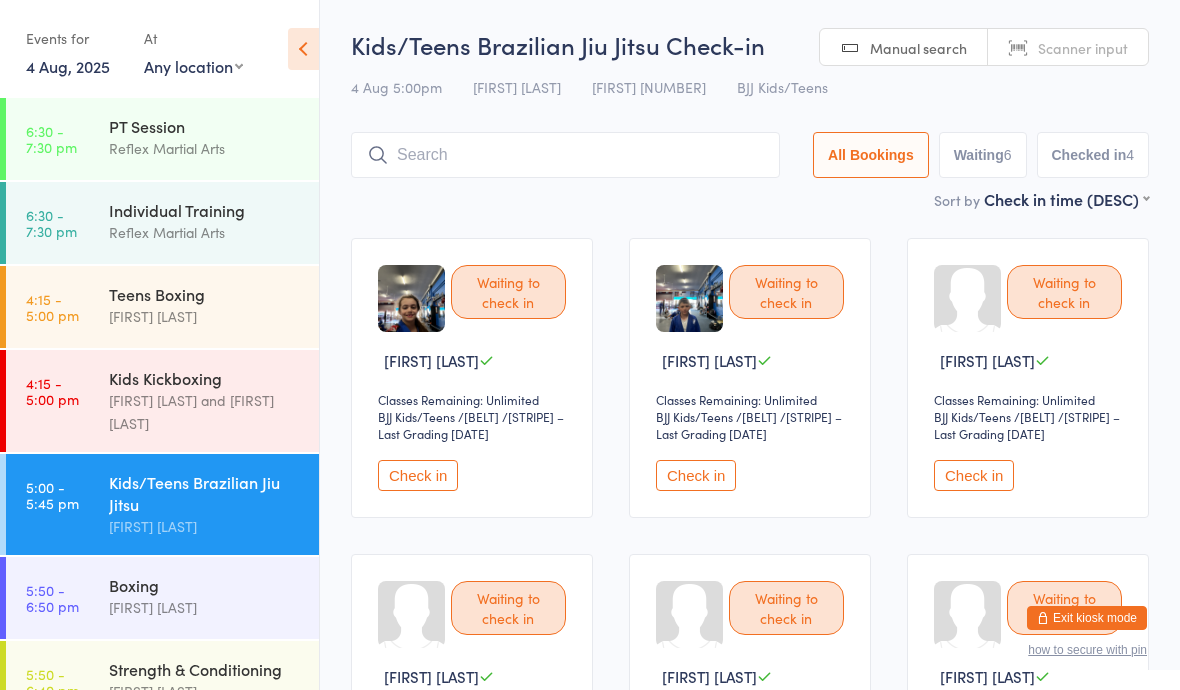 click on "Kids Kickboxing" at bounding box center (205, 378) 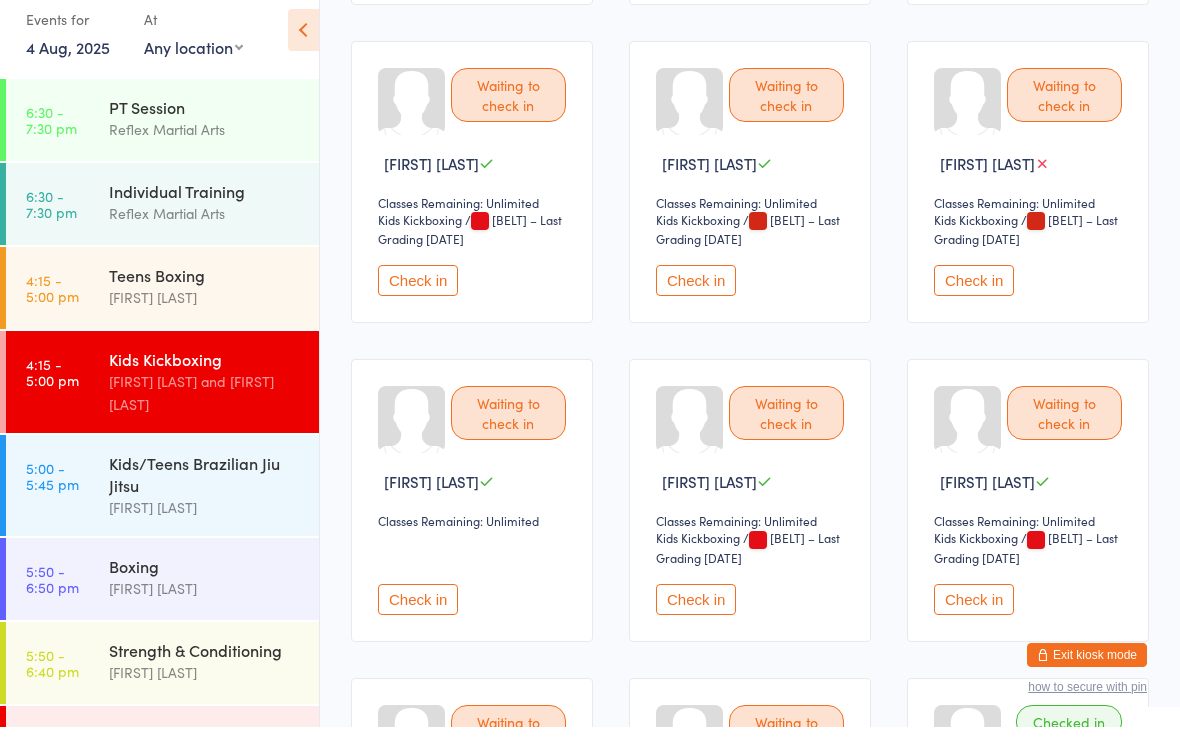 scroll, scrollTop: 497, scrollLeft: 0, axis: vertical 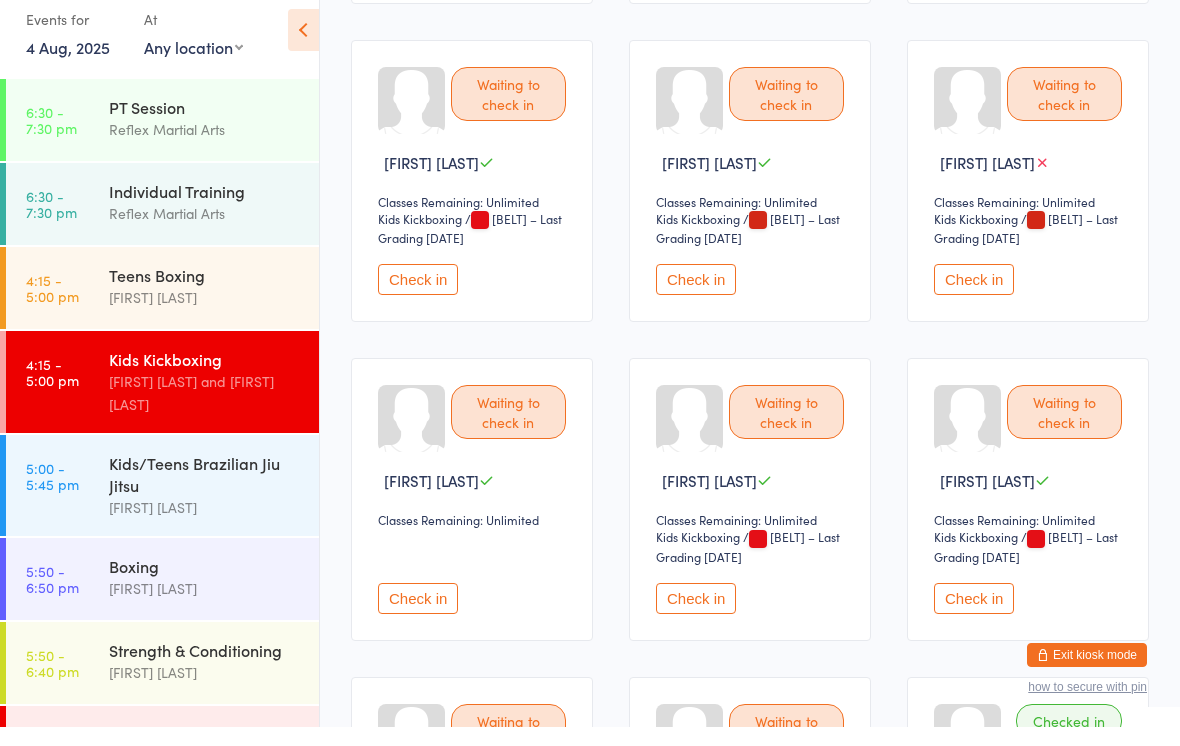 click on "Check in" at bounding box center (418, 617) 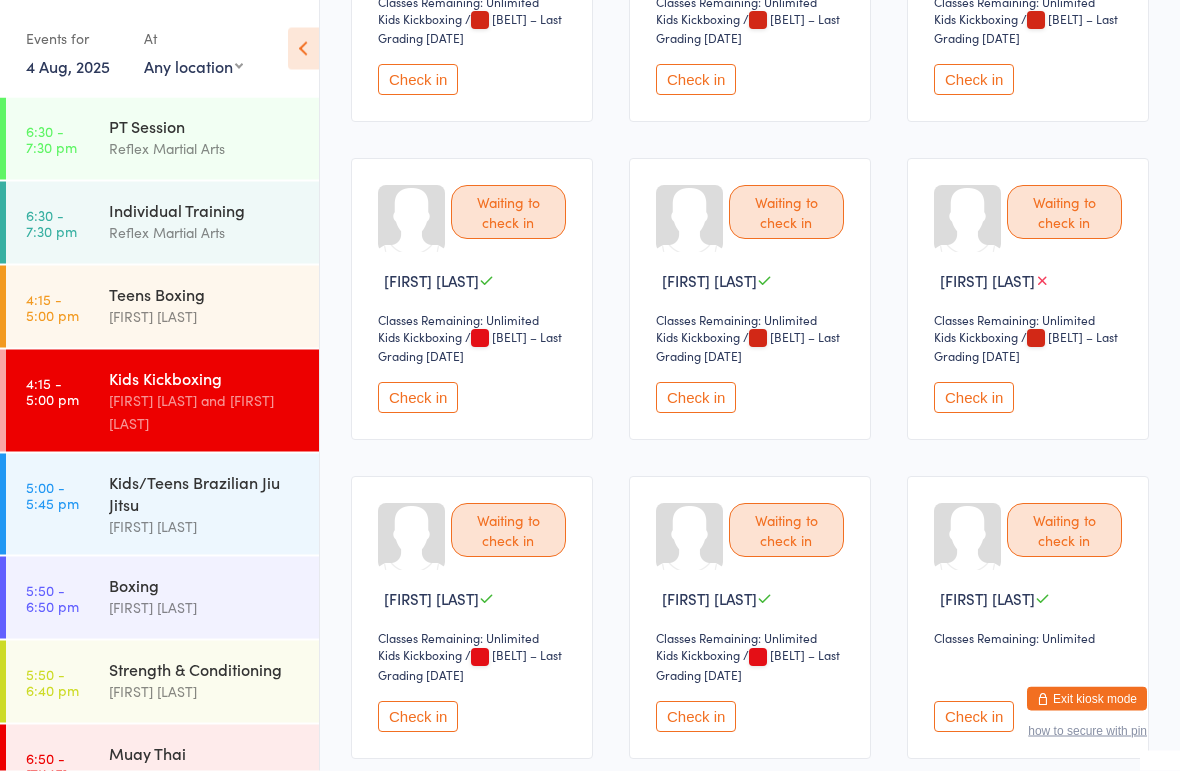 scroll, scrollTop: 369, scrollLeft: 0, axis: vertical 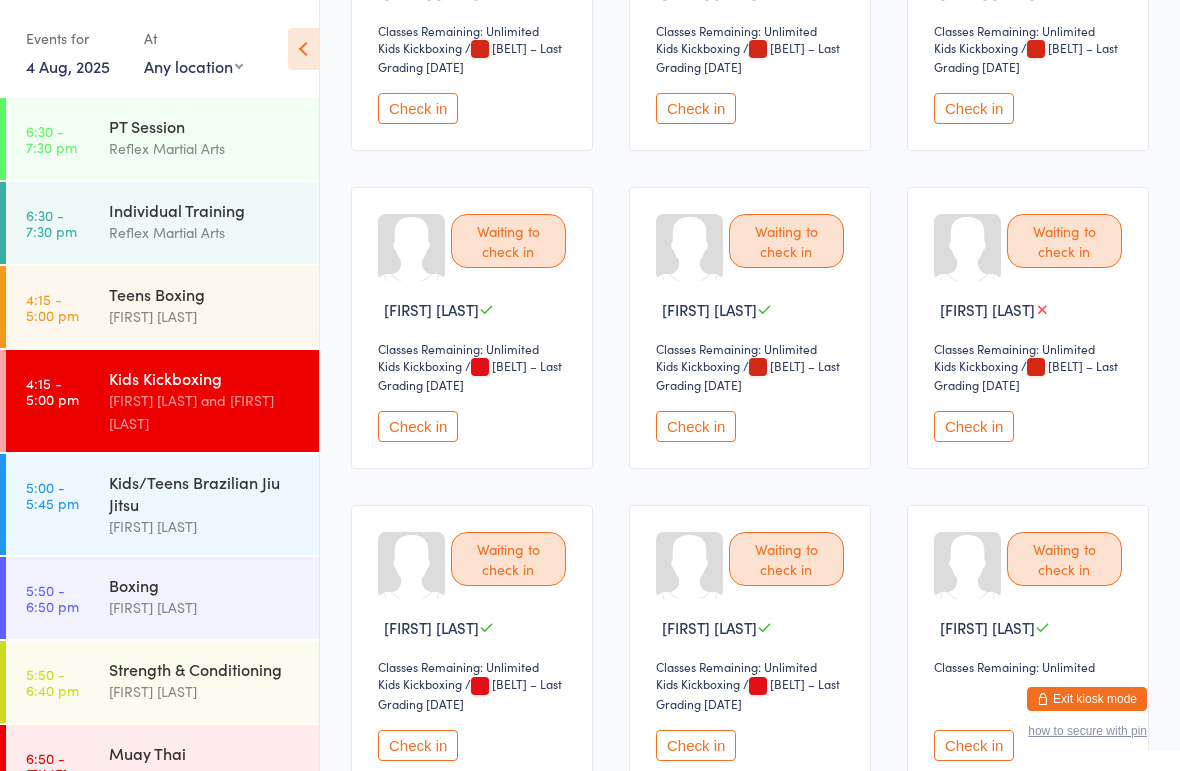 click on "Individual Training" at bounding box center (205, 210) 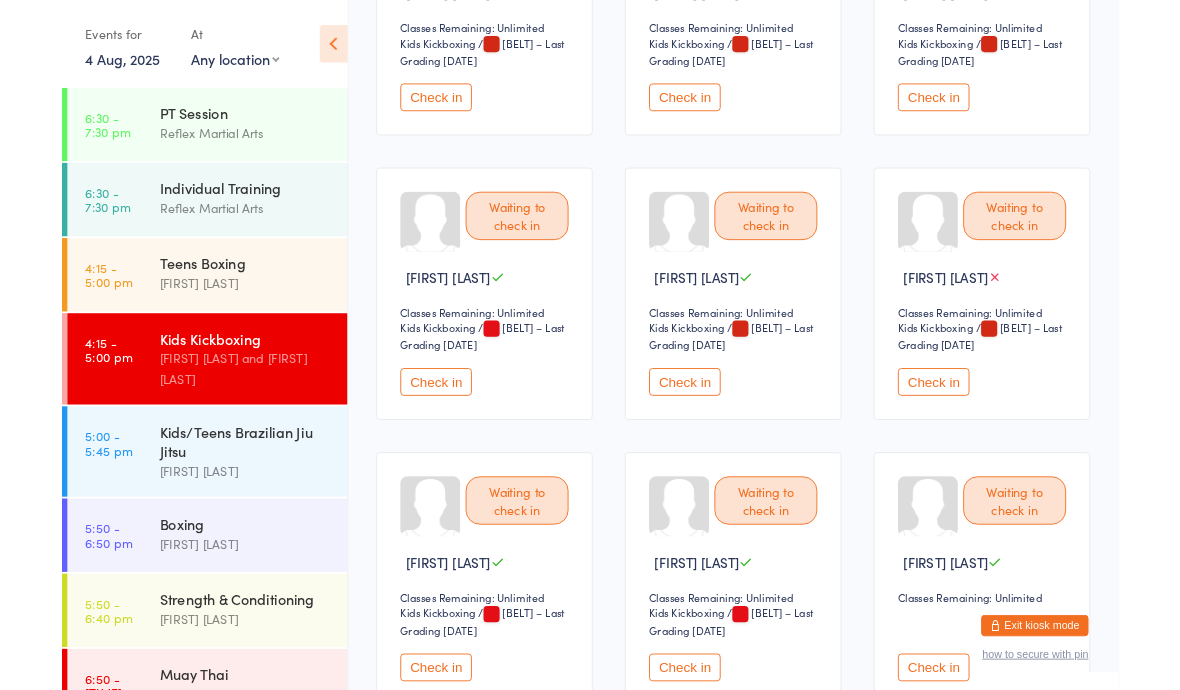 scroll, scrollTop: 0, scrollLeft: 0, axis: both 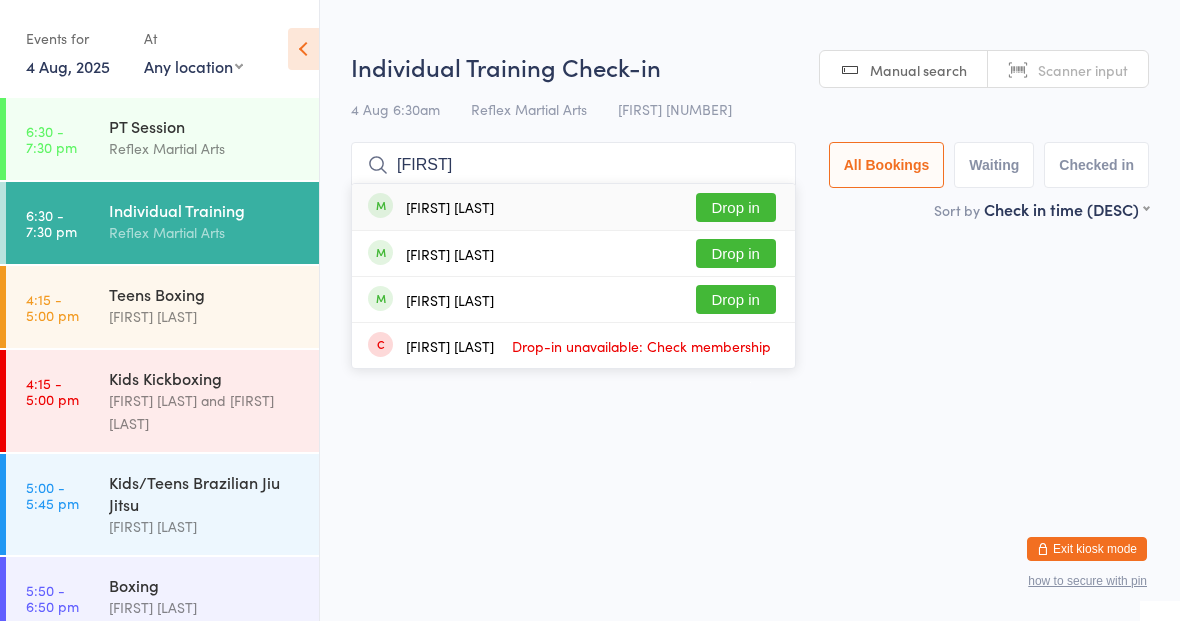 type on "[FIRST]" 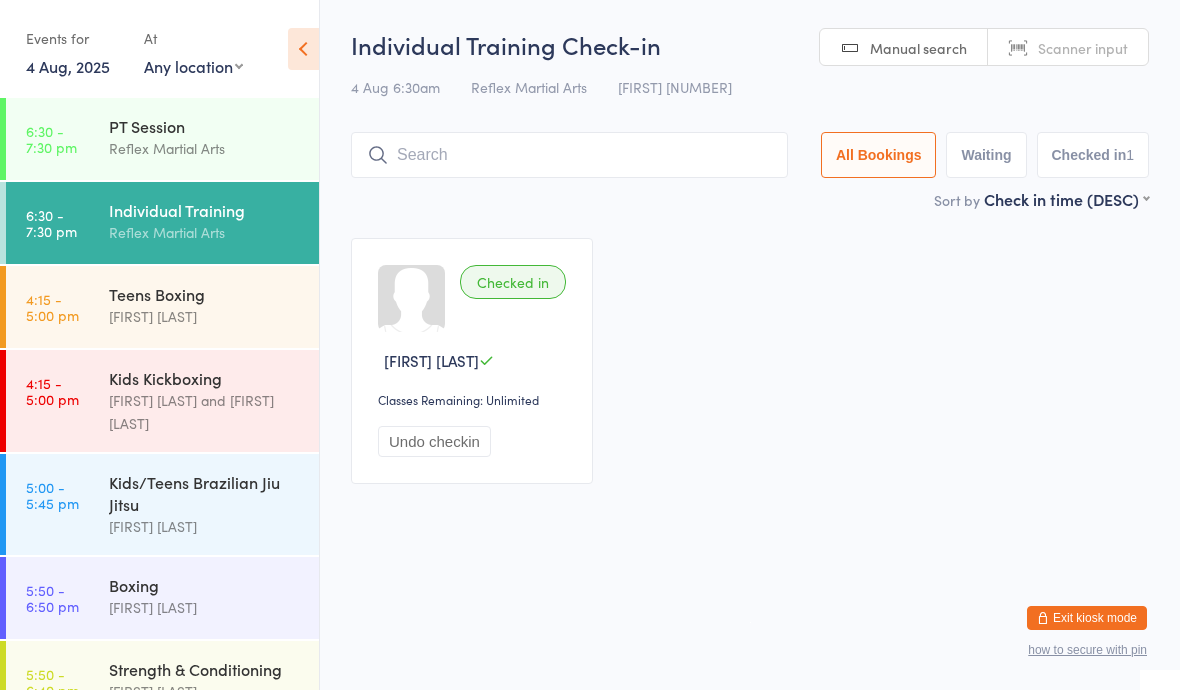 click on "4:15 - 5:00 pm" at bounding box center (52, 391) 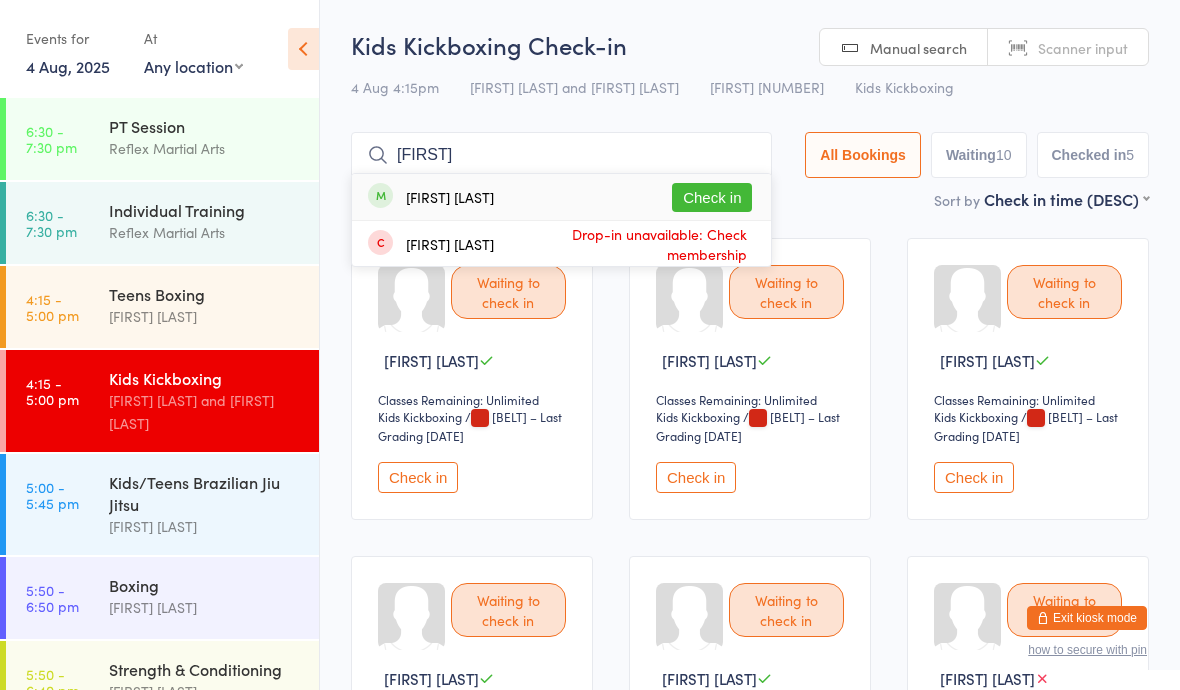 type on "[FIRST]" 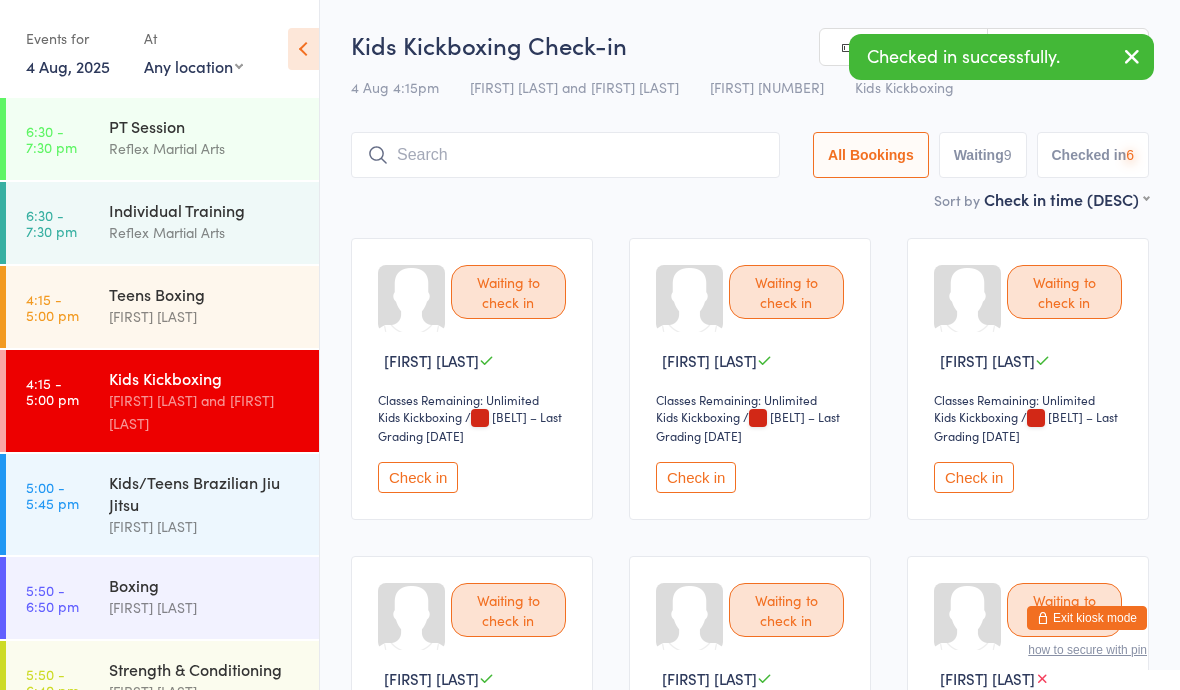 click on "Teens Boxing" at bounding box center [205, 294] 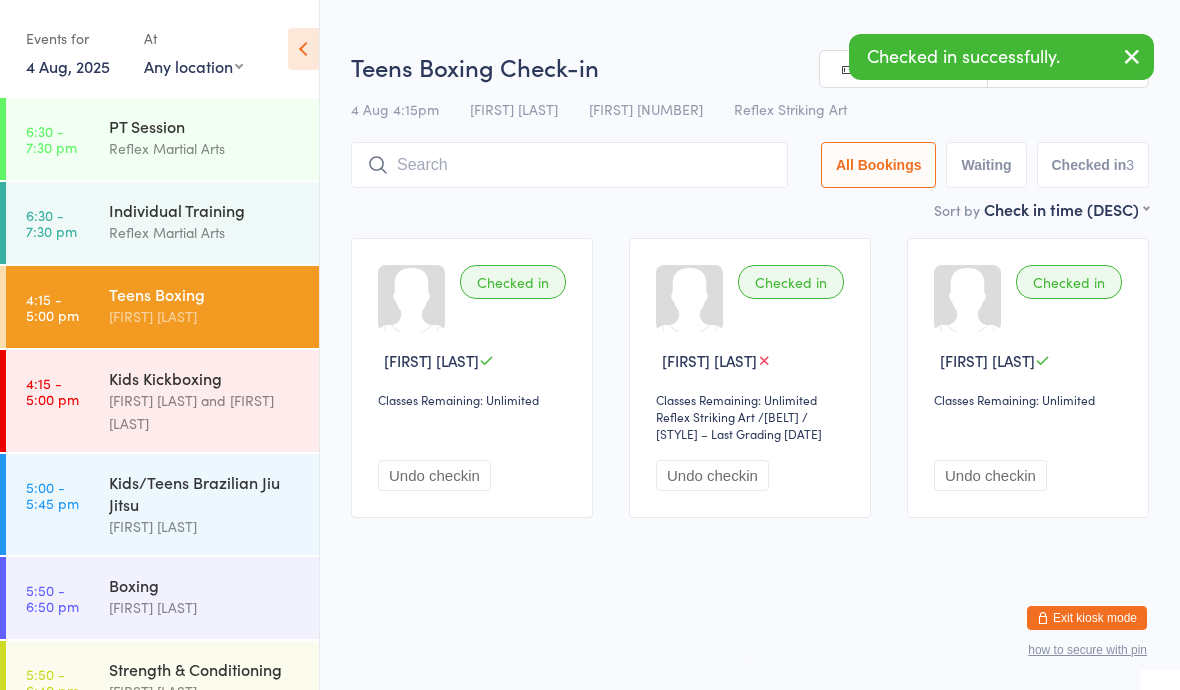 click at bounding box center [569, 165] 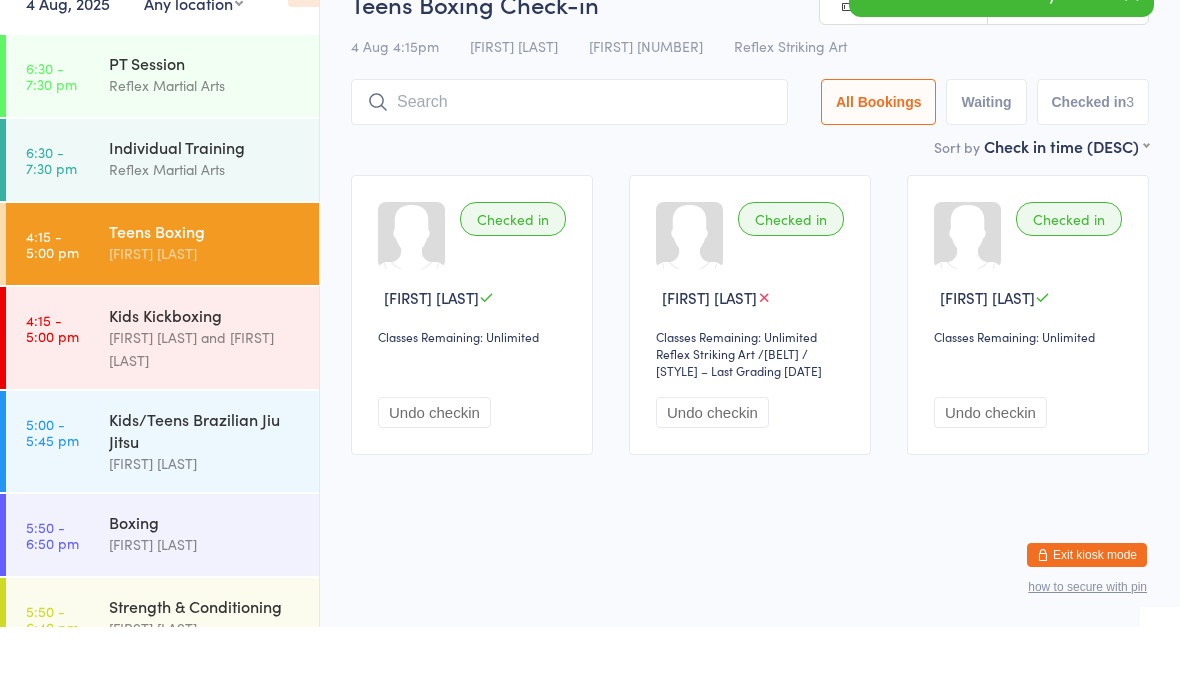 scroll, scrollTop: 11, scrollLeft: 0, axis: vertical 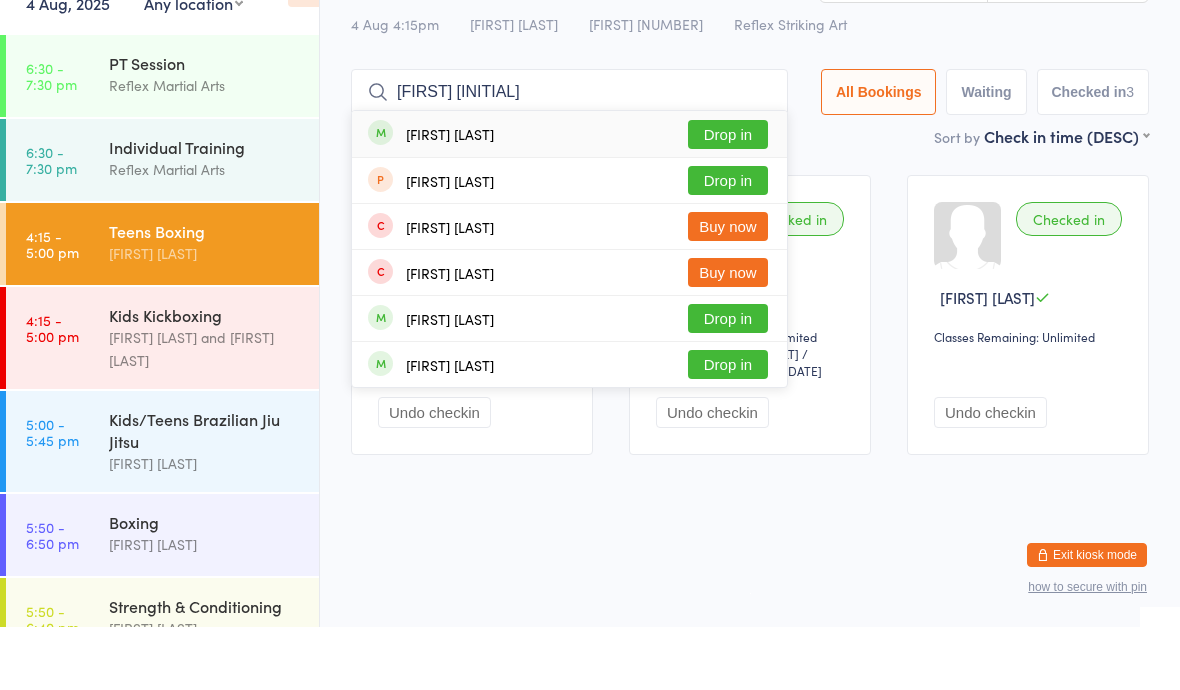 type on "[FIRST] [INITIAL]" 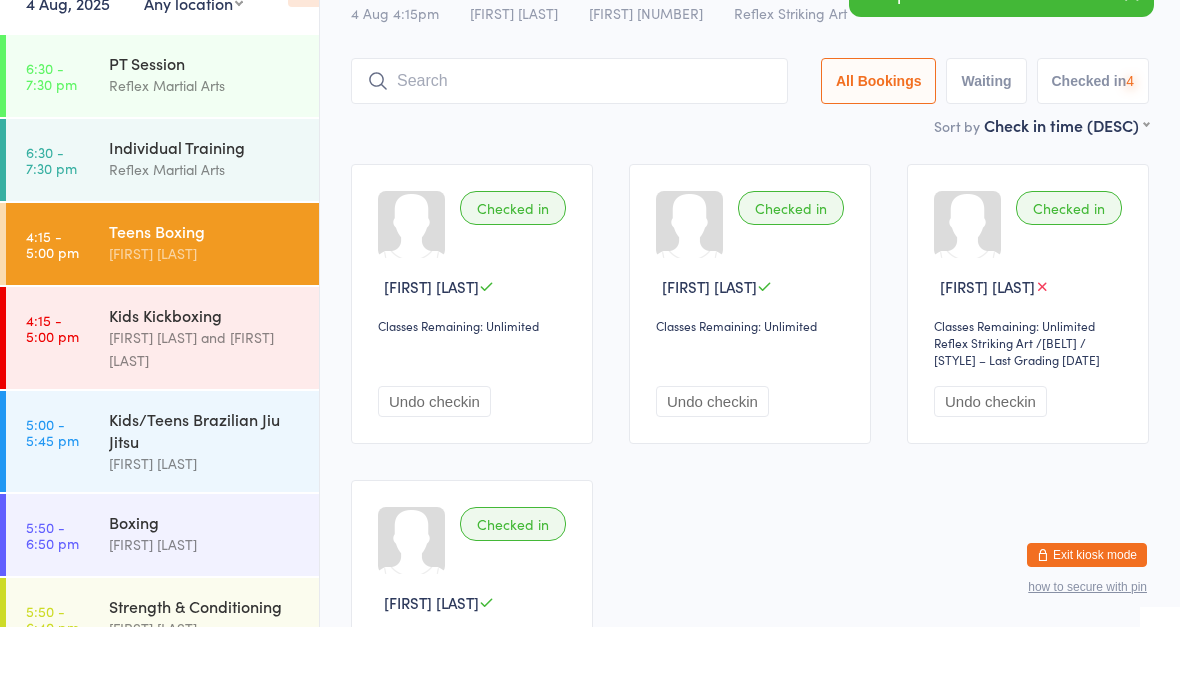 scroll, scrollTop: 55, scrollLeft: 0, axis: vertical 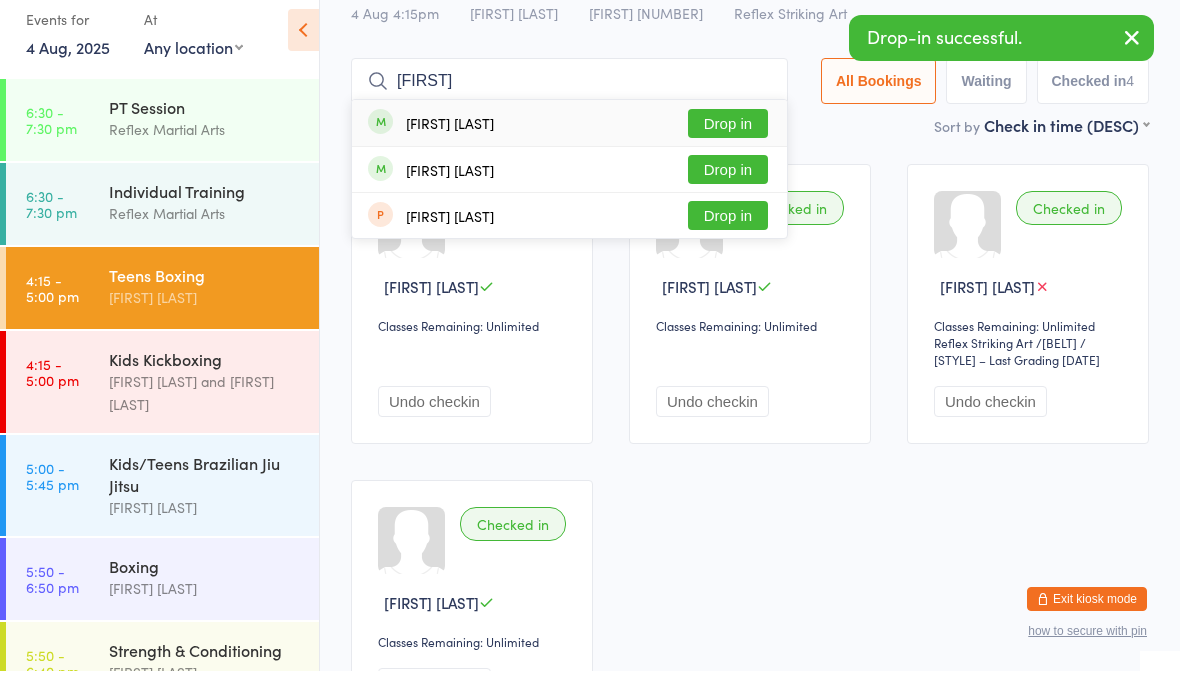type on "[FIRST]" 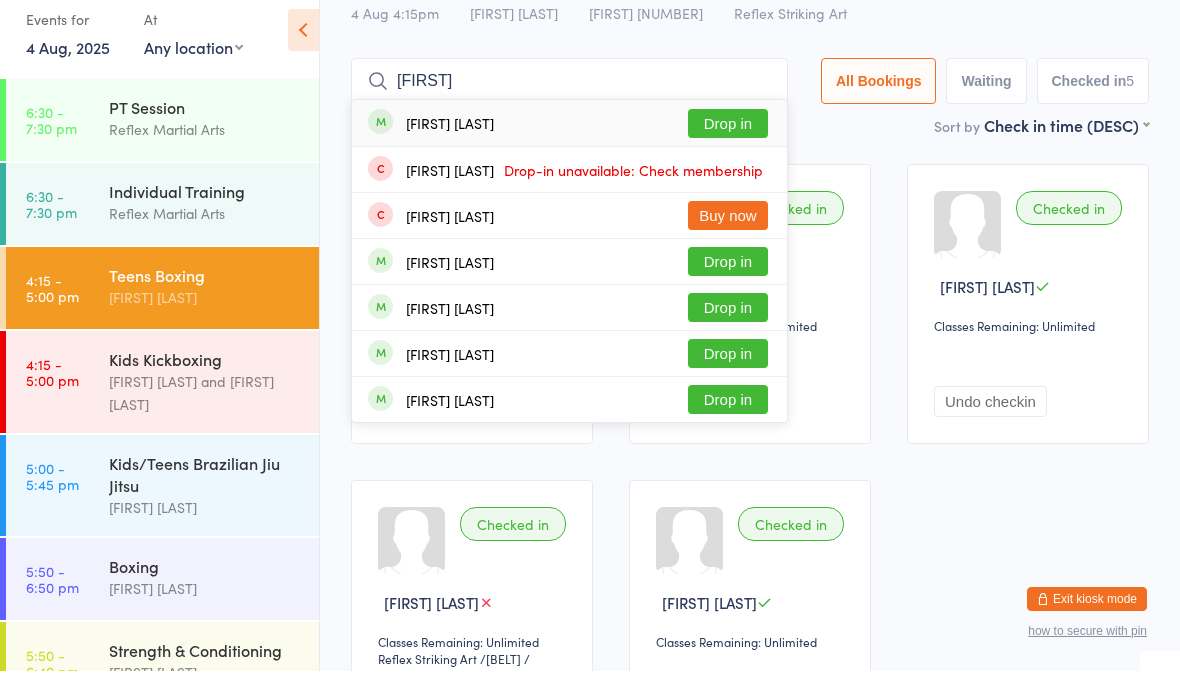 type on "[FIRST]" 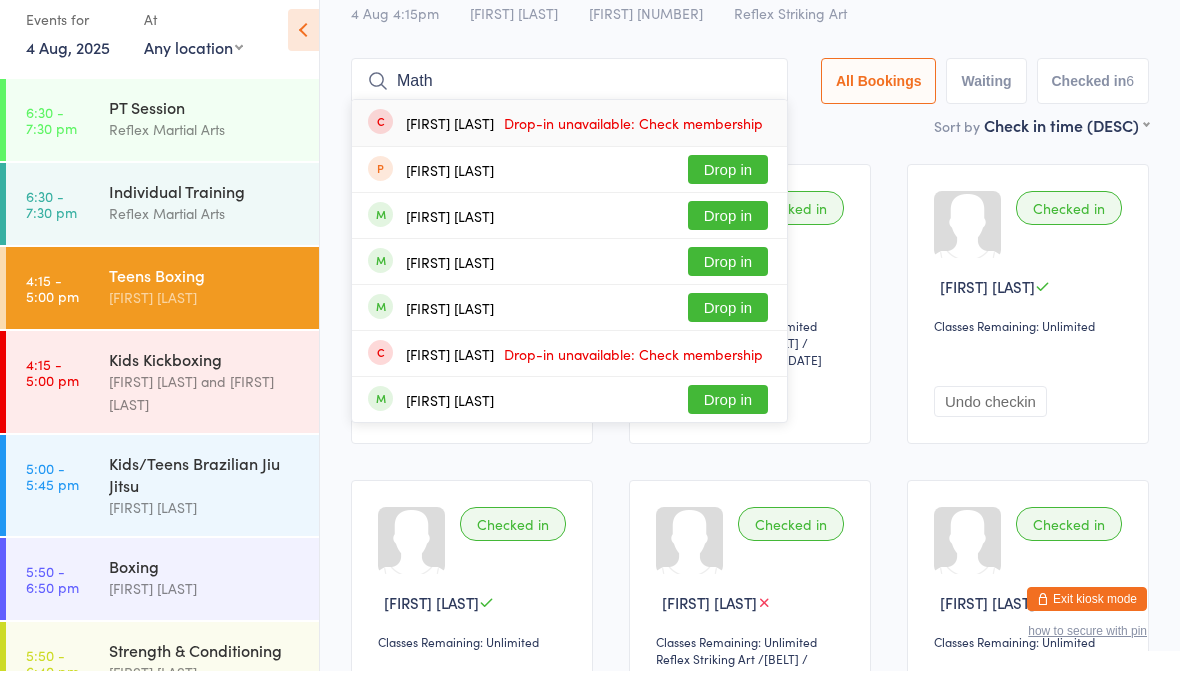type on "Math" 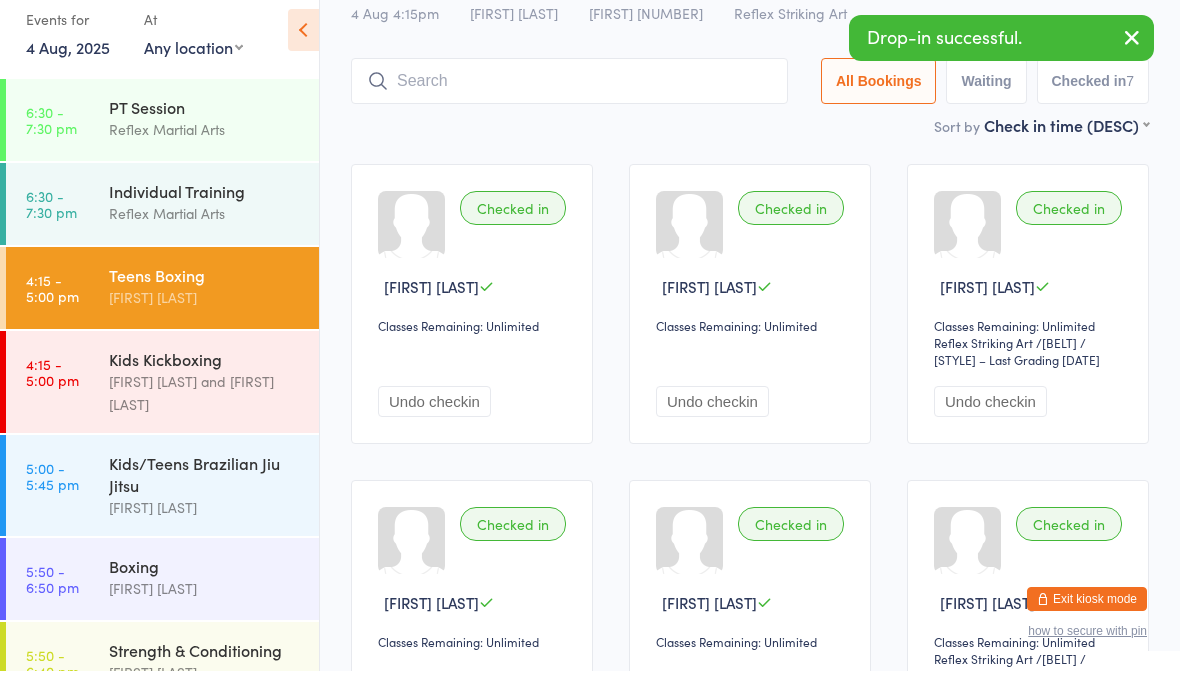 click on "4:15 - 5:00 pm" at bounding box center (52, 391) 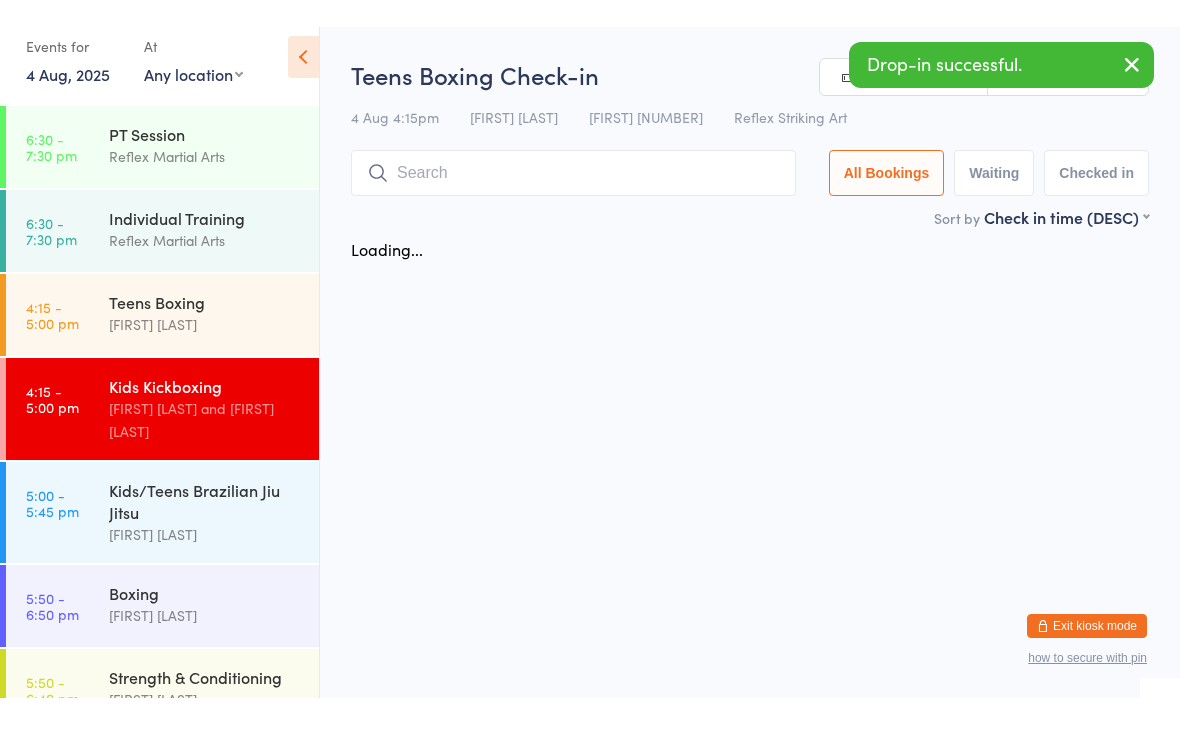 scroll, scrollTop: 0, scrollLeft: 0, axis: both 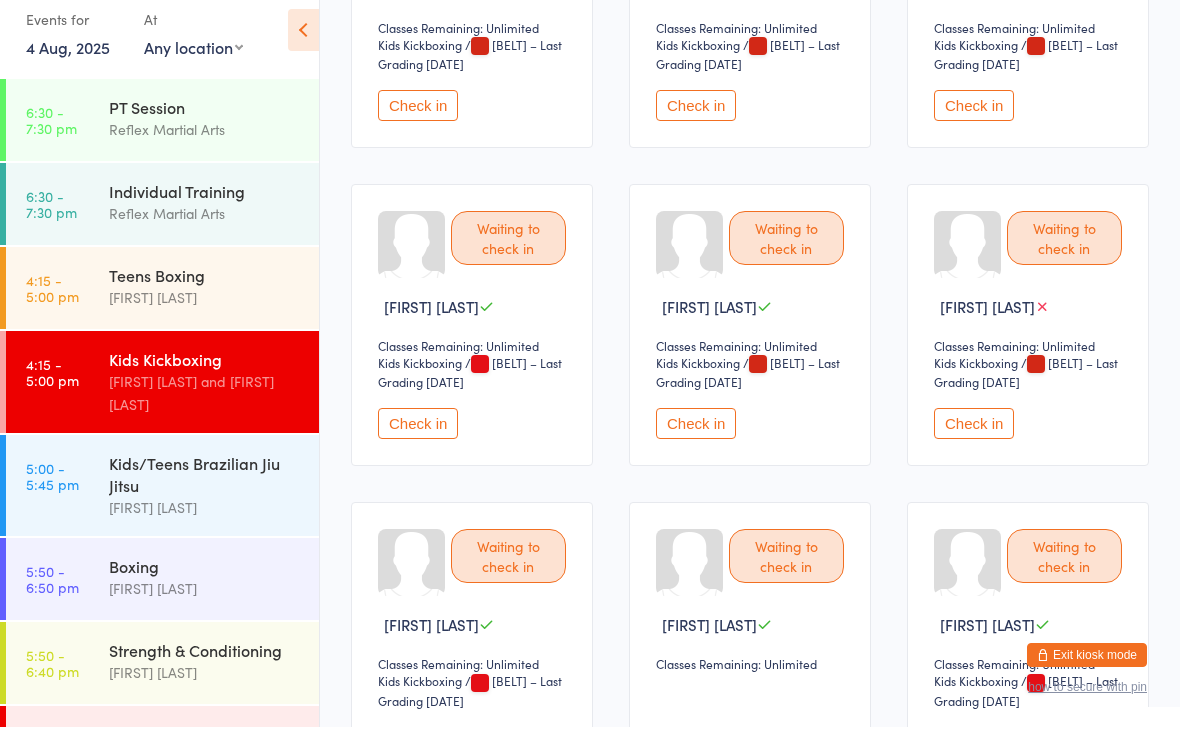 click on "Check in" at bounding box center [418, 442] 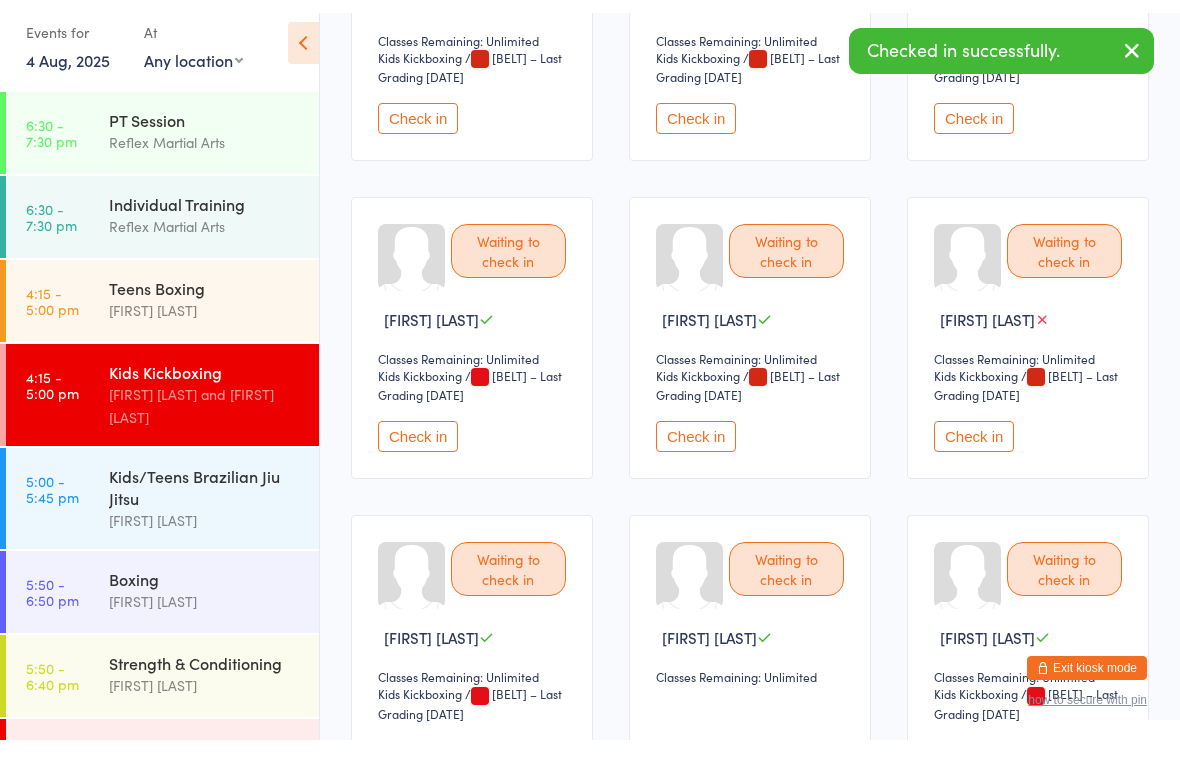 scroll, scrollTop: 373, scrollLeft: 0, axis: vertical 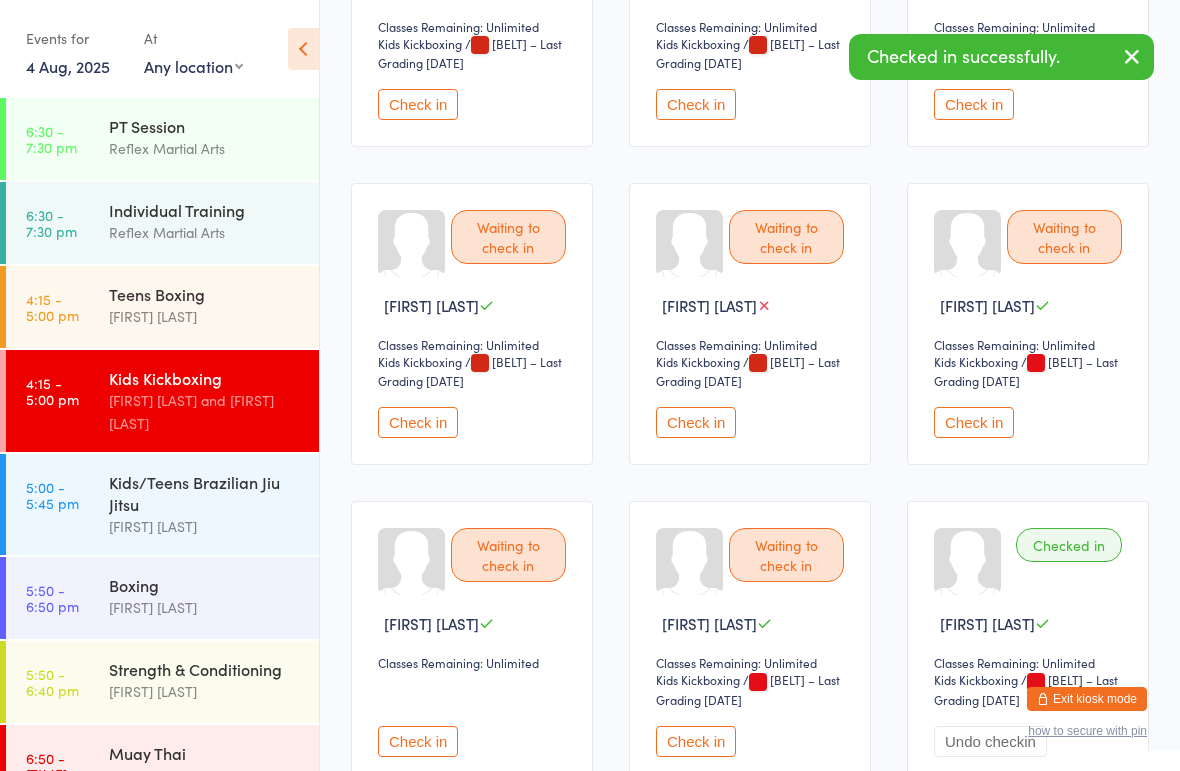 click on "Check in" at bounding box center [418, 422] 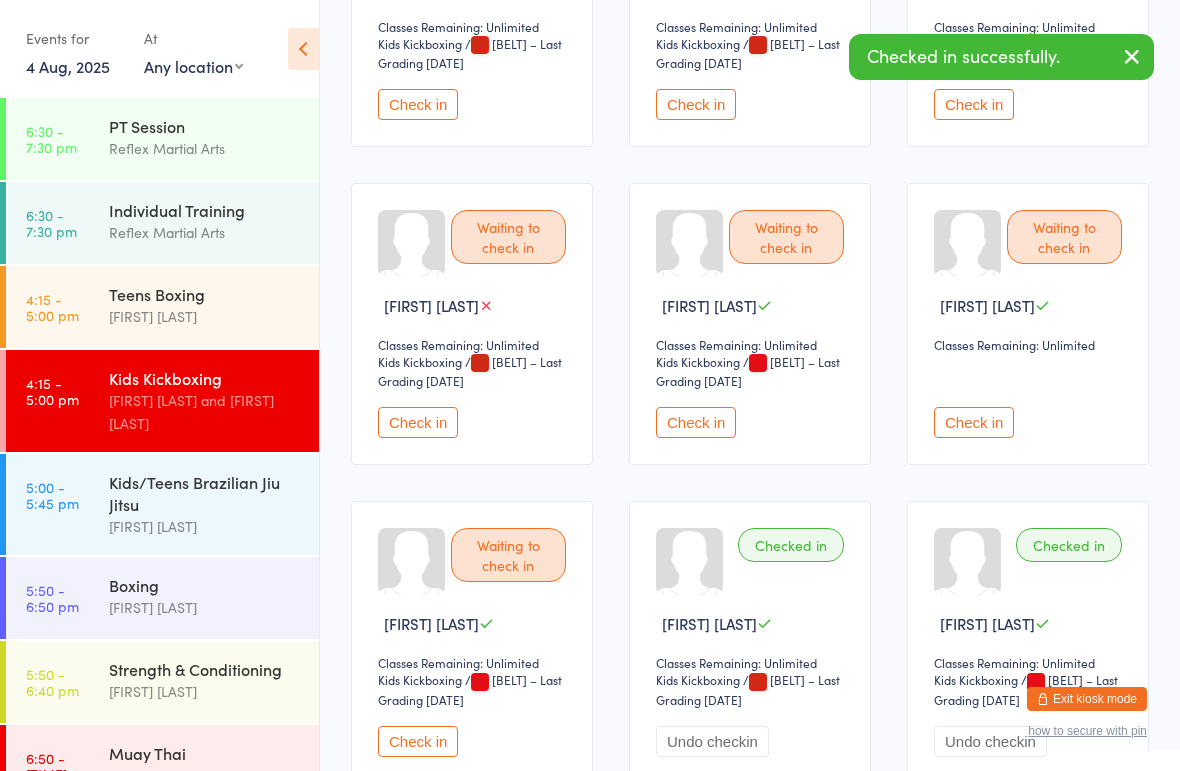 click on "[FIRST] [LAST]" at bounding box center [205, 316] 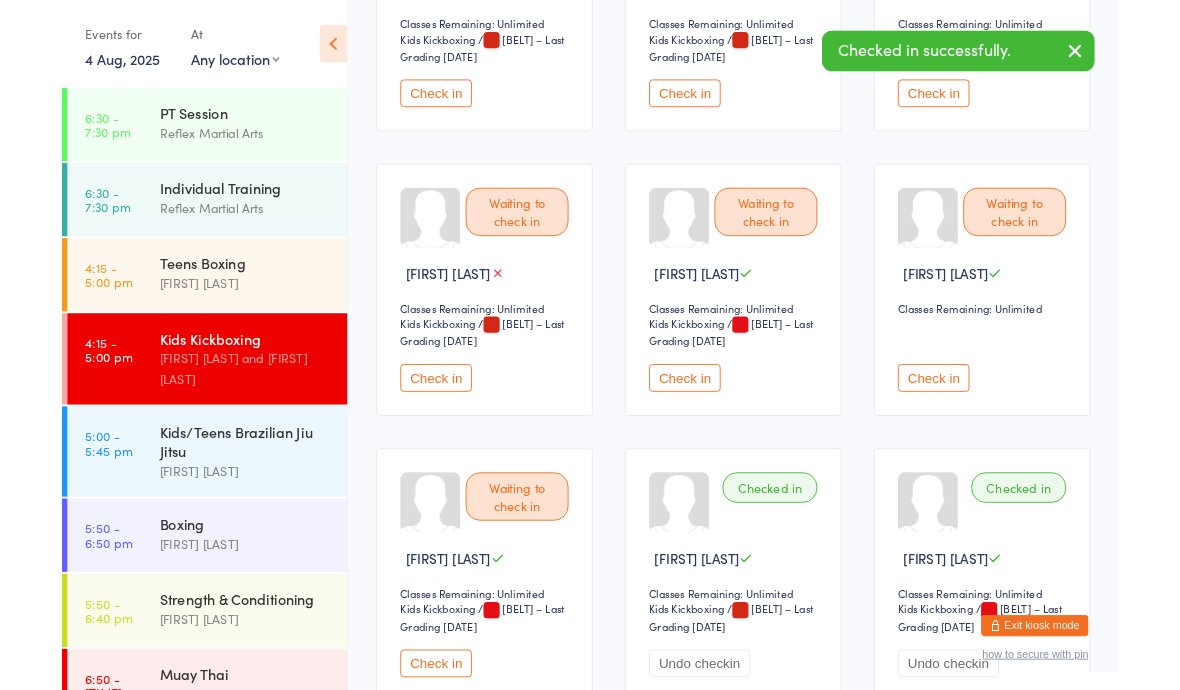 scroll, scrollTop: 0, scrollLeft: 0, axis: both 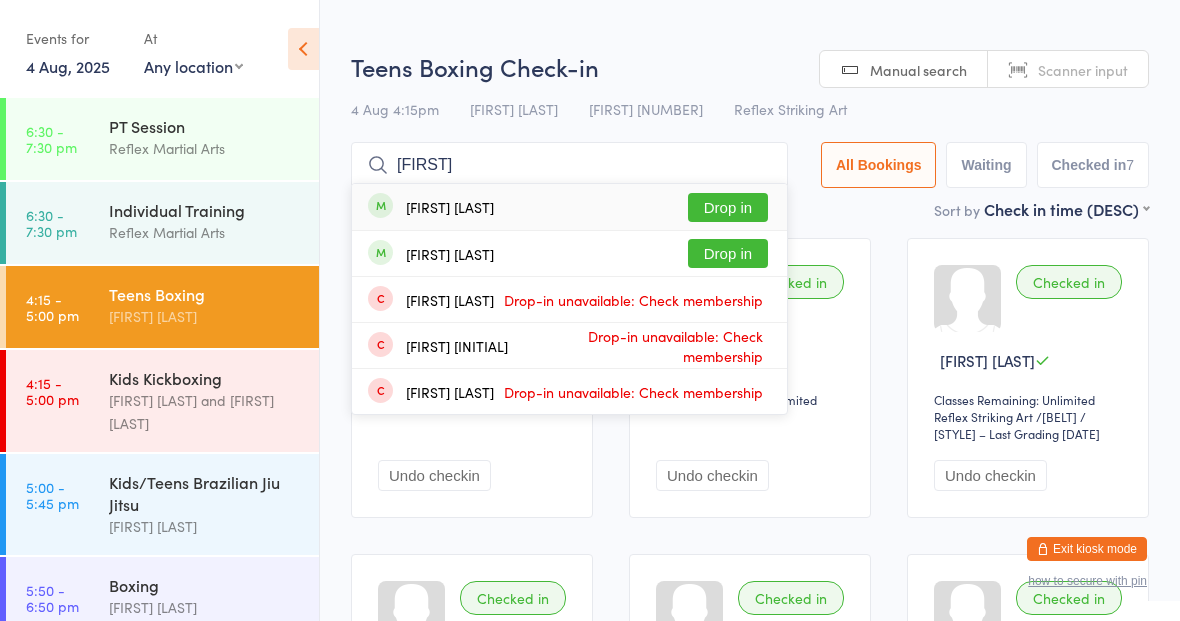 type on "[FIRST]" 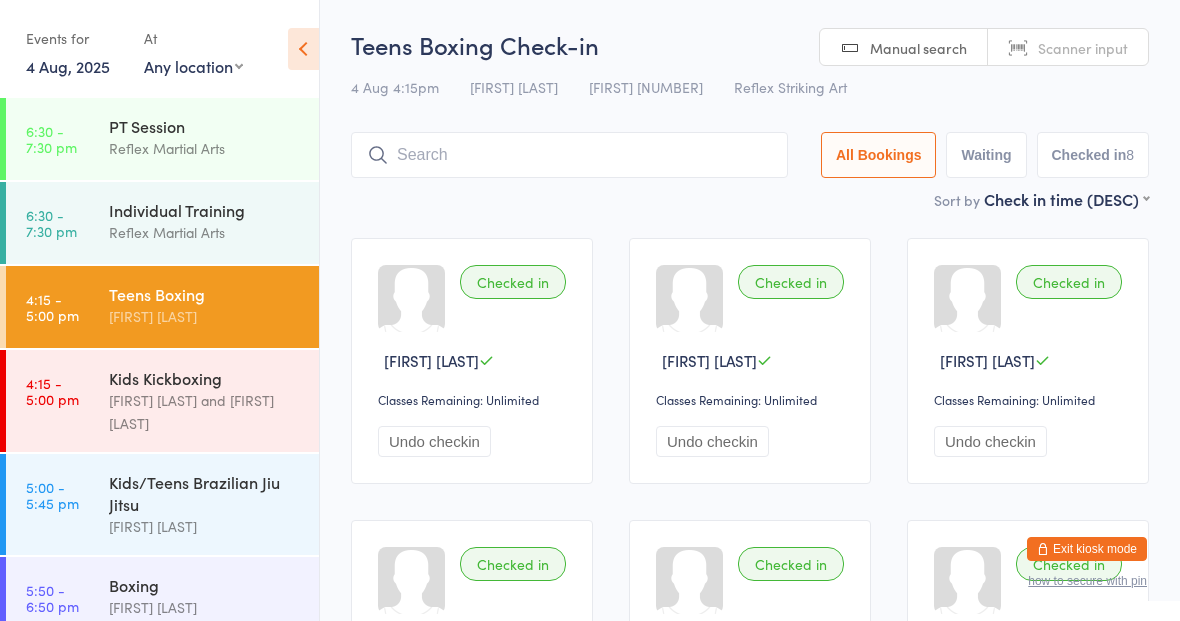click on "Individual Training" at bounding box center [205, 210] 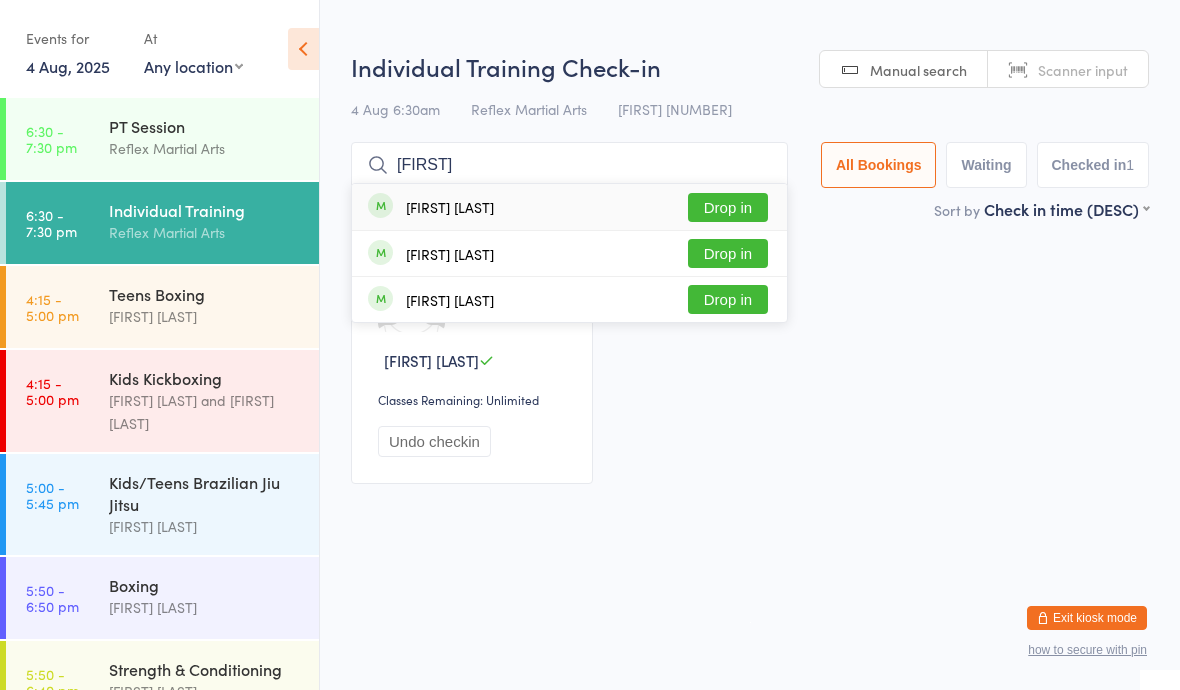 type on "[FIRST]" 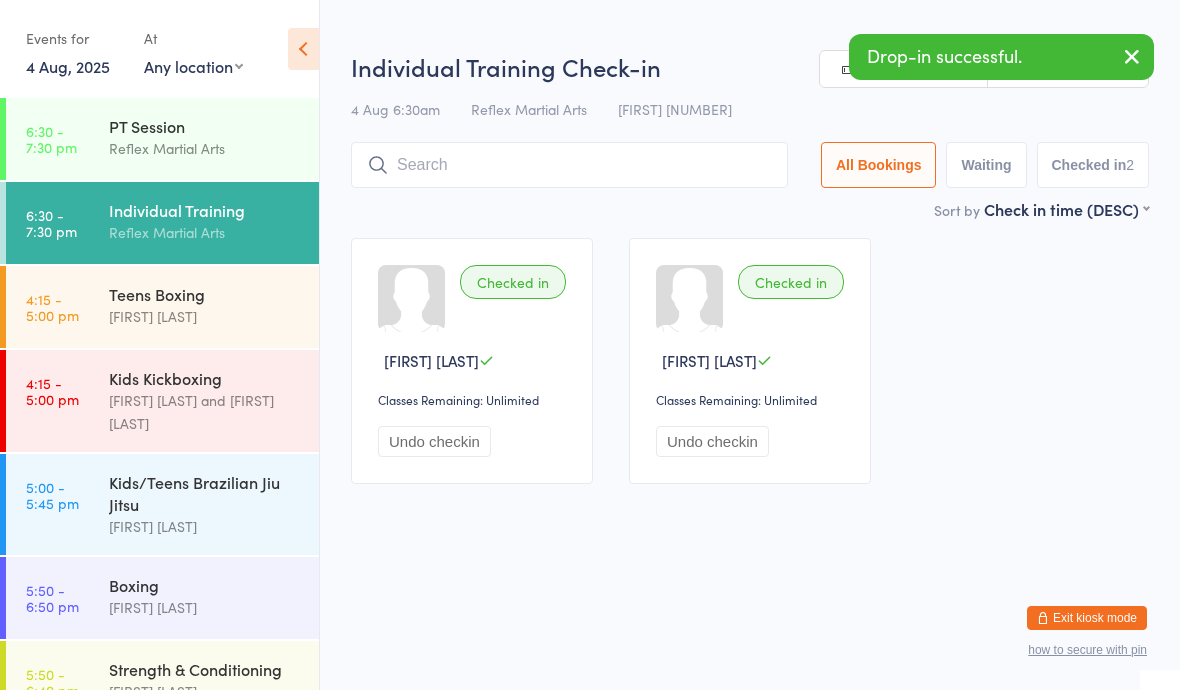 click on "Kids/Teens Brazilian Jiu Jitsu" at bounding box center [205, 493] 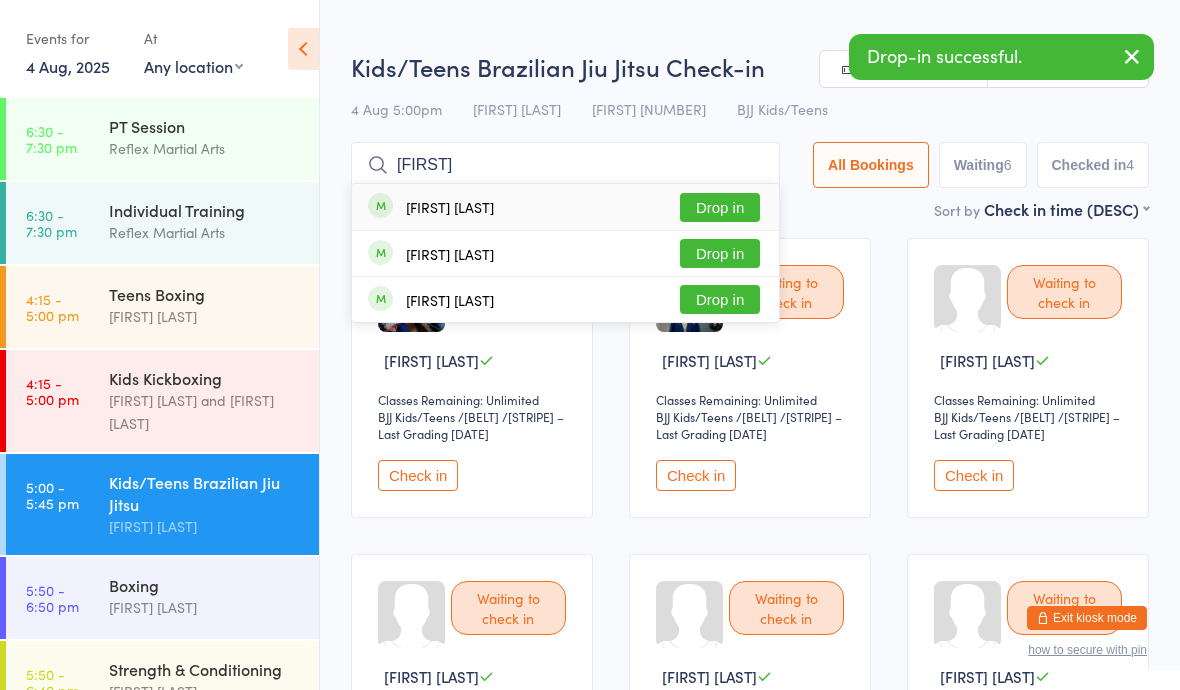type on "[FIRST]" 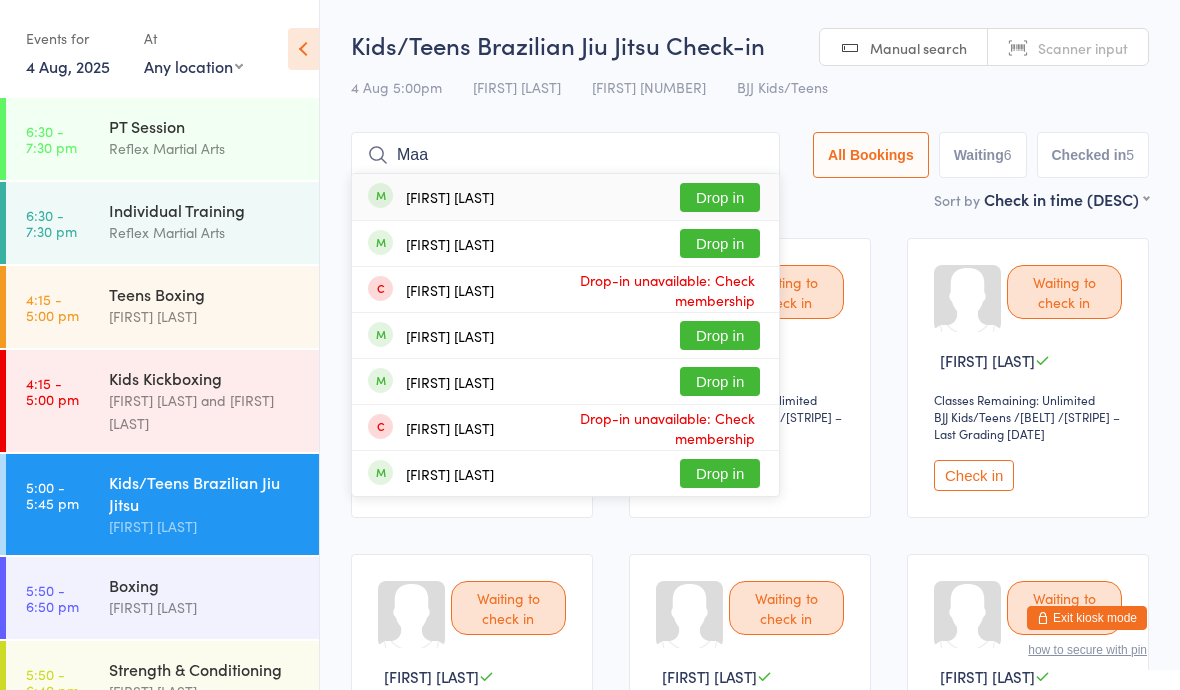 type on "Maa" 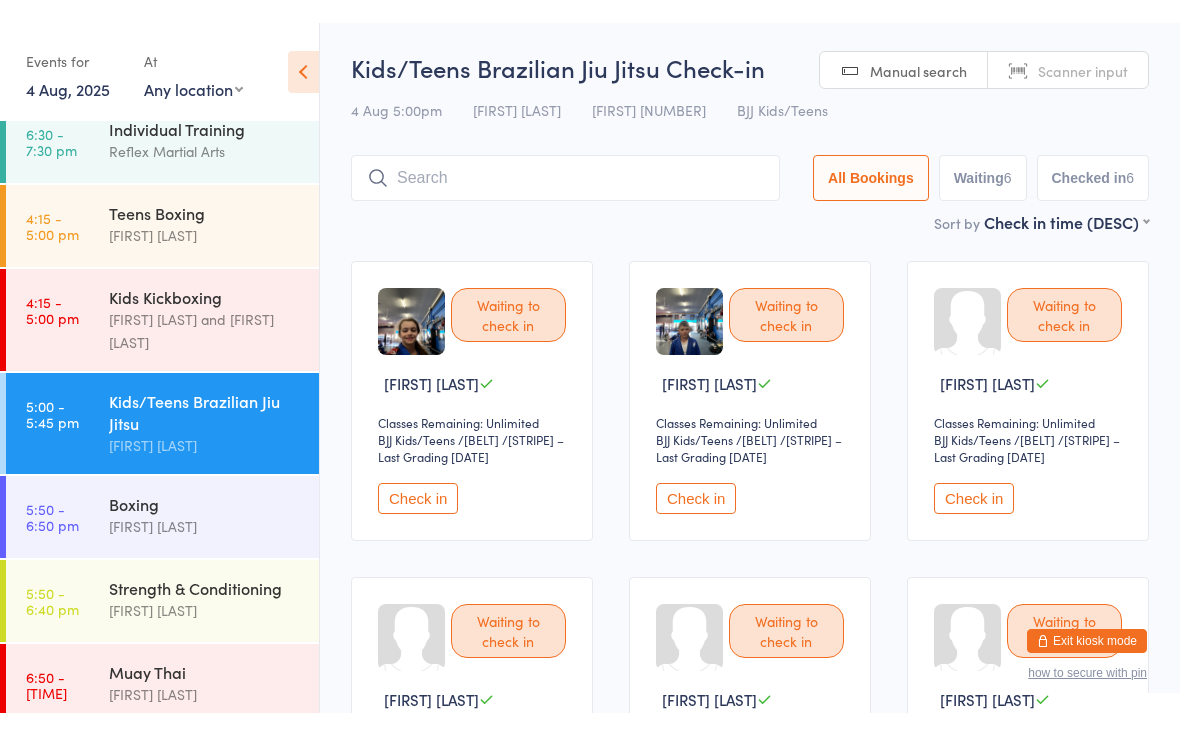 scroll, scrollTop: 103, scrollLeft: 0, axis: vertical 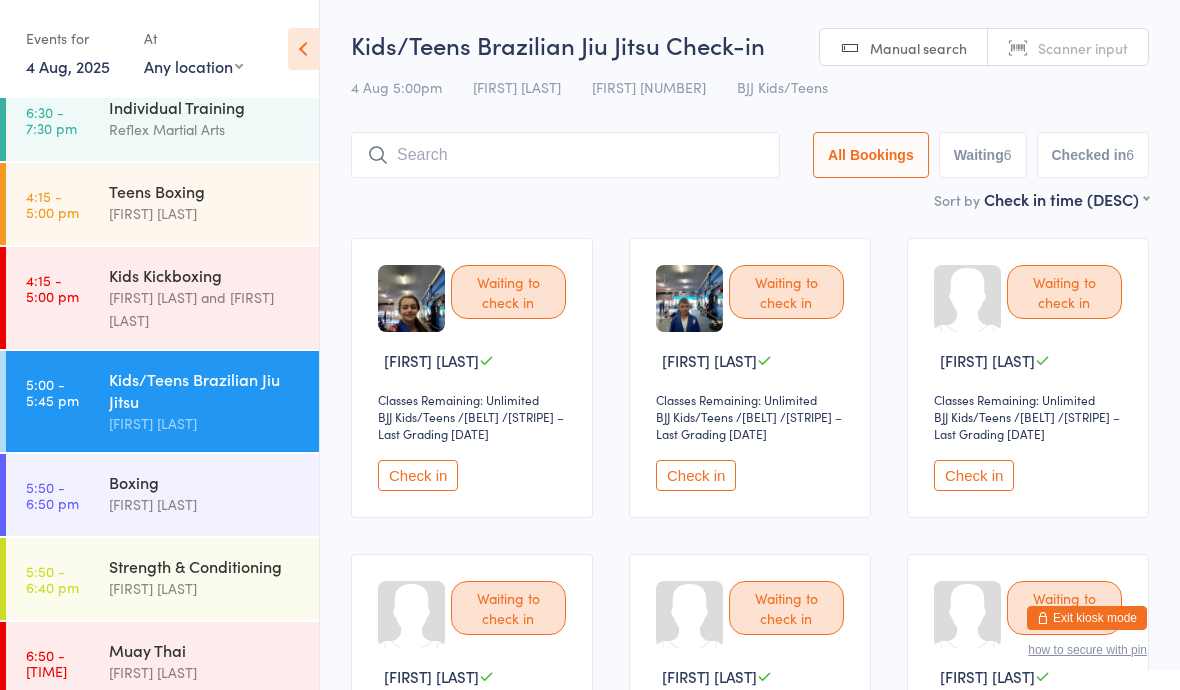 click on "Strength & Conditioning" at bounding box center [205, 566] 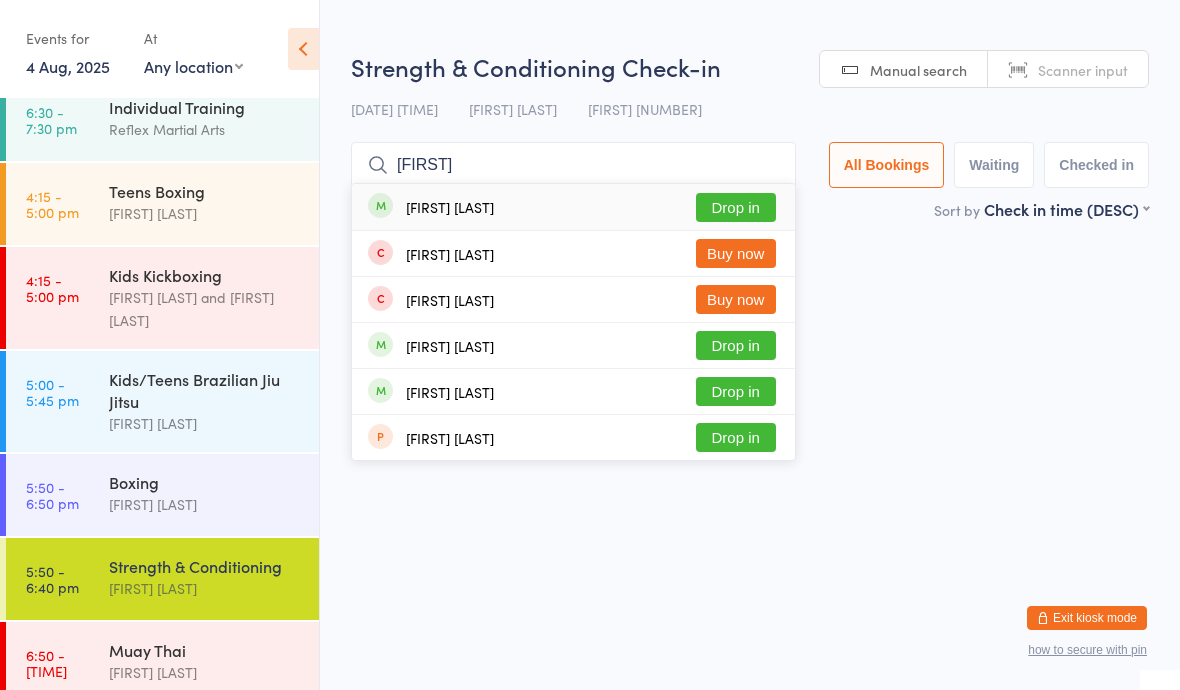 type on "[FIRST]" 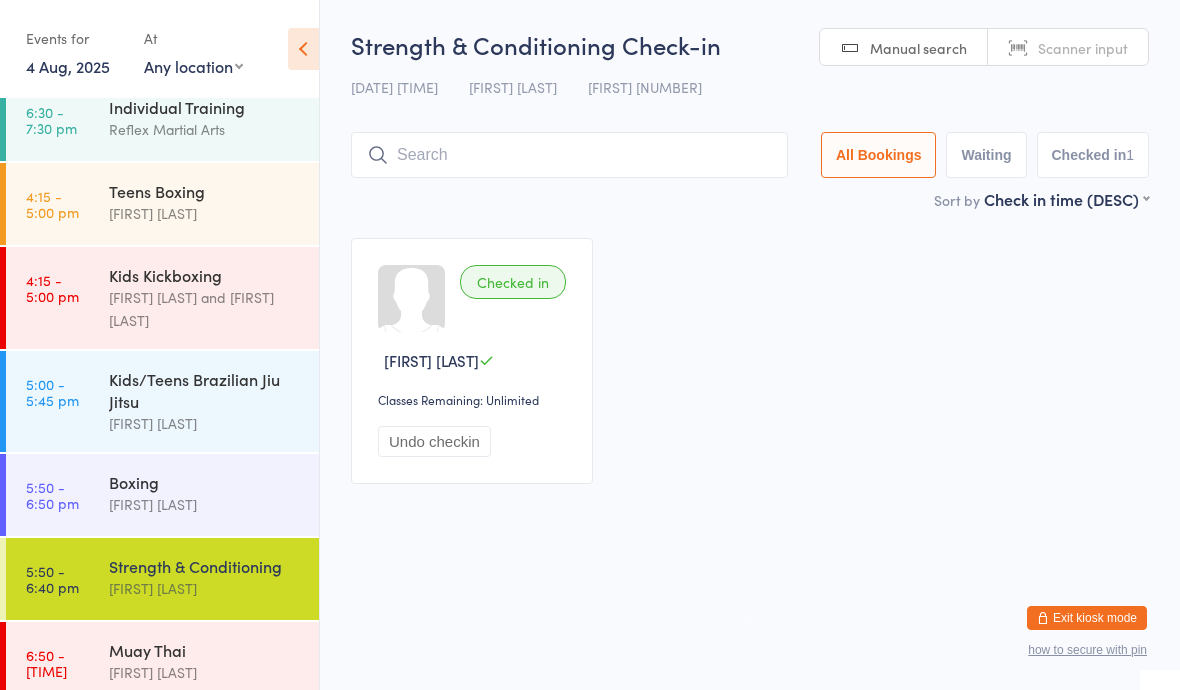 click on "[FIRST] [LAST] and [FIRST] [LAST]" at bounding box center [205, 309] 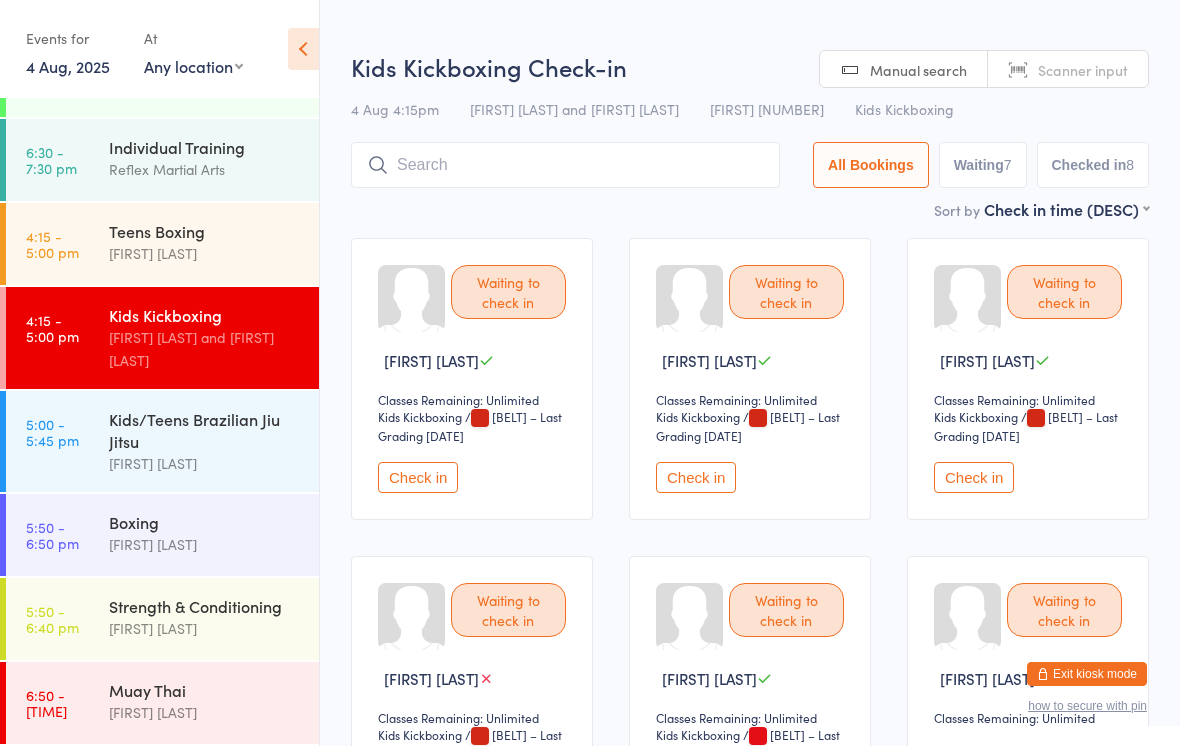 scroll, scrollTop: 47, scrollLeft: 0, axis: vertical 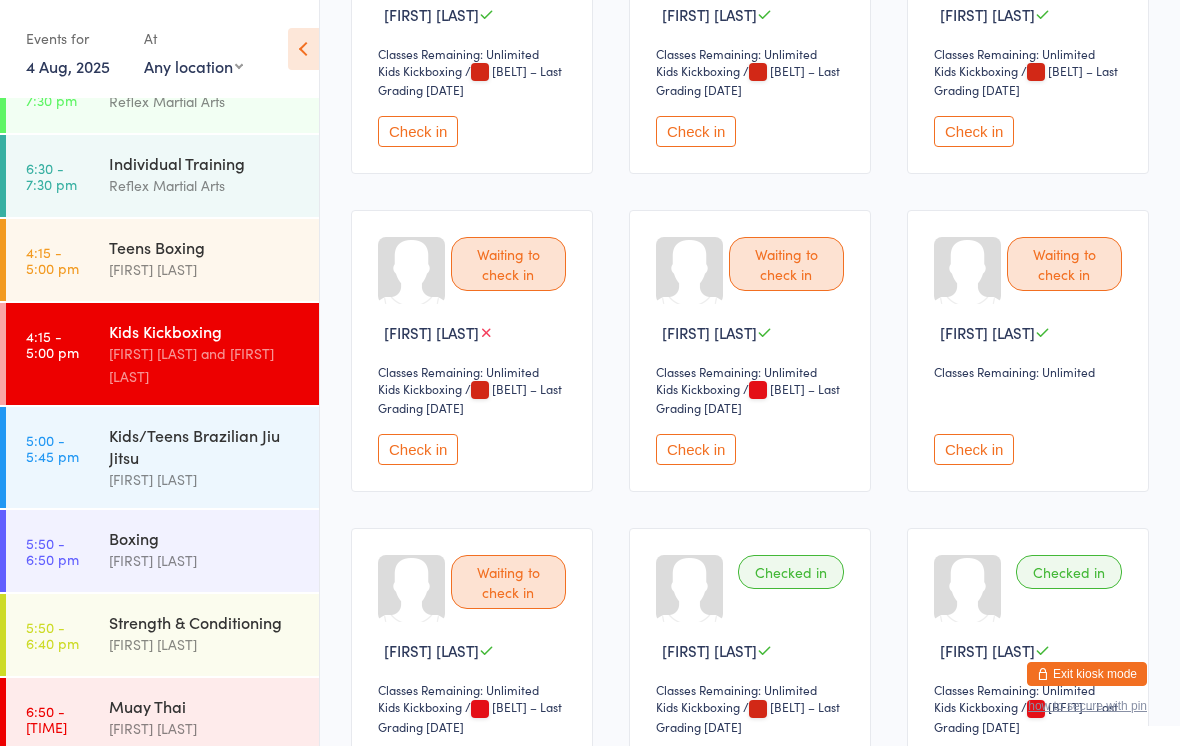 click on "Check in" at bounding box center [418, 449] 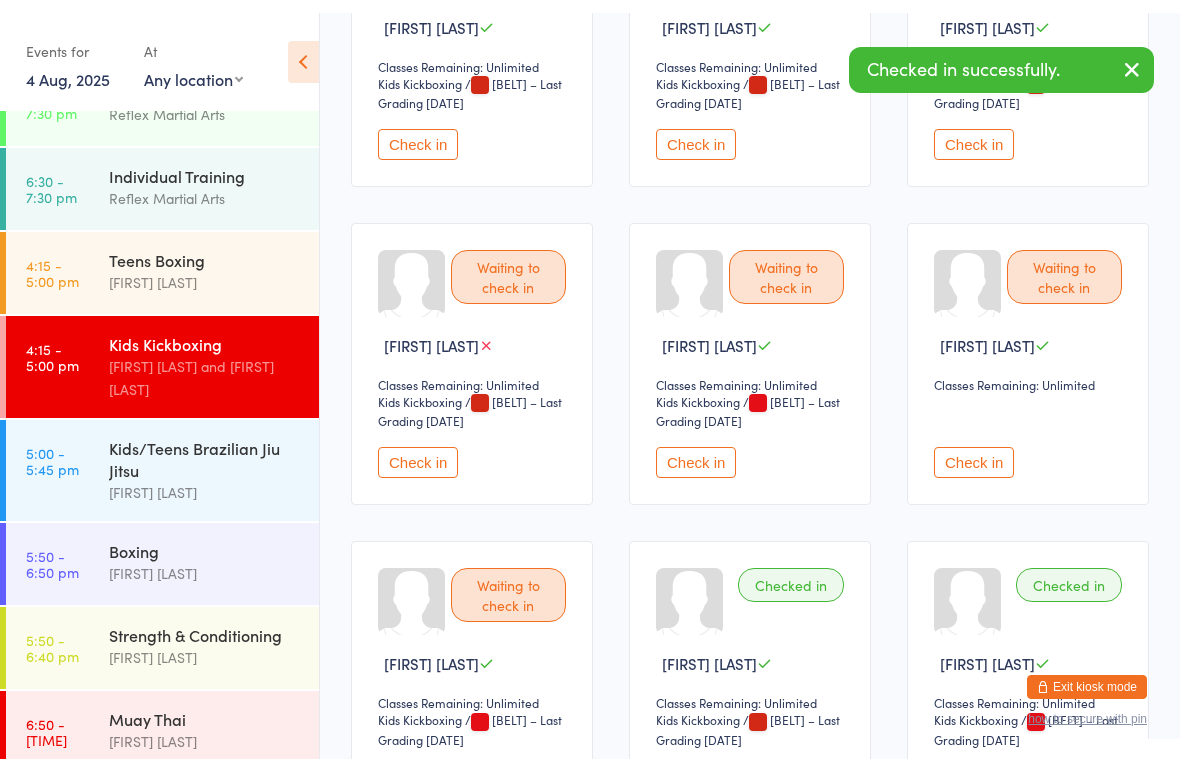 scroll, scrollTop: 347, scrollLeft: 0, axis: vertical 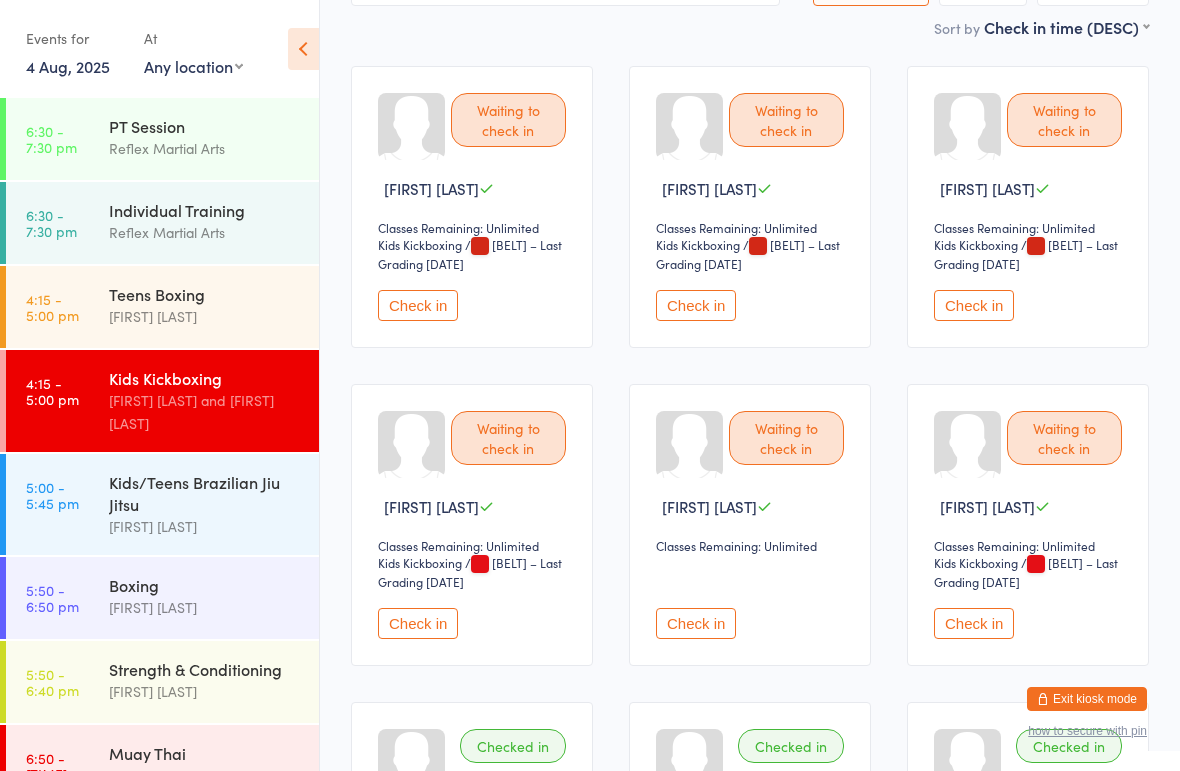 click on "Check in" at bounding box center (696, 623) 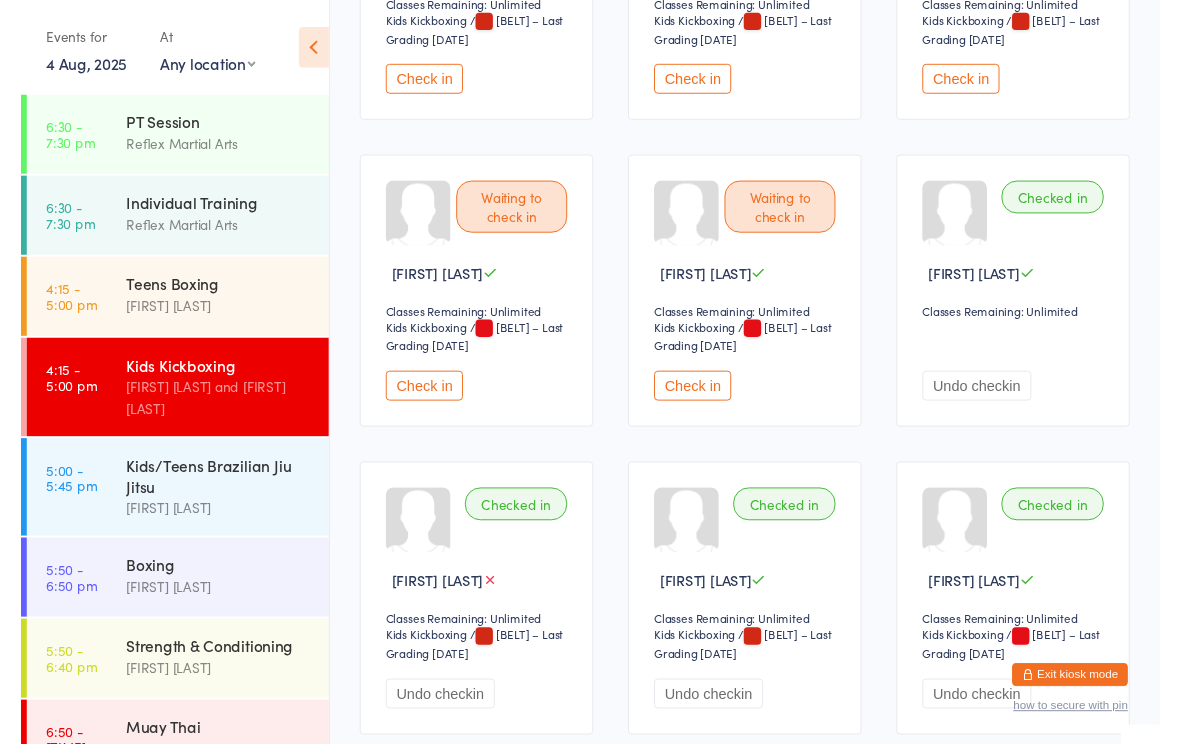 scroll, scrollTop: 395, scrollLeft: 0, axis: vertical 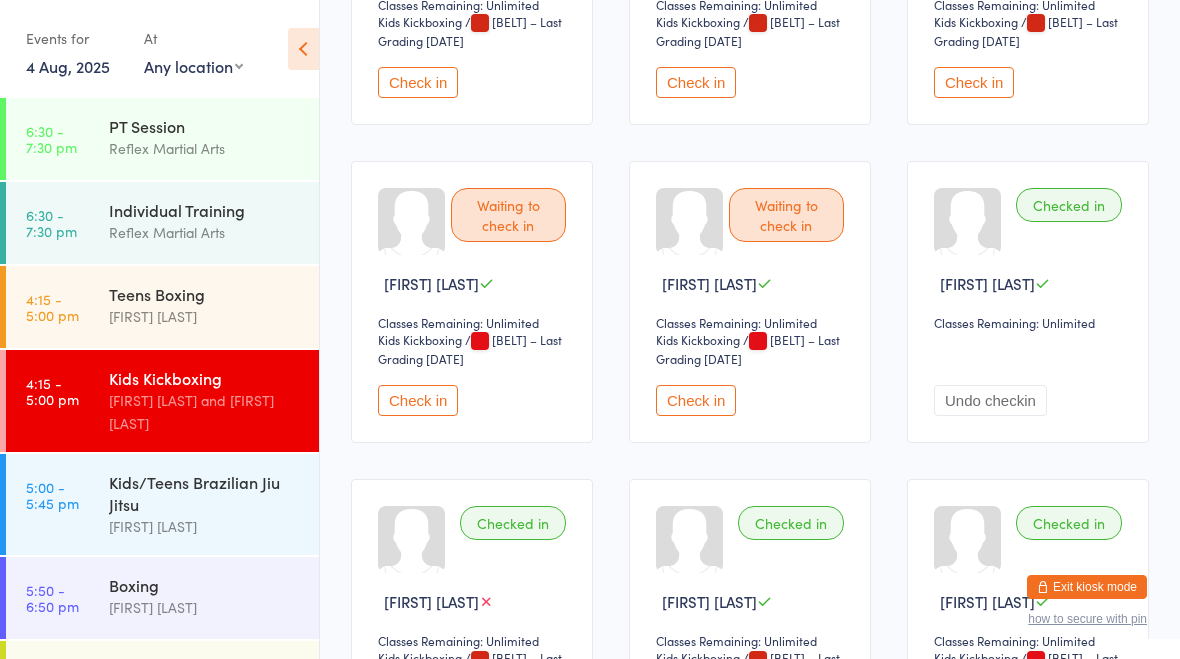 click on "Check in" at bounding box center [418, 400] 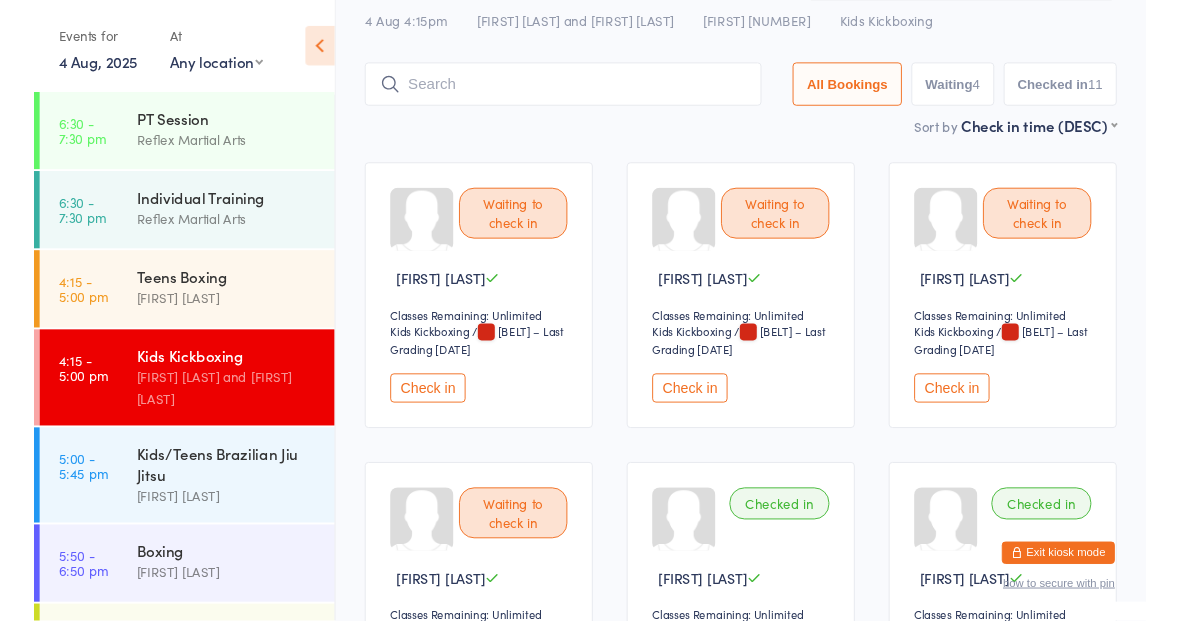 scroll, scrollTop: 0, scrollLeft: 0, axis: both 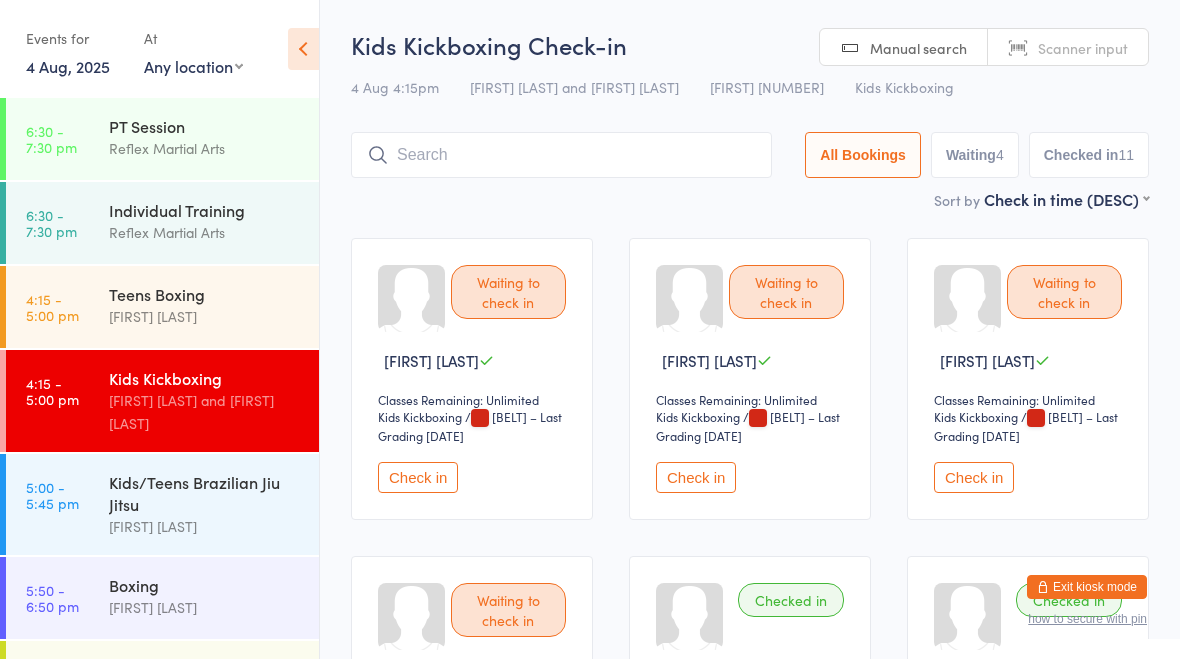 click on "Reflex Martial Arts" at bounding box center (205, 232) 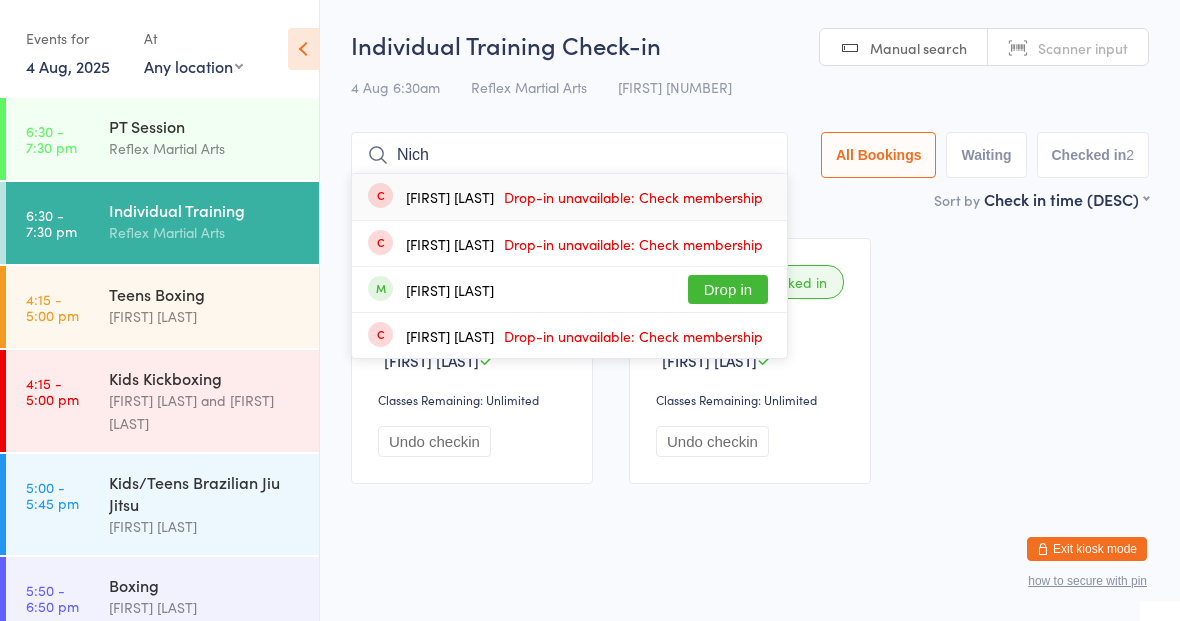 type on "Nich" 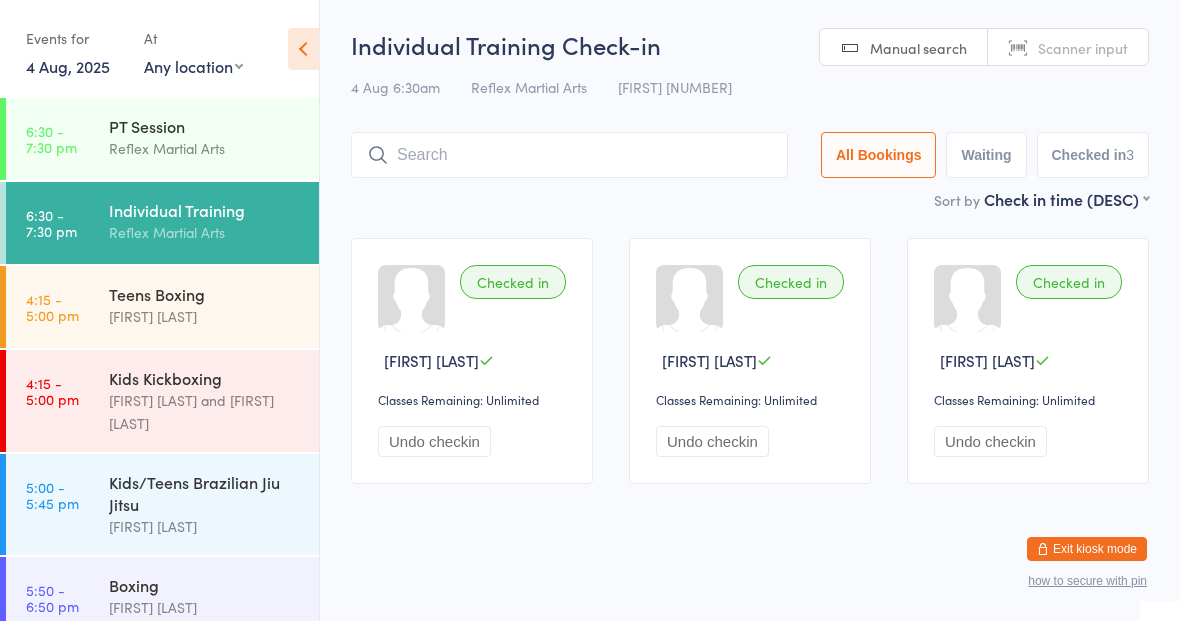 click on "[FIRST] [LAST]" at bounding box center (205, 316) 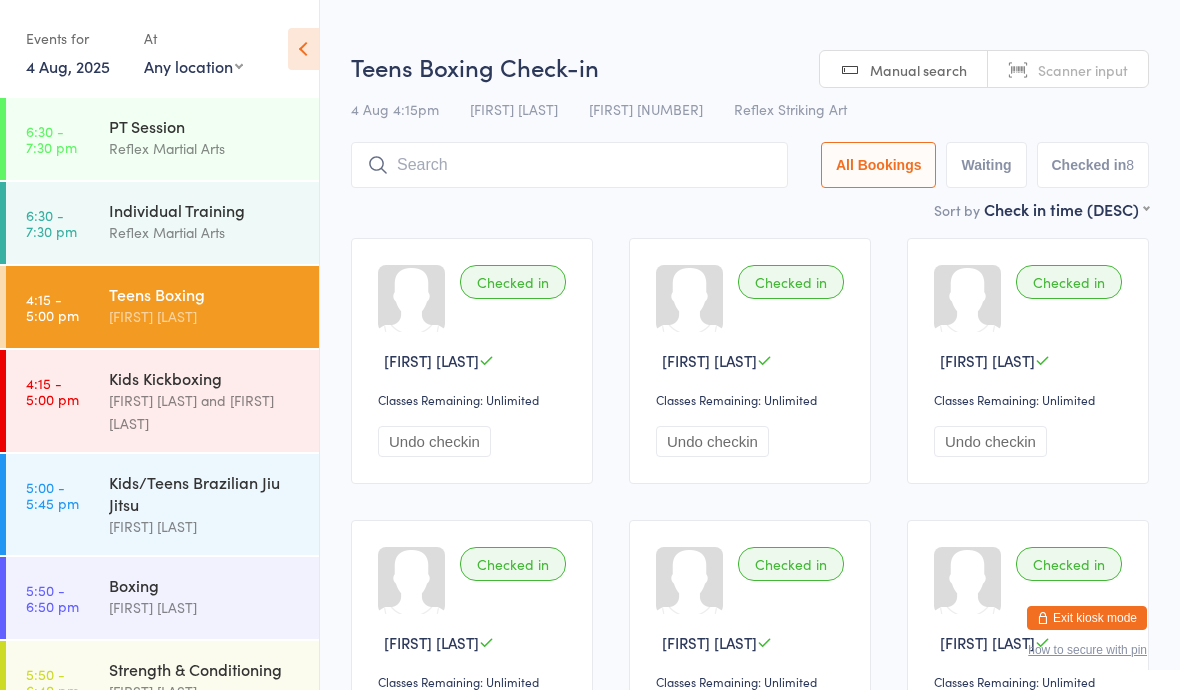 click on "[FIRST] [LAST]" at bounding box center (205, 526) 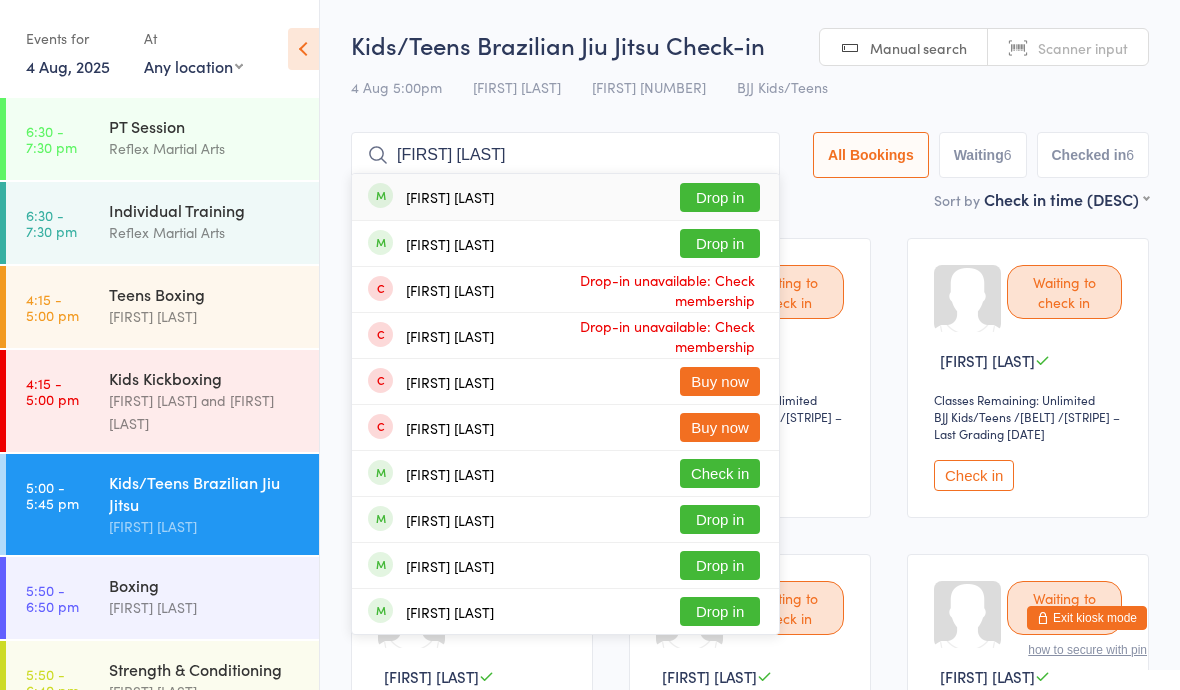 type on "[FIRST] [LAST]" 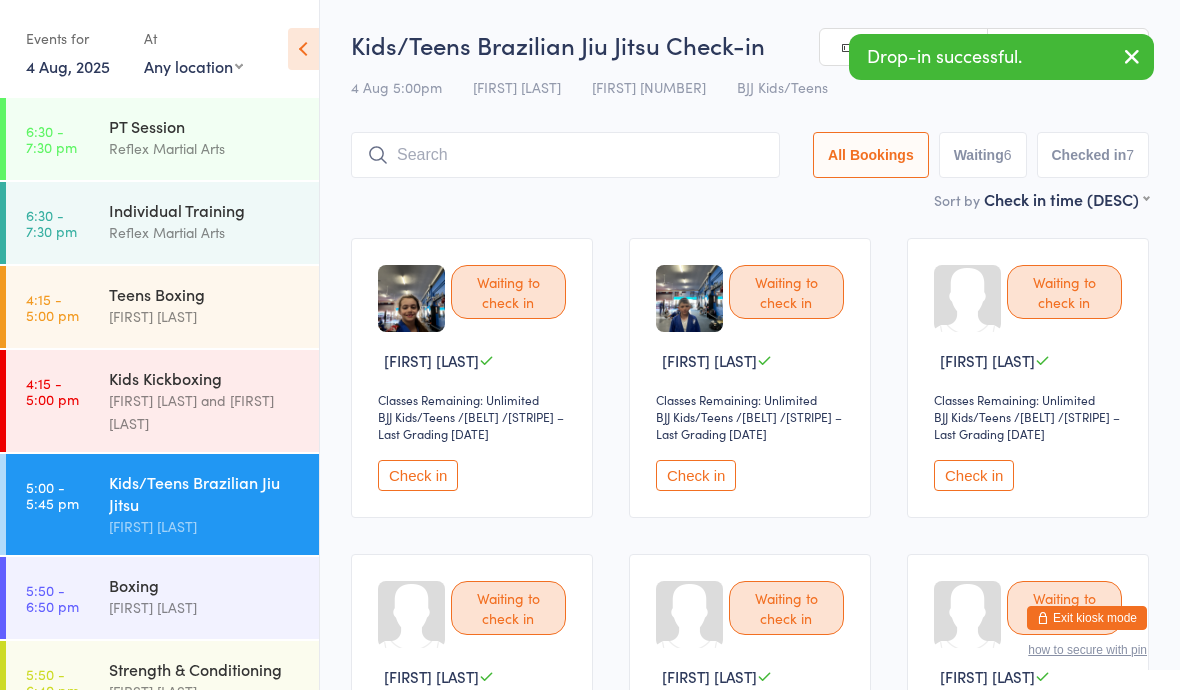 click on "Check in" at bounding box center (418, 475) 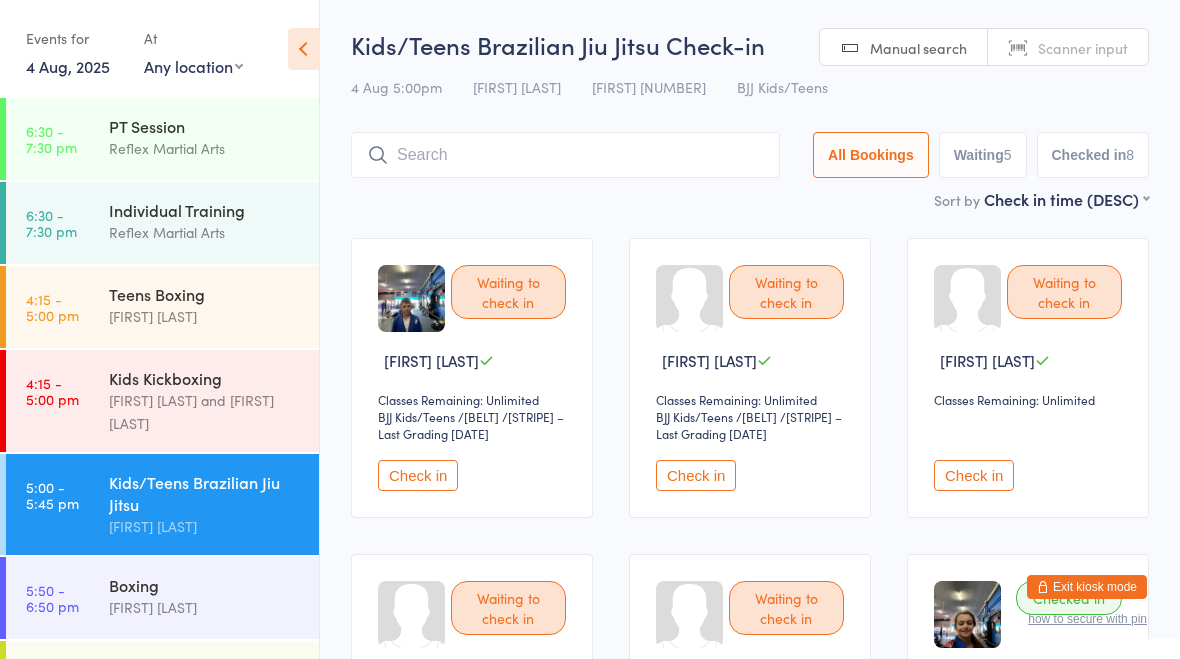 click on "Check in" at bounding box center [418, 475] 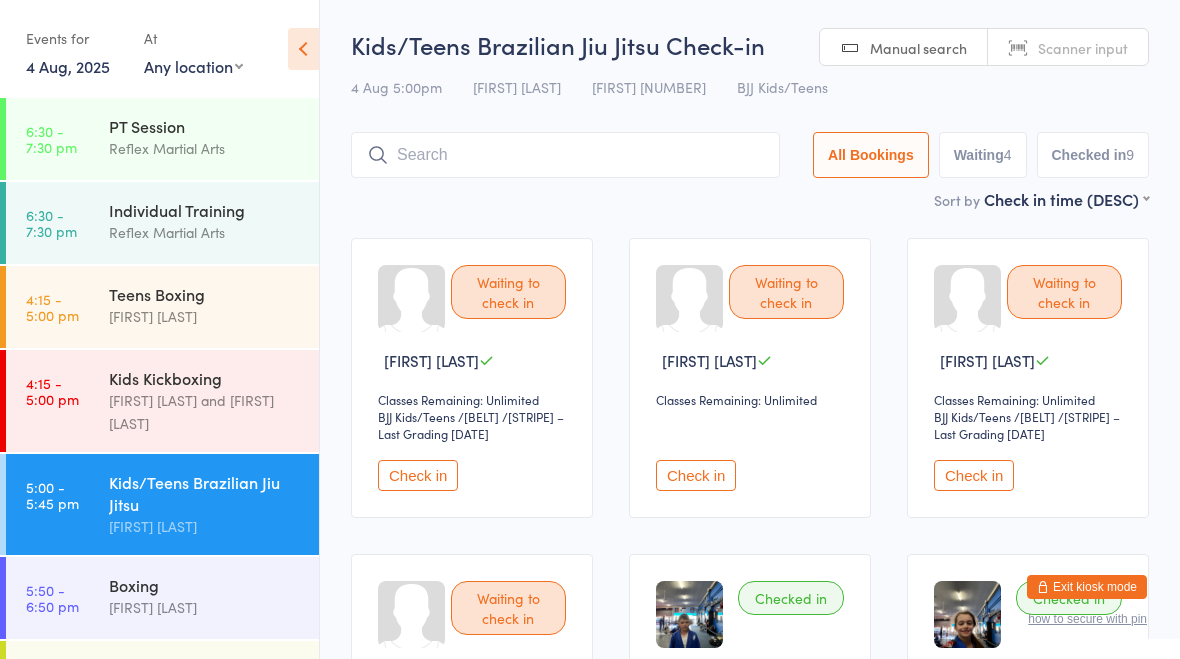 click on "Check in" at bounding box center [974, 475] 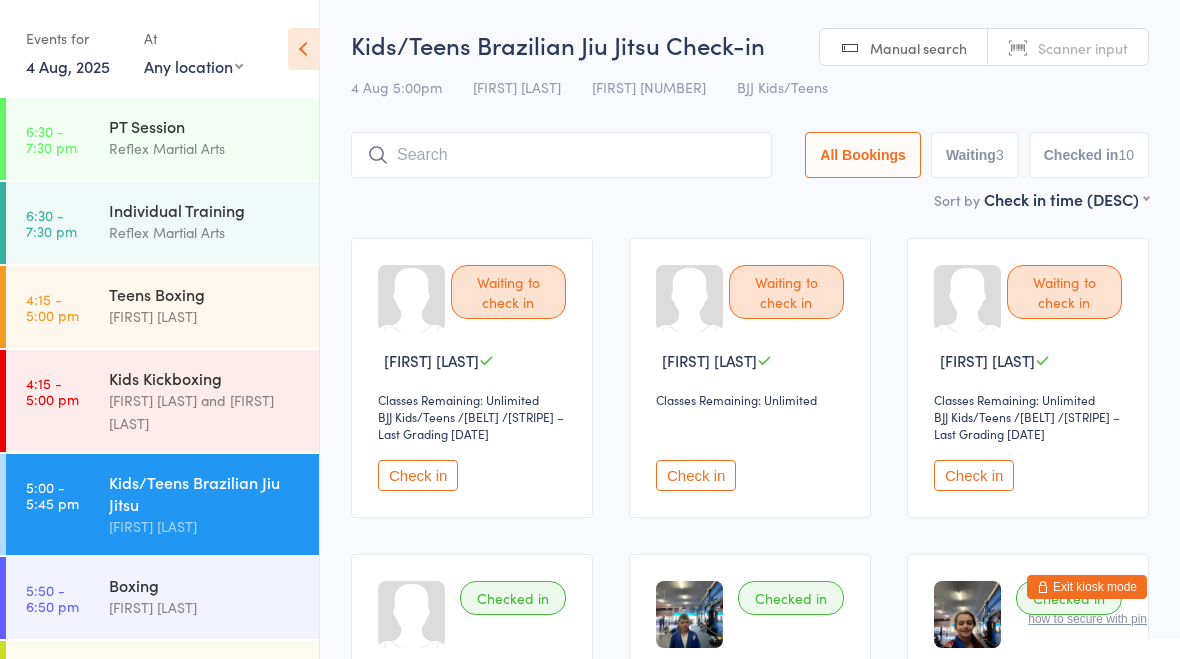 click on "Check in" at bounding box center (974, 475) 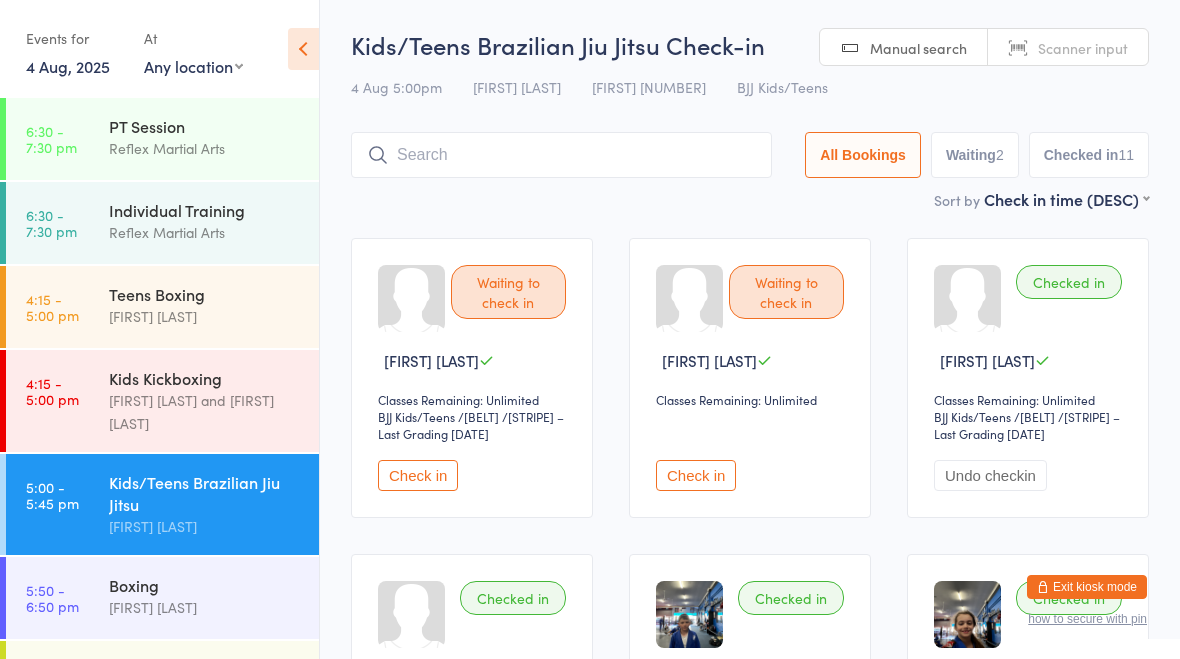 click at bounding box center [561, 155] 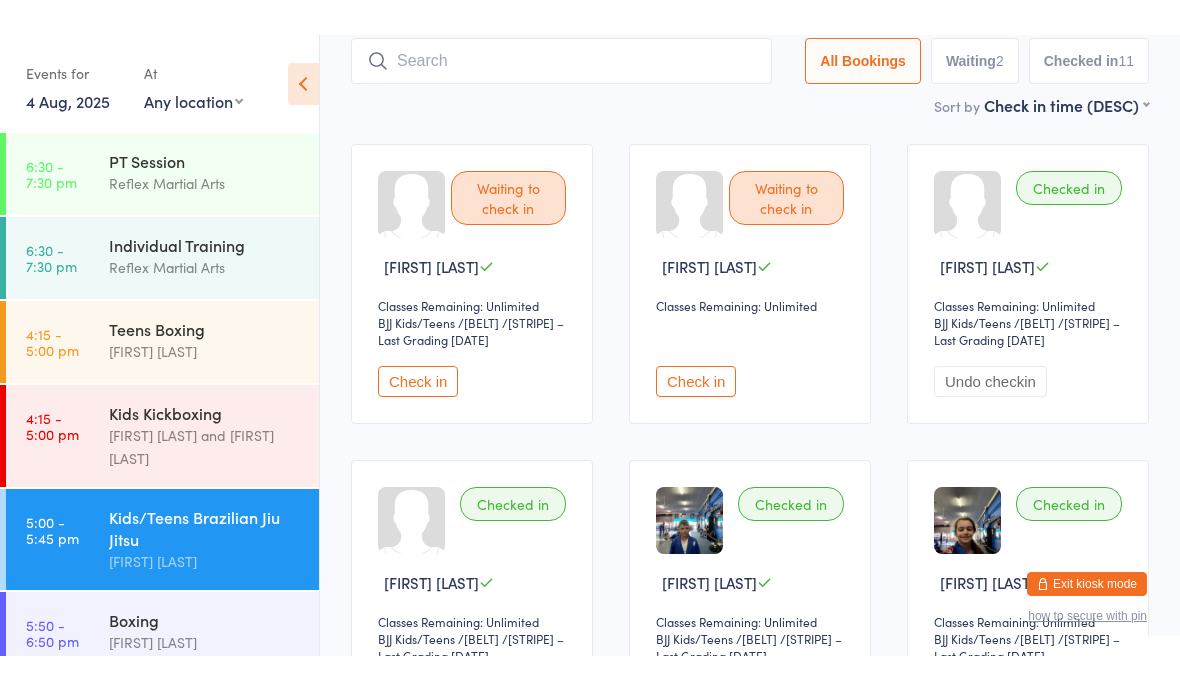 scroll, scrollTop: 134, scrollLeft: 0, axis: vertical 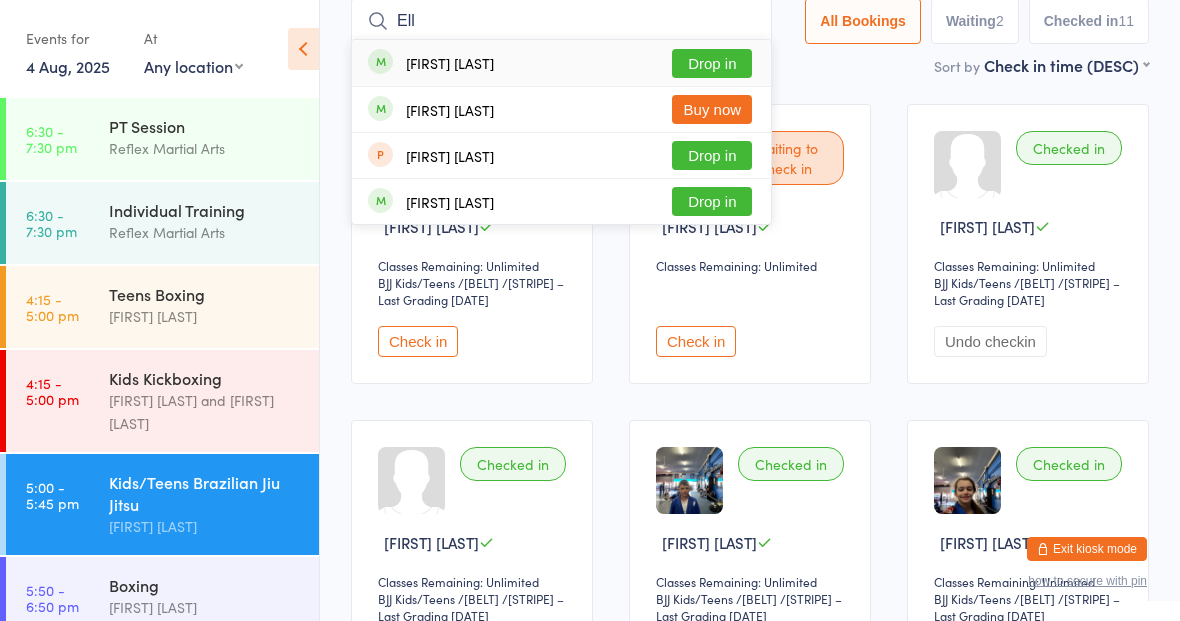 type on "Ell" 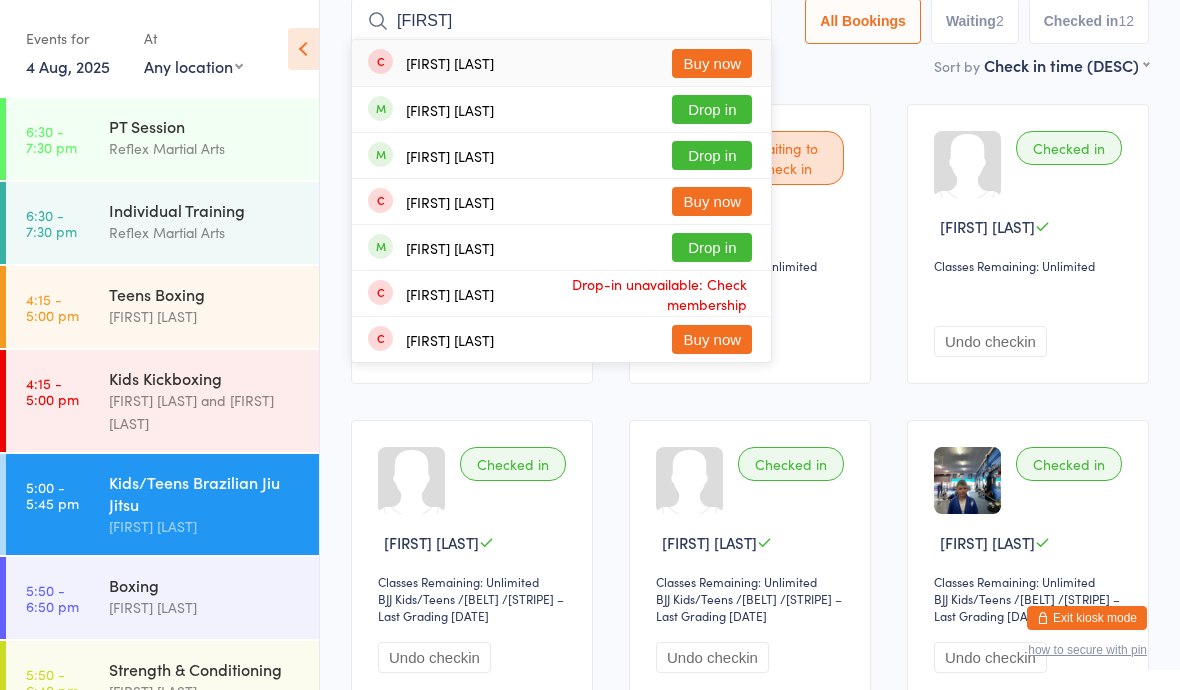 type on "[FIRST]" 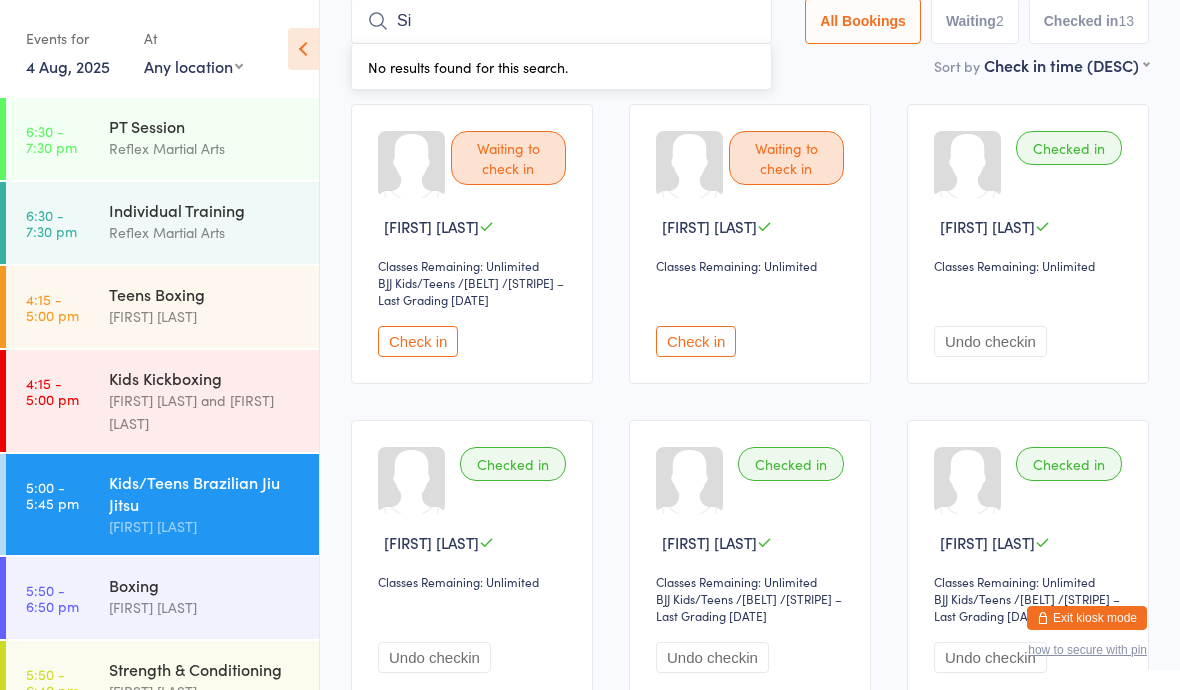 type on "S" 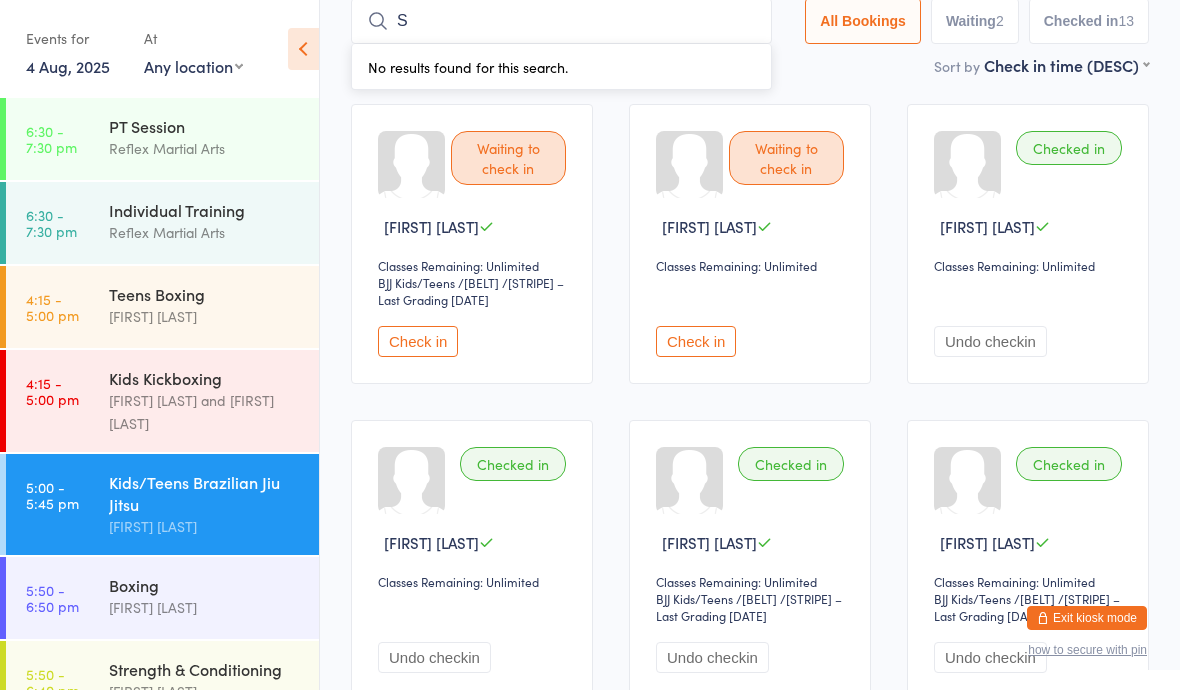 type 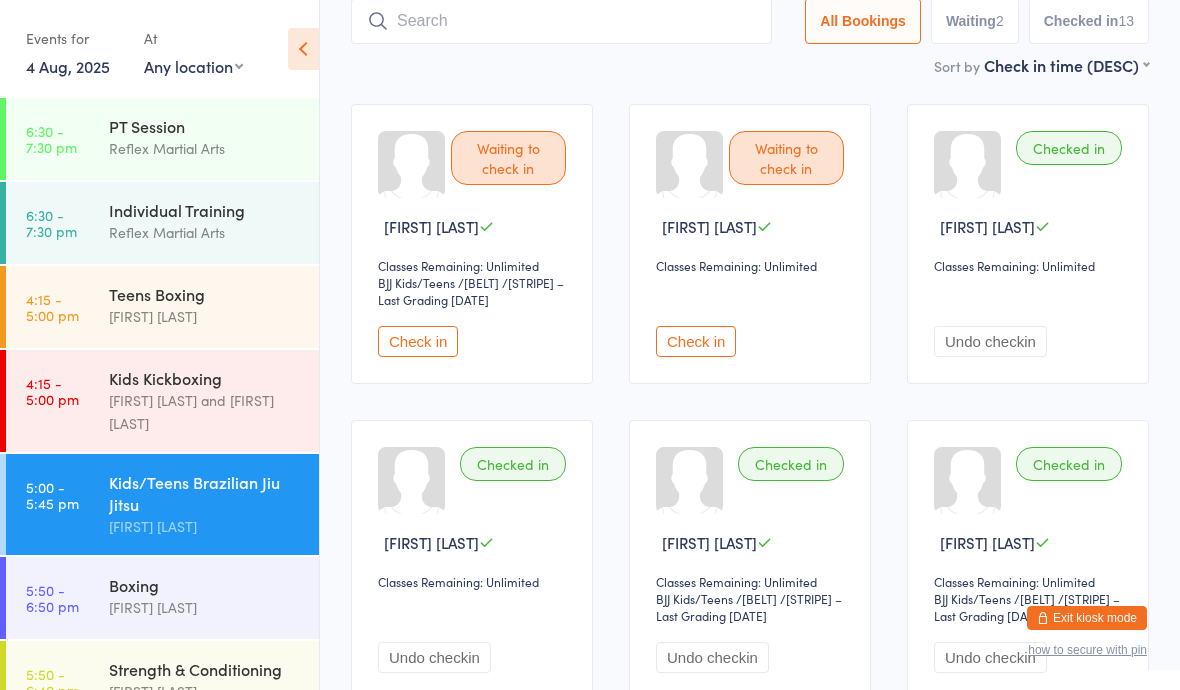 scroll, scrollTop: 0, scrollLeft: 0, axis: both 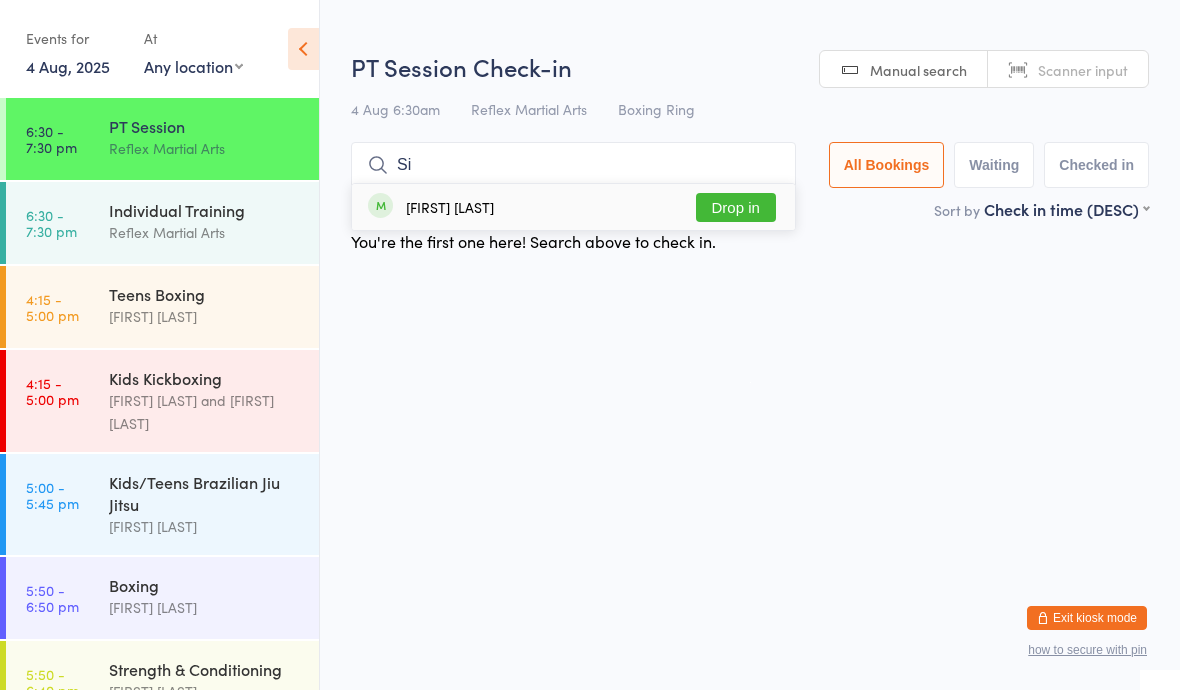 type on "S" 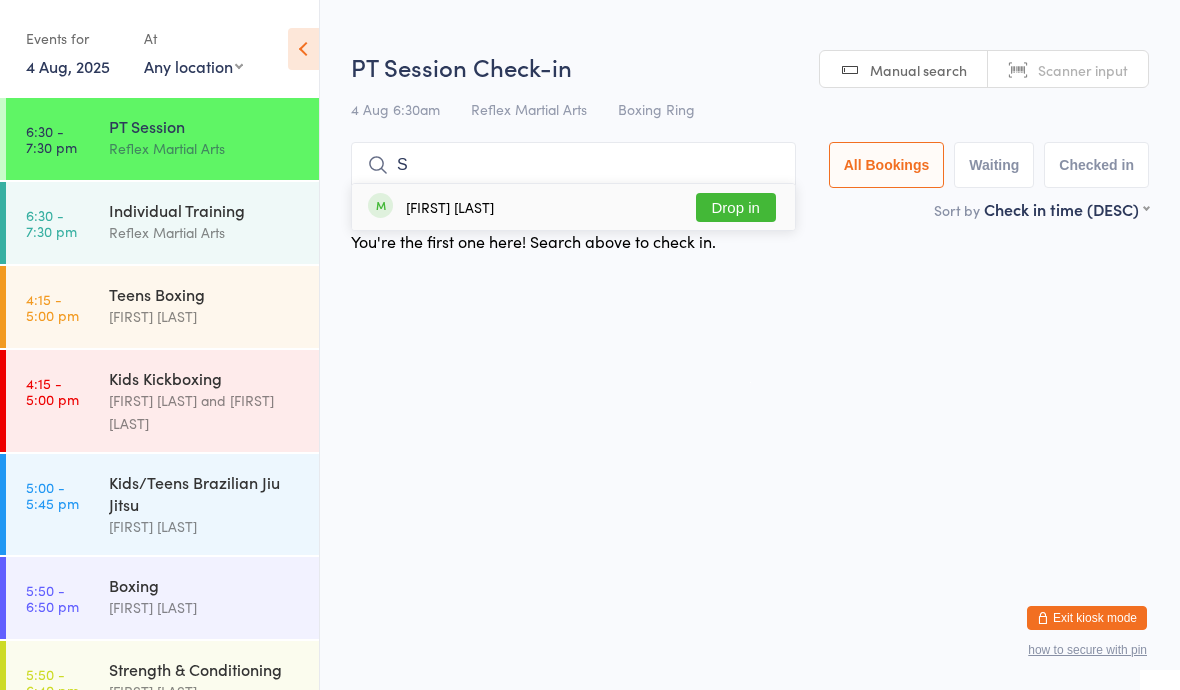 type 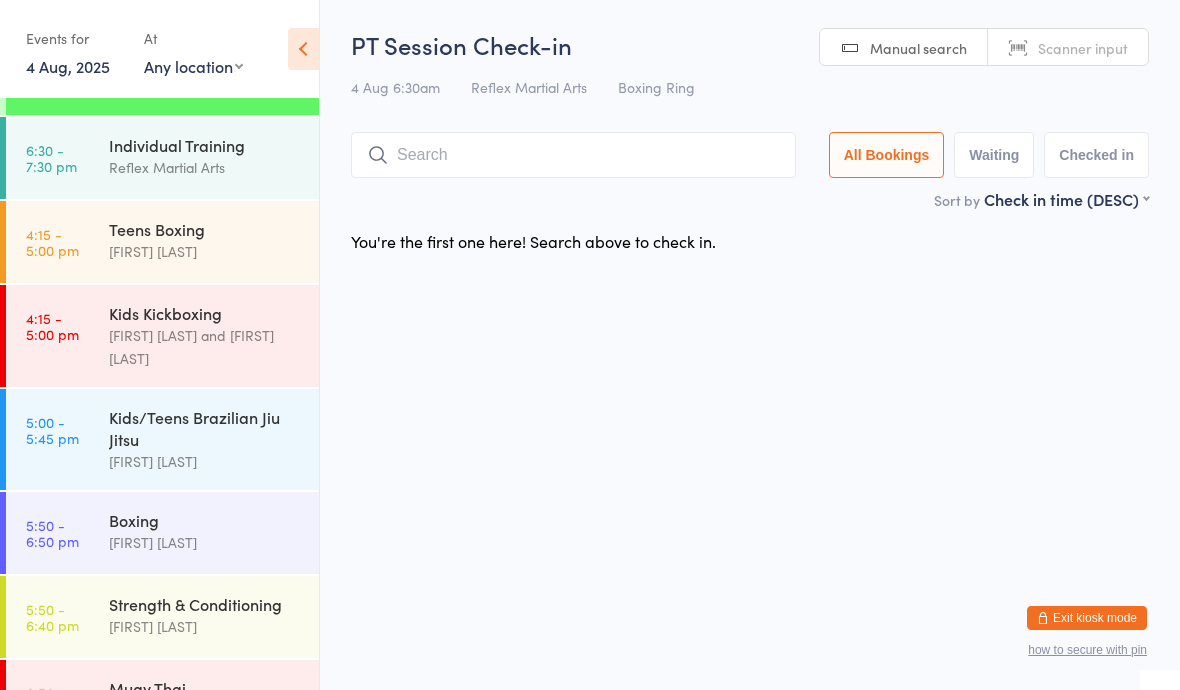 click on "[TIME] [ACTIVITY] [COMPANY]" at bounding box center [162, 158] 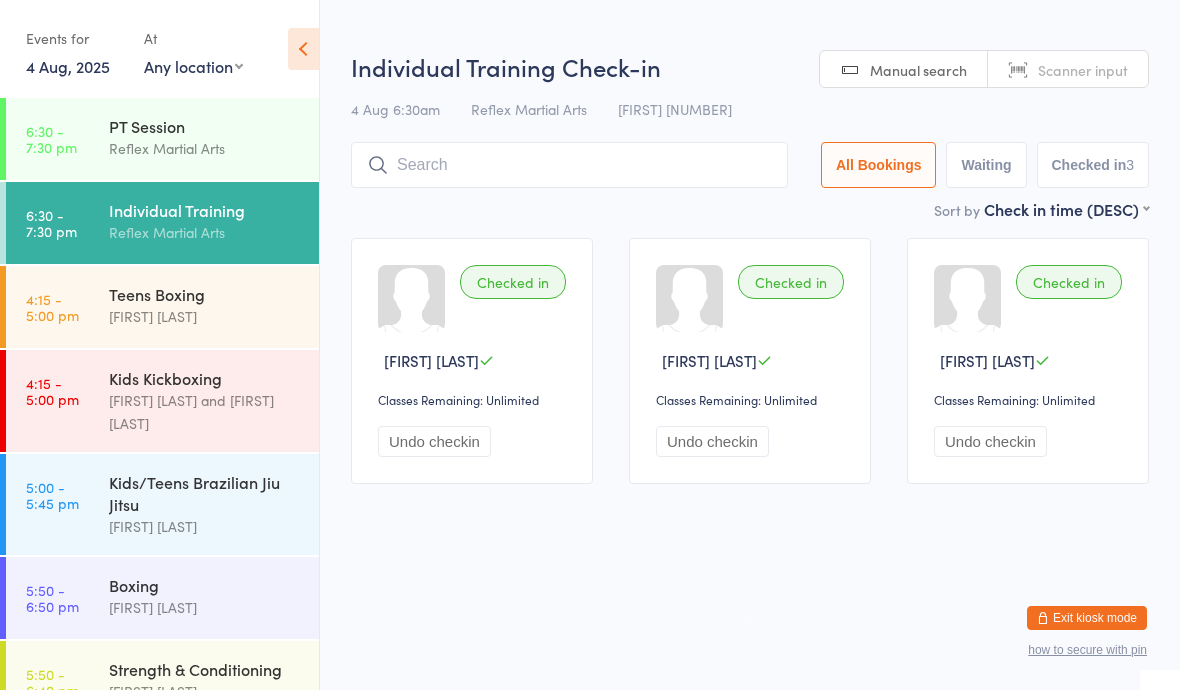 scroll, scrollTop: 0, scrollLeft: 0, axis: both 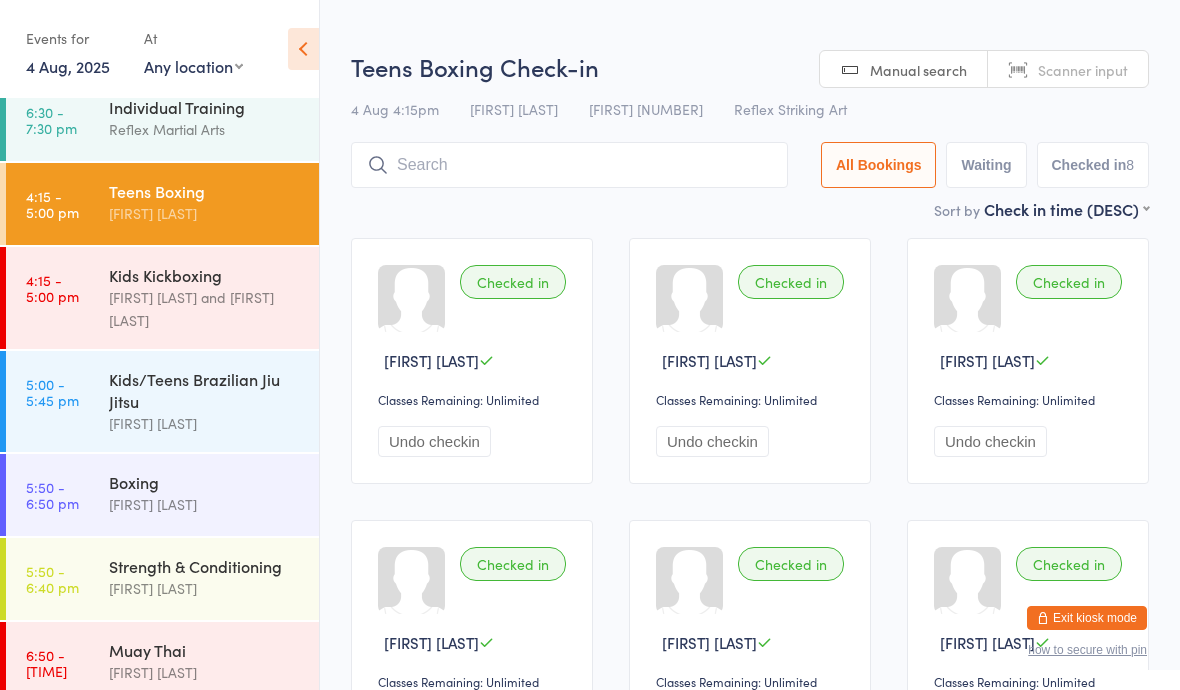 click on "[FIRST] [LAST]" at bounding box center [205, 588] 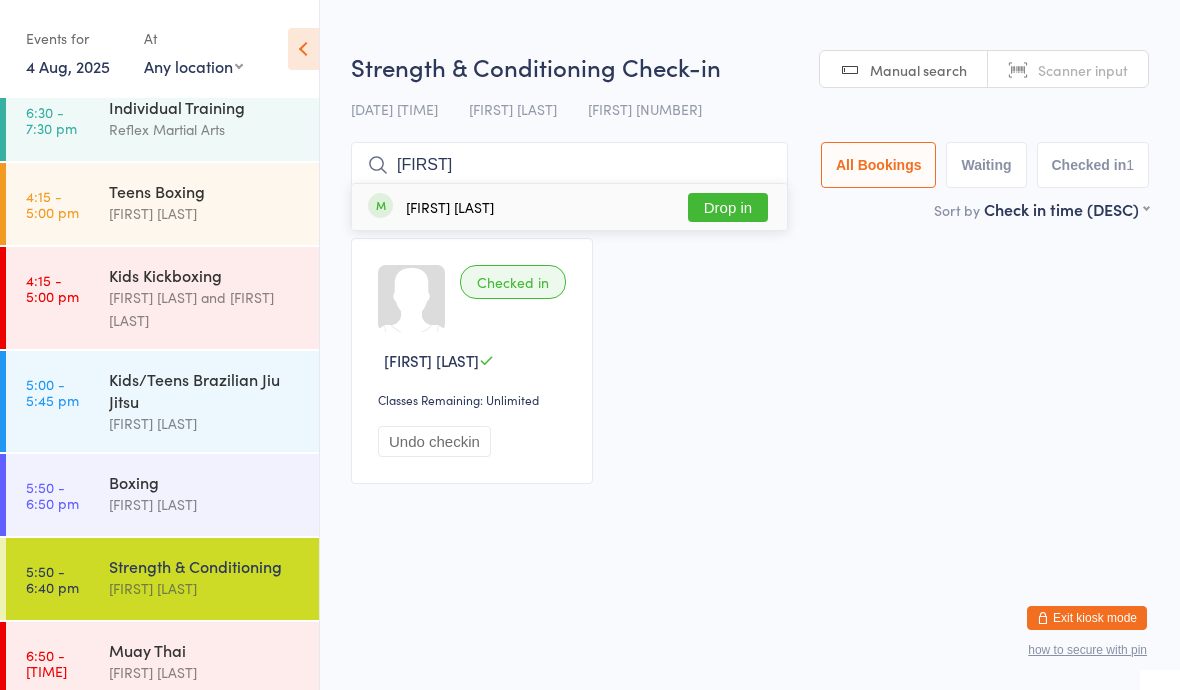 type on "[FIRST]" 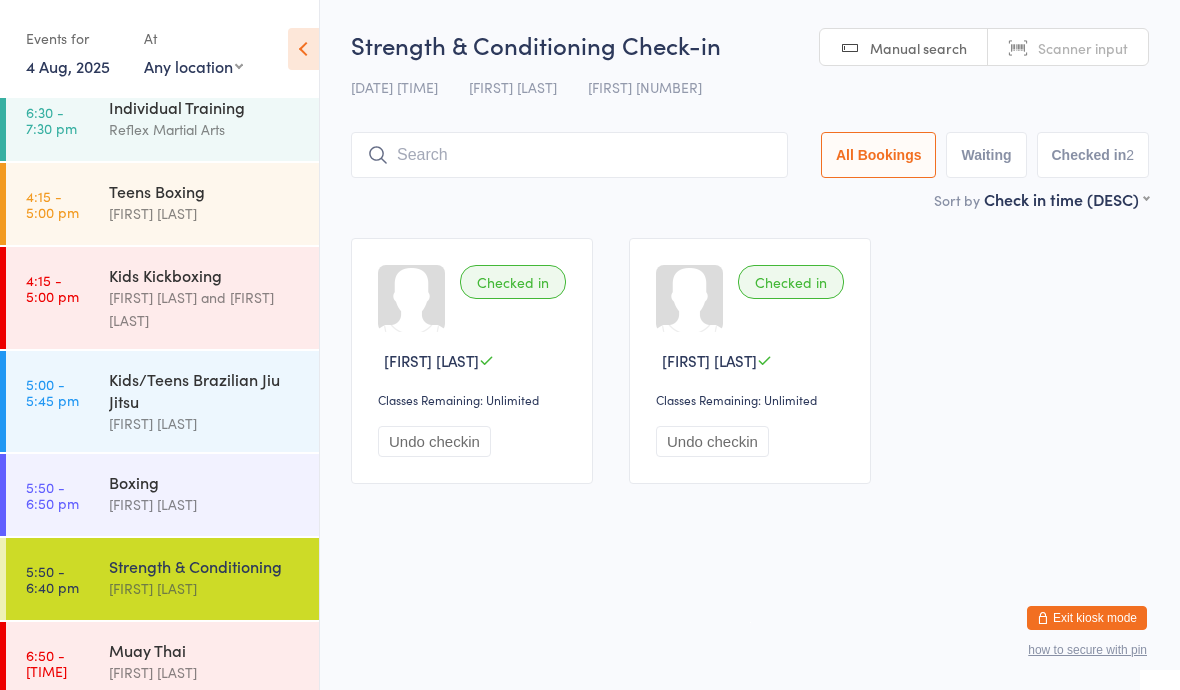 click on "Kids Kickboxing" at bounding box center (205, 275) 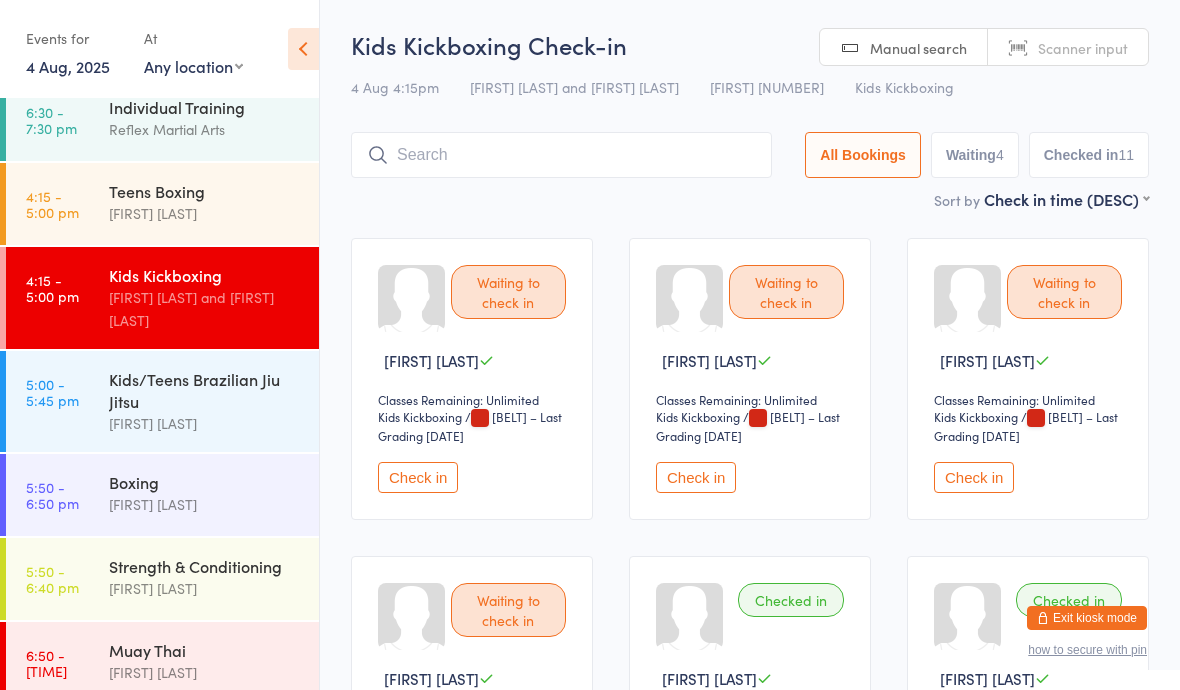 click on "[TIME] [STYLE] [FIRST] [LAST]" at bounding box center [162, 495] 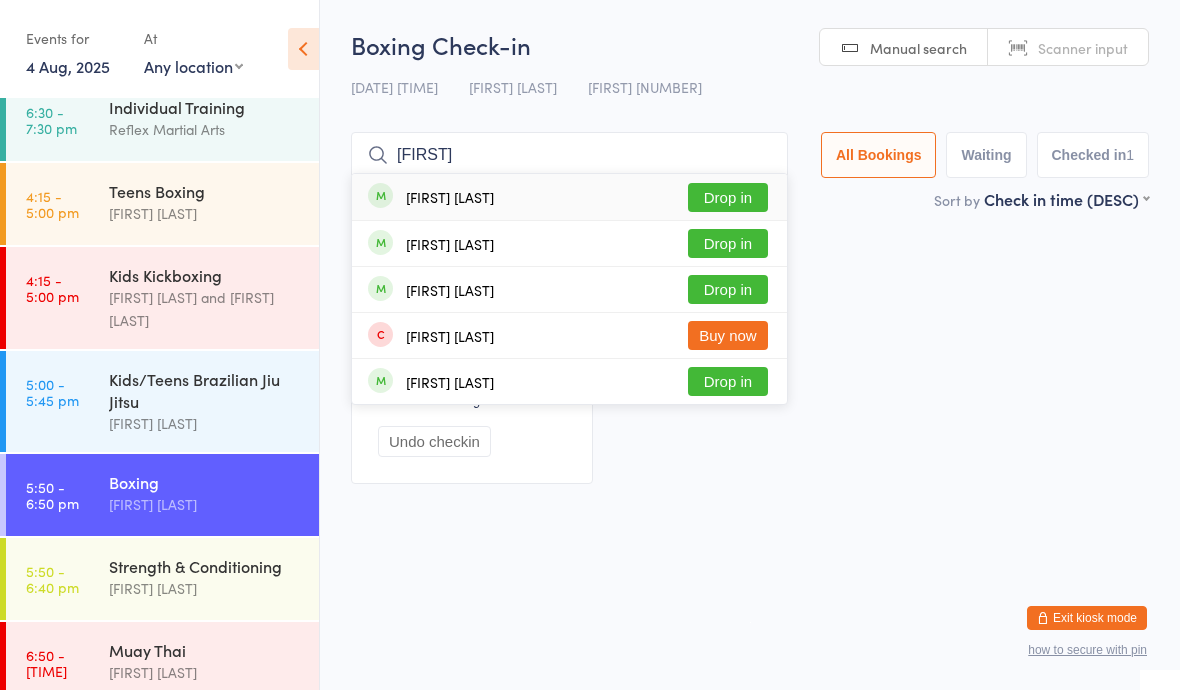 type on "[FIRST]" 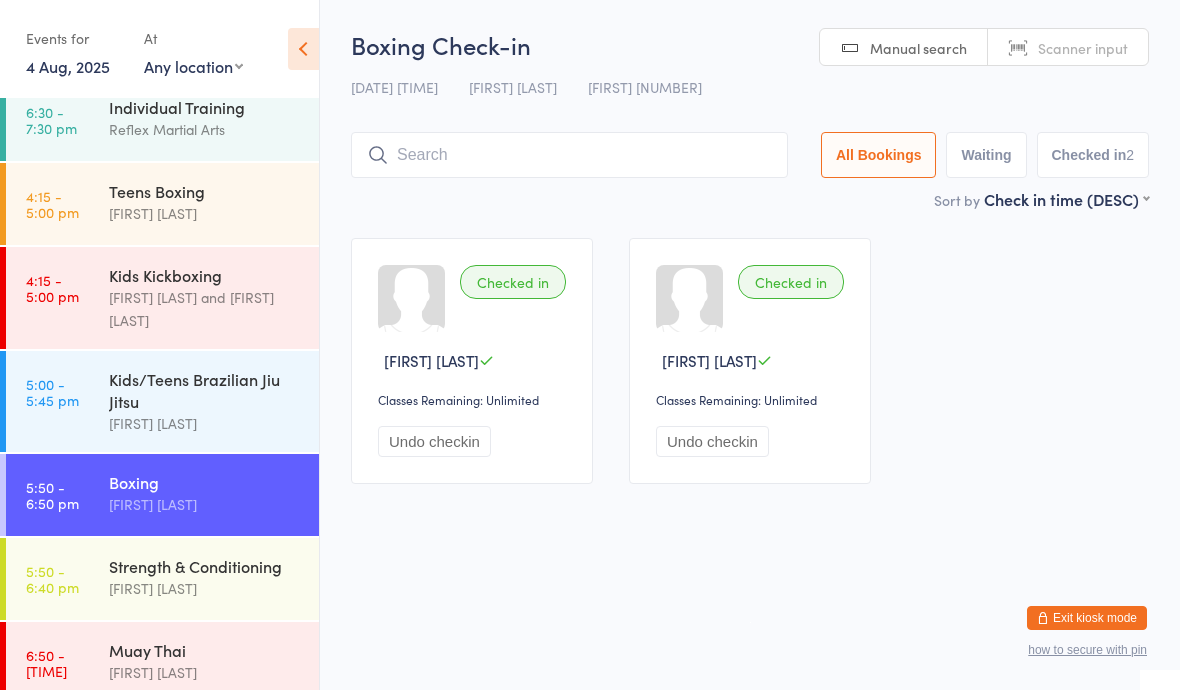 click on "Kids/Teens Brazilian Jiu Jitsu" at bounding box center (205, 390) 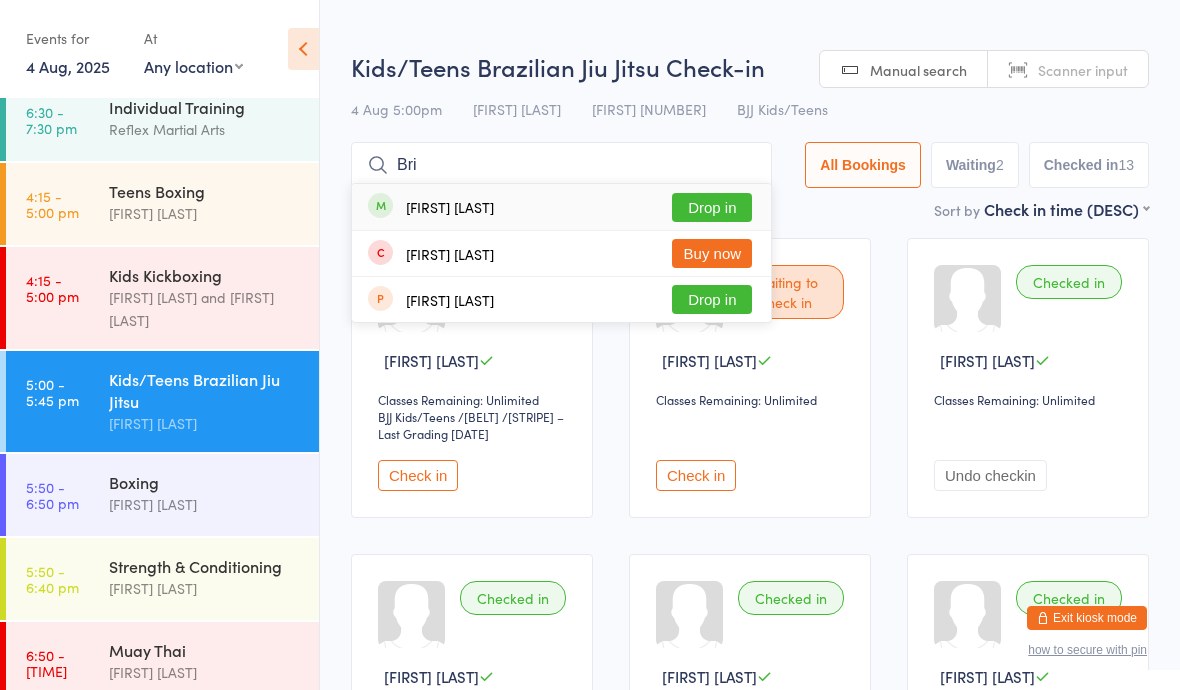 type on "Bri" 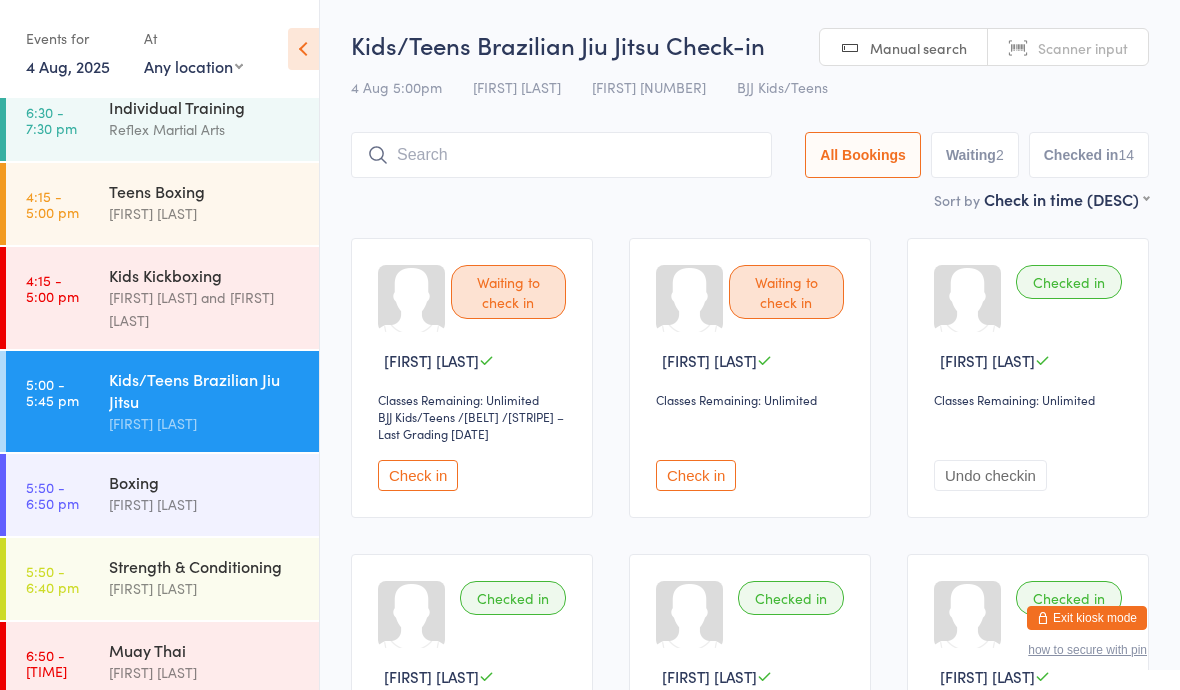 click on "[TIME] [ACTIVITY] [FIRST] [LAST]" at bounding box center [162, 579] 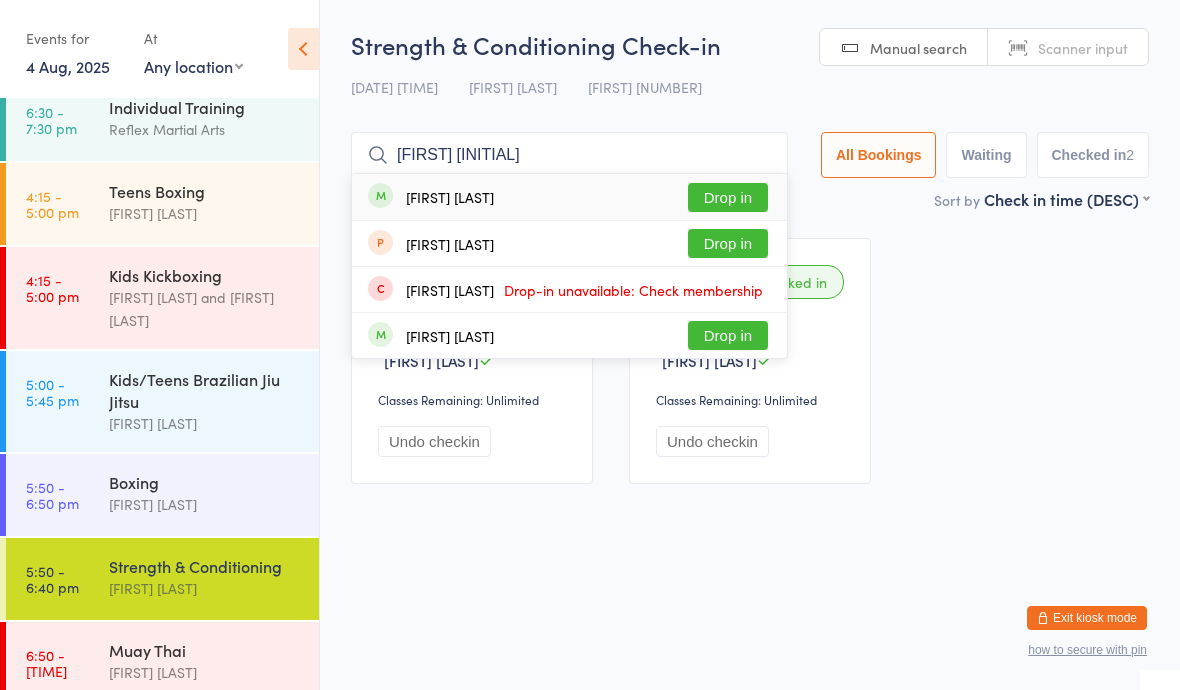 type on "[FIRST] [INITIAL]" 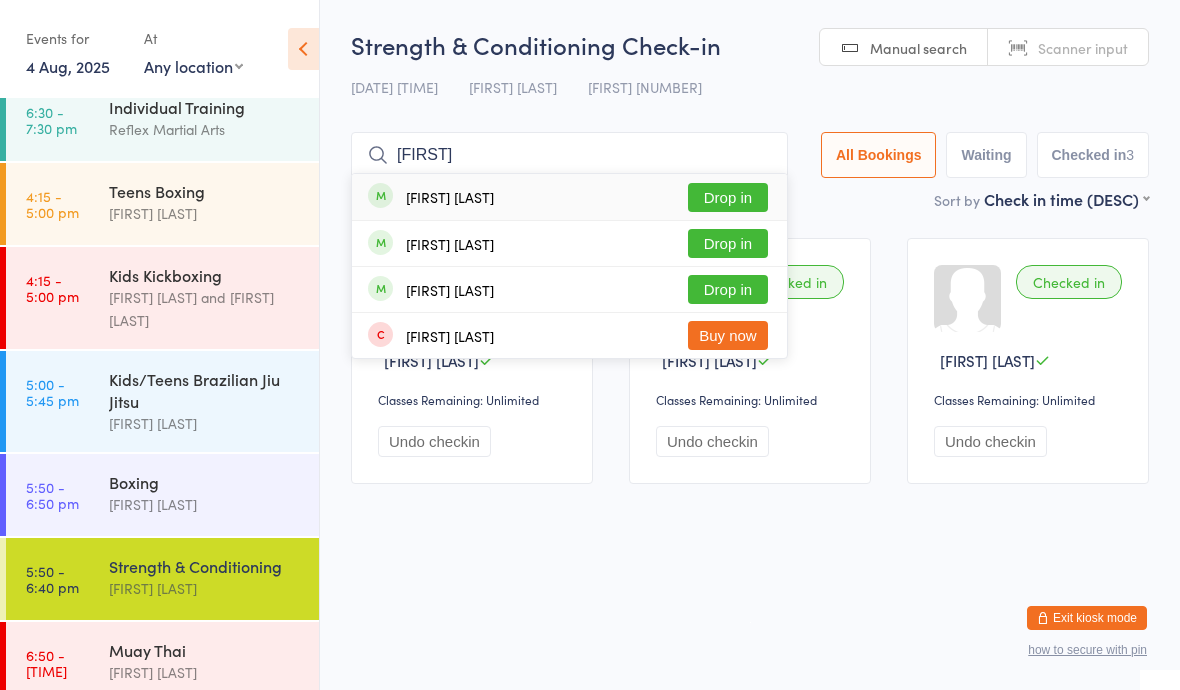 type on "[FIRST]" 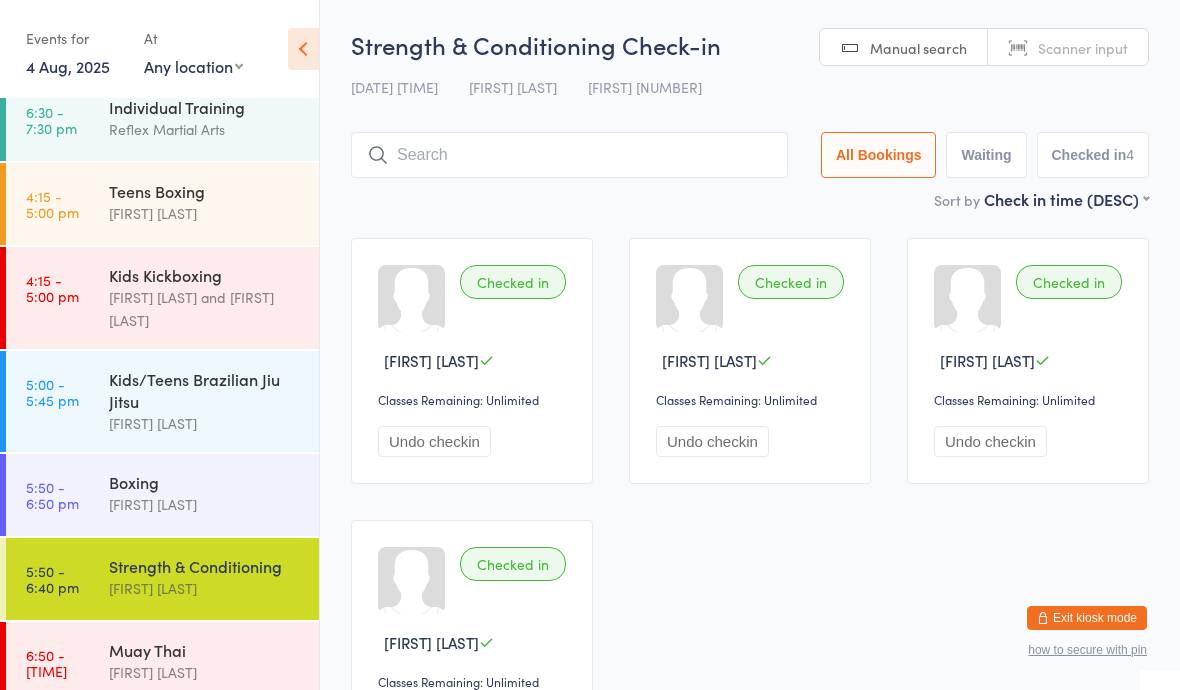 click on "Boxing" at bounding box center [205, 482] 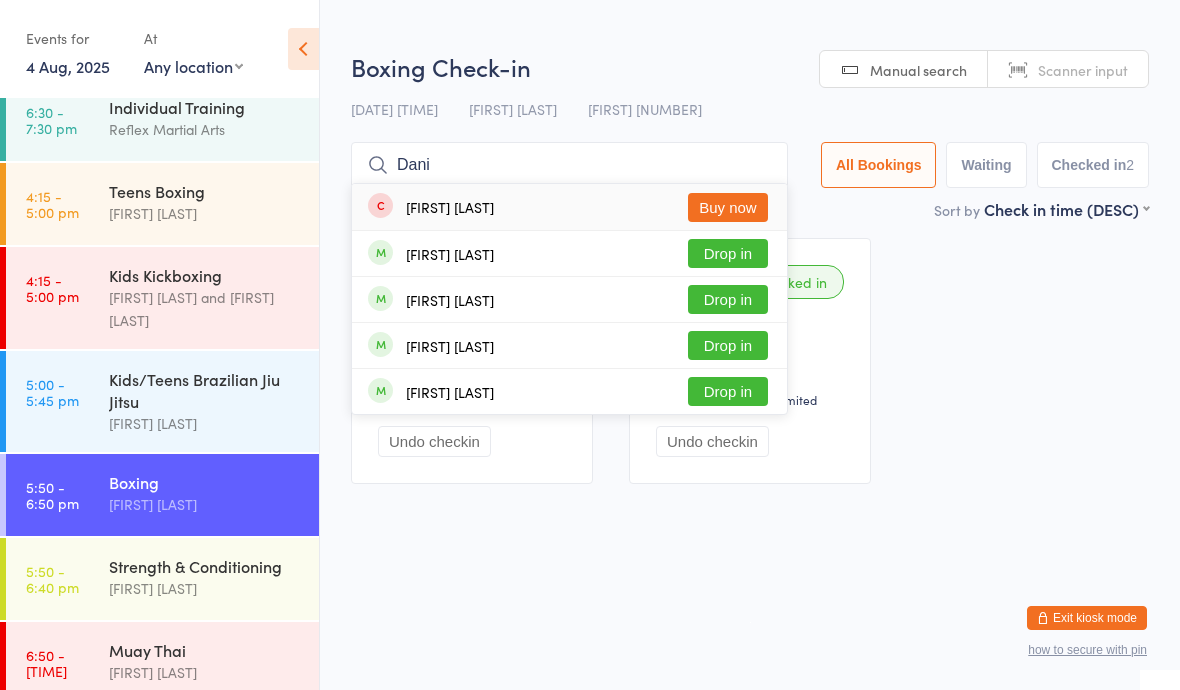 type on "Dani" 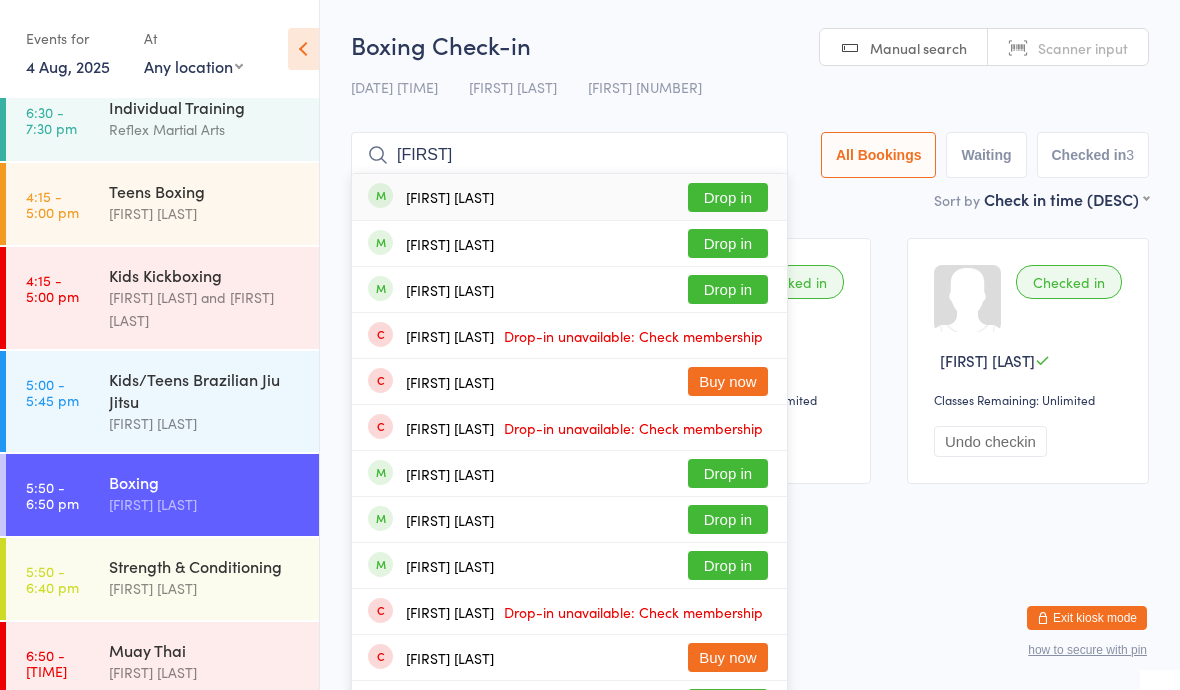 type on "[FIRST]" 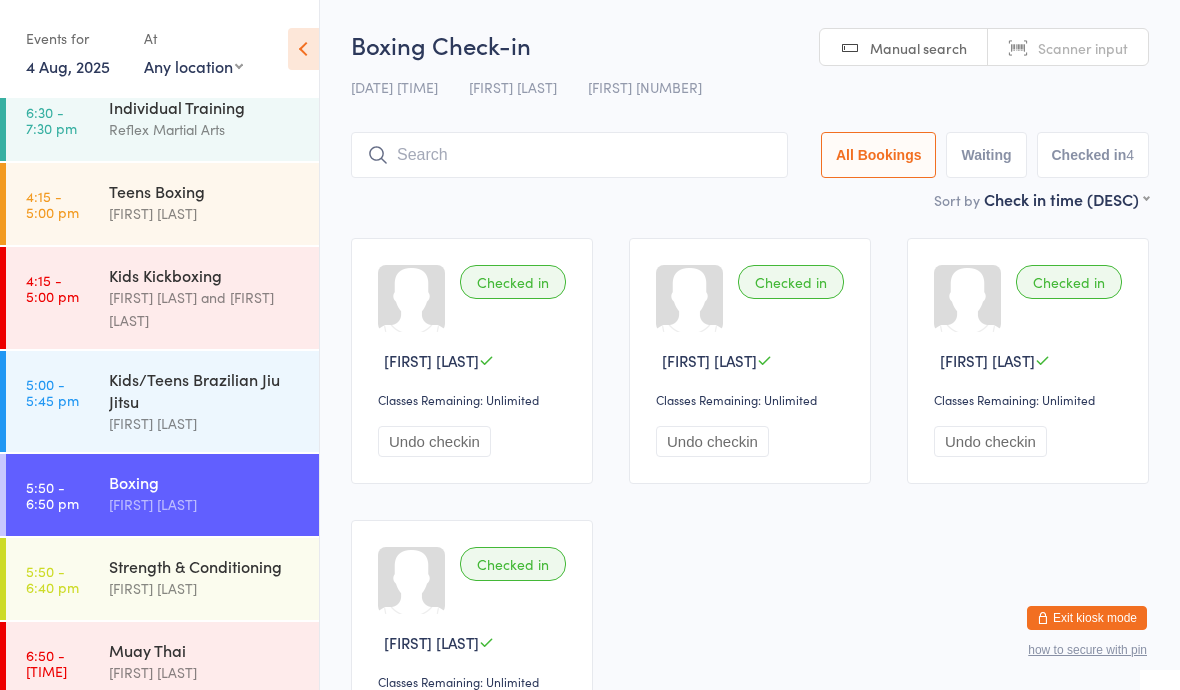 click on "[TIME] [ACTIVITY] [FIRST] [LAST]" at bounding box center (162, 579) 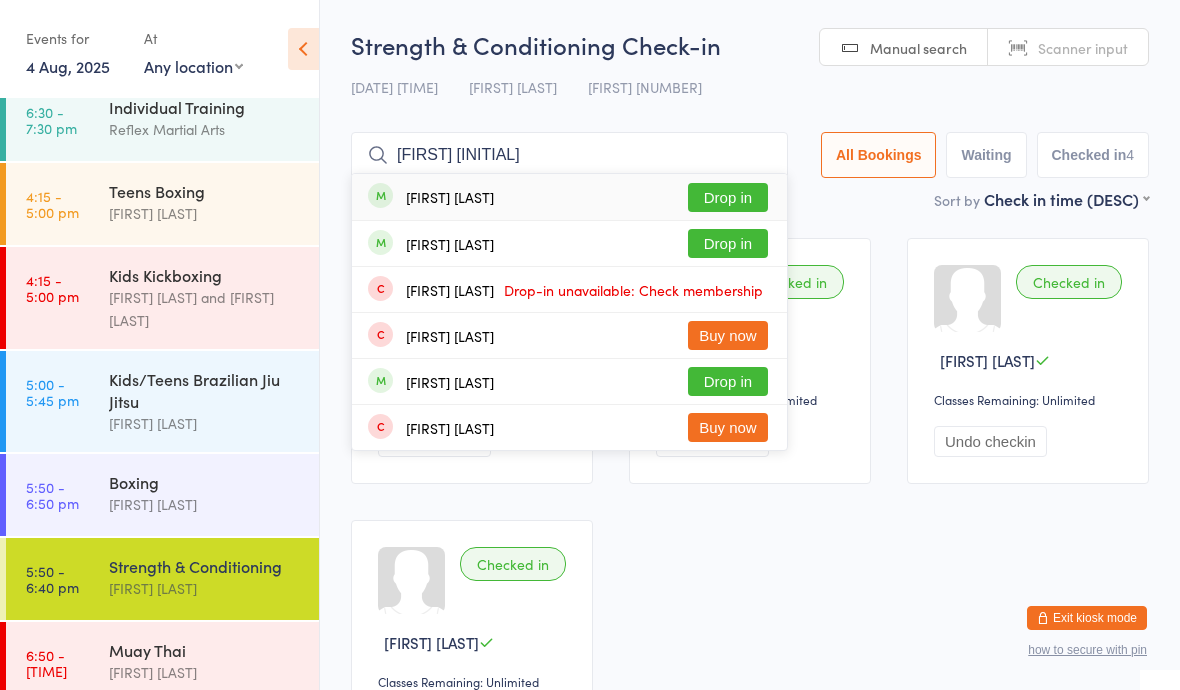 type on "[FIRST] [INITIAL]" 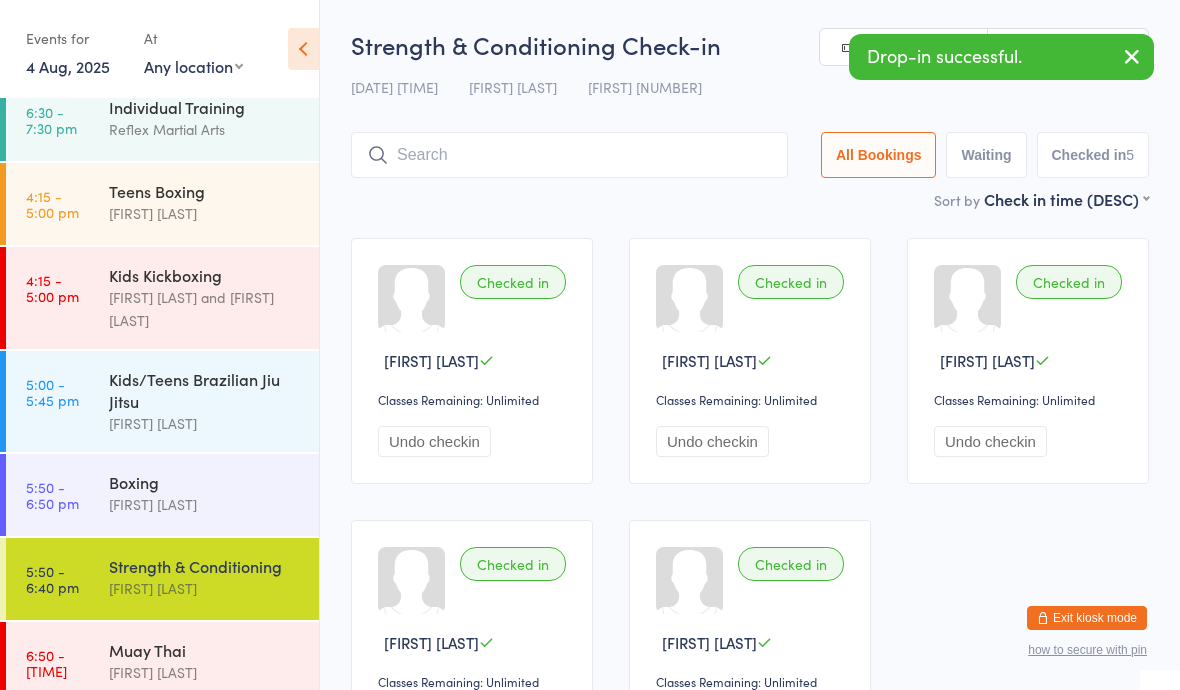click on "Boxing" at bounding box center (205, 482) 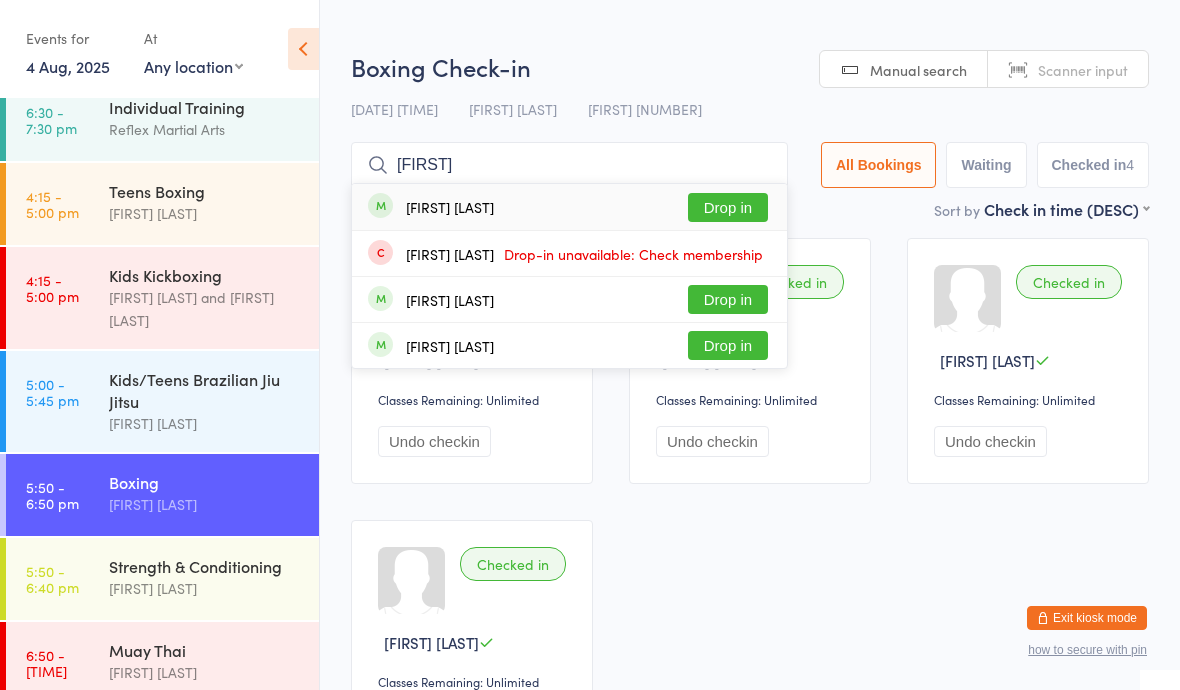 type on "[FIRST]" 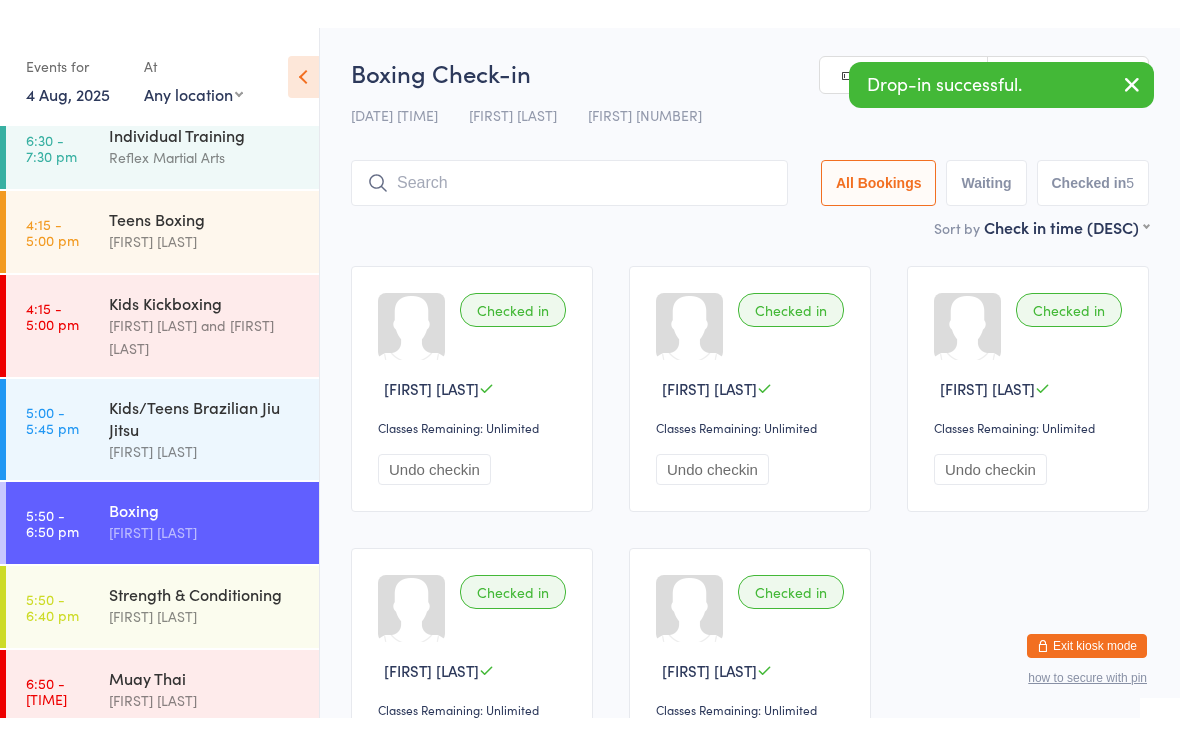 scroll, scrollTop: 68, scrollLeft: 0, axis: vertical 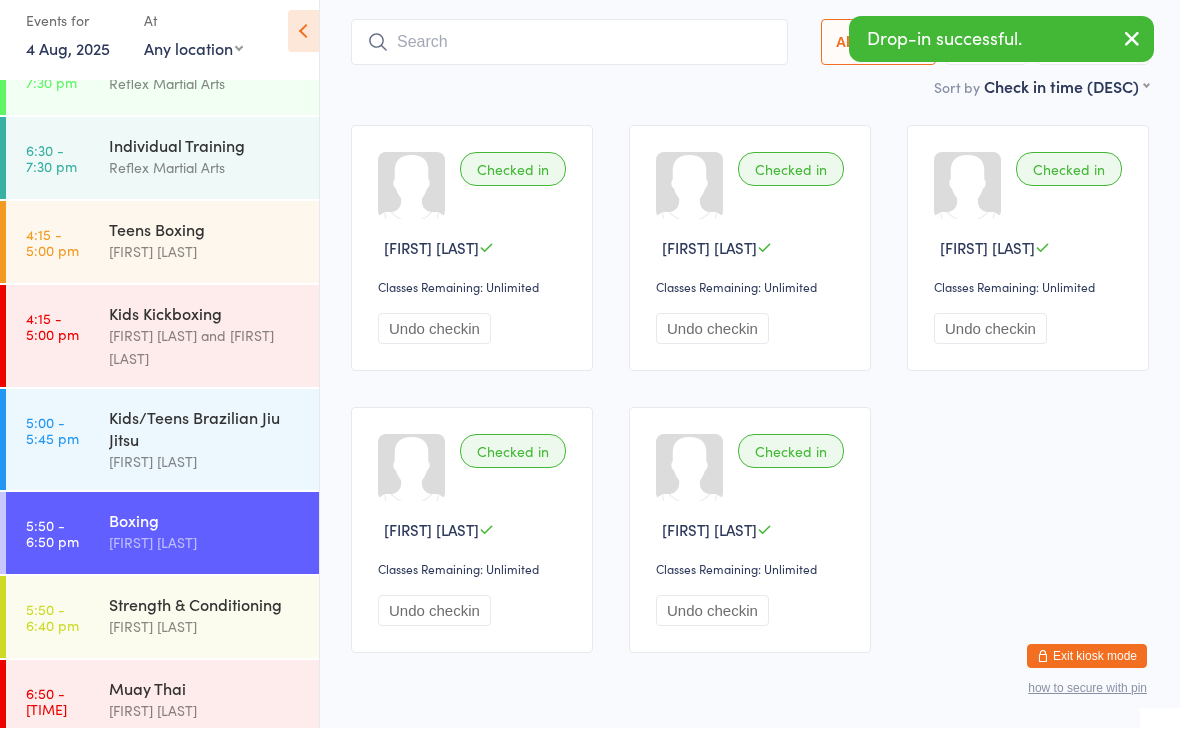 click on "Strength & Conditioning [FIRST] [LAST]" at bounding box center [214, 633] 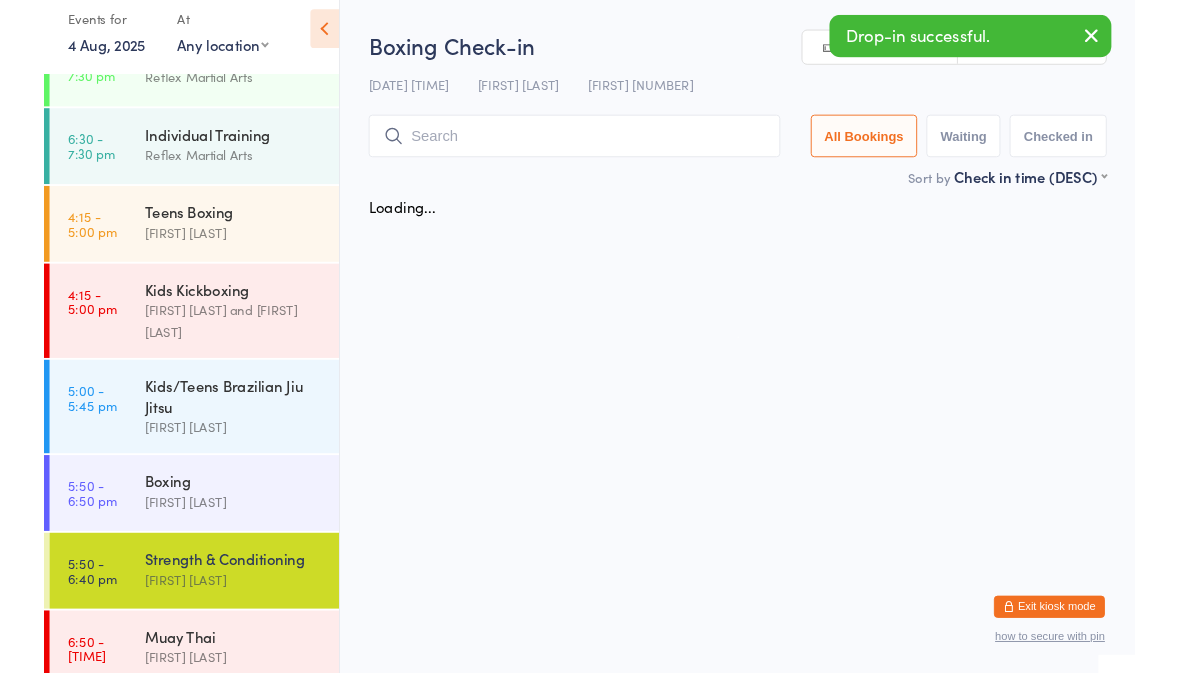 scroll, scrollTop: 0, scrollLeft: 0, axis: both 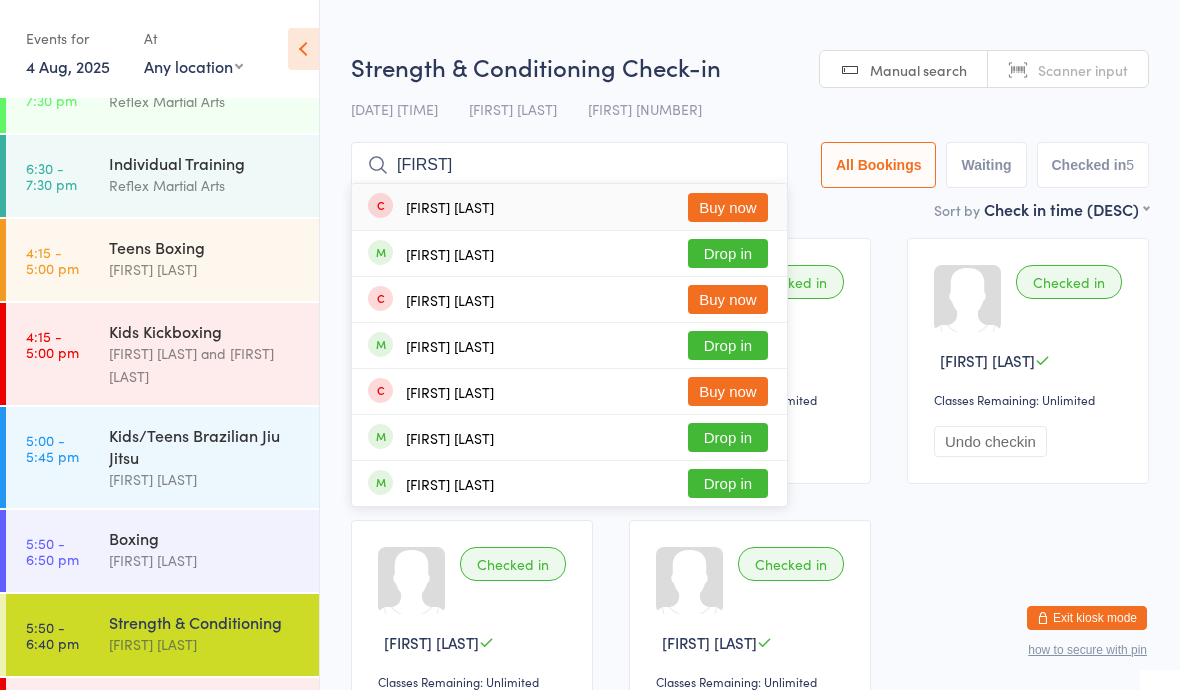 type on "[FIRST]" 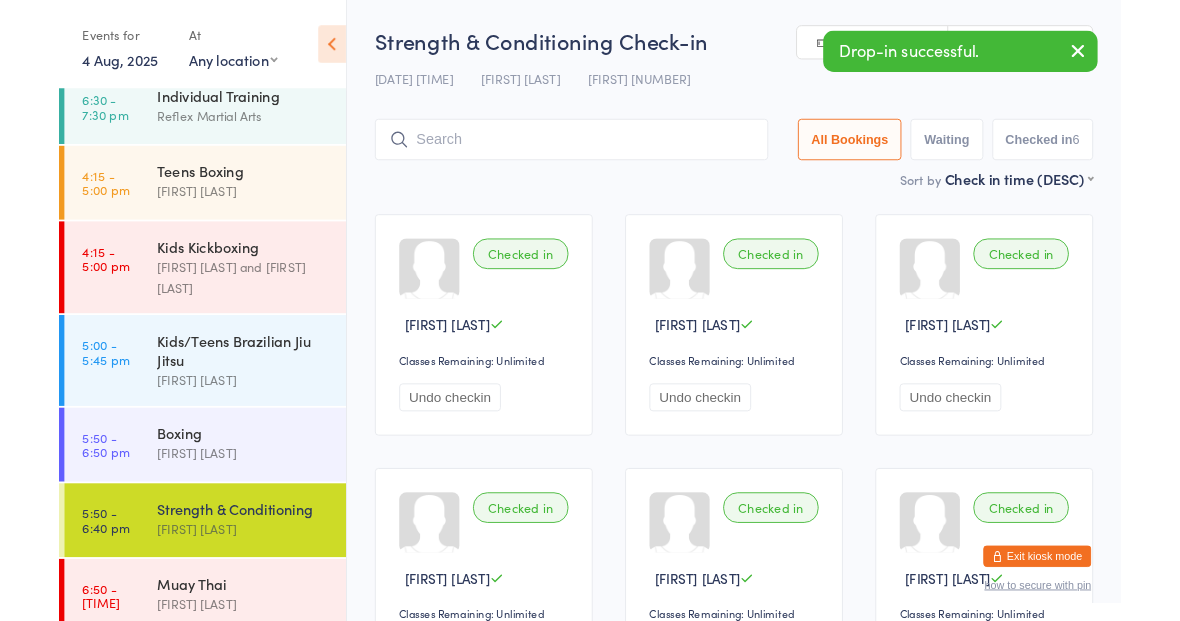 scroll, scrollTop: 103, scrollLeft: 0, axis: vertical 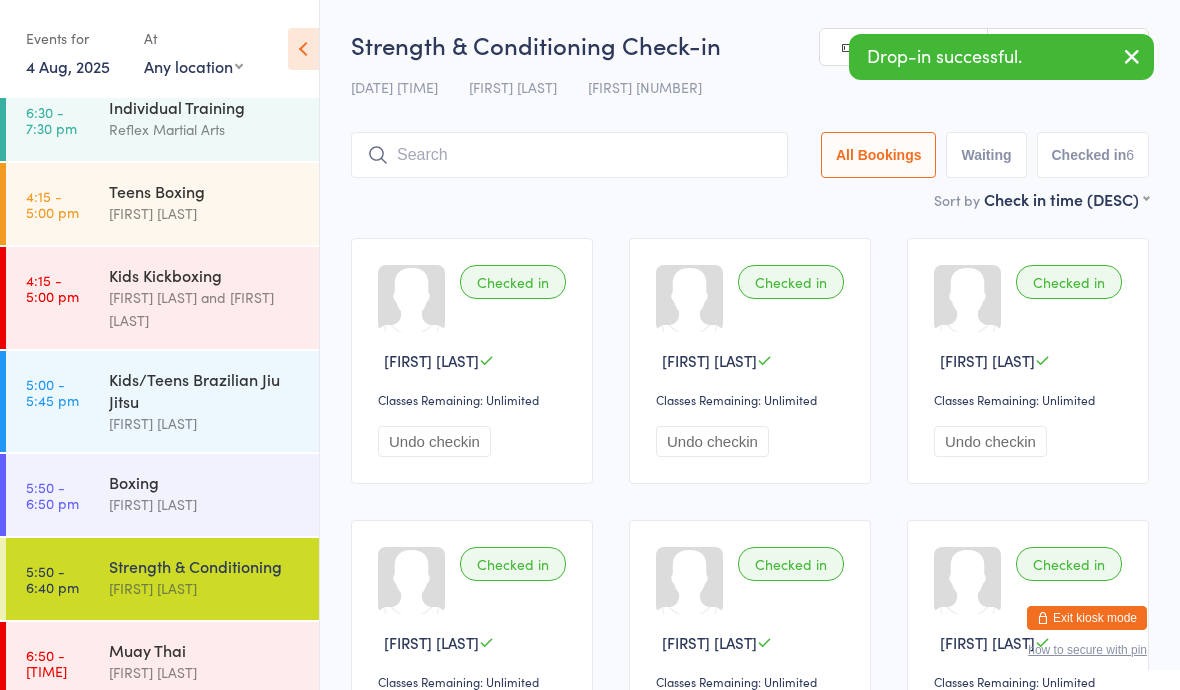 click on "[TIME] [STYLE] [FIRST] [LAST]" at bounding box center [162, 663] 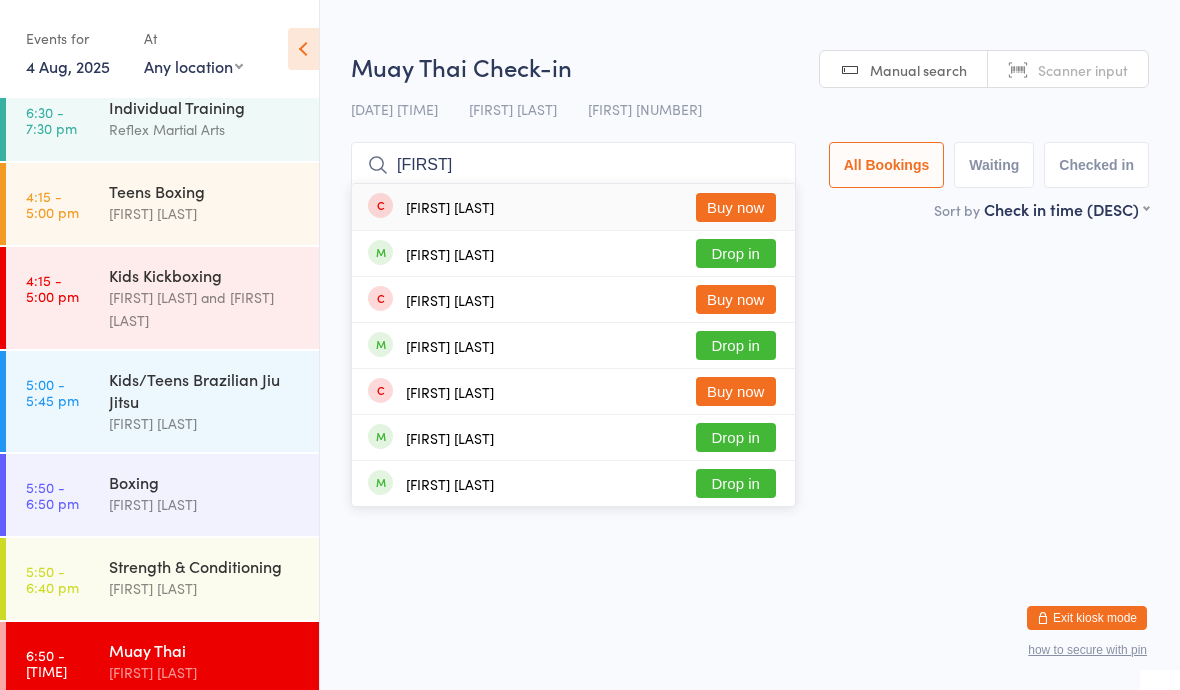 type on "[FIRST]" 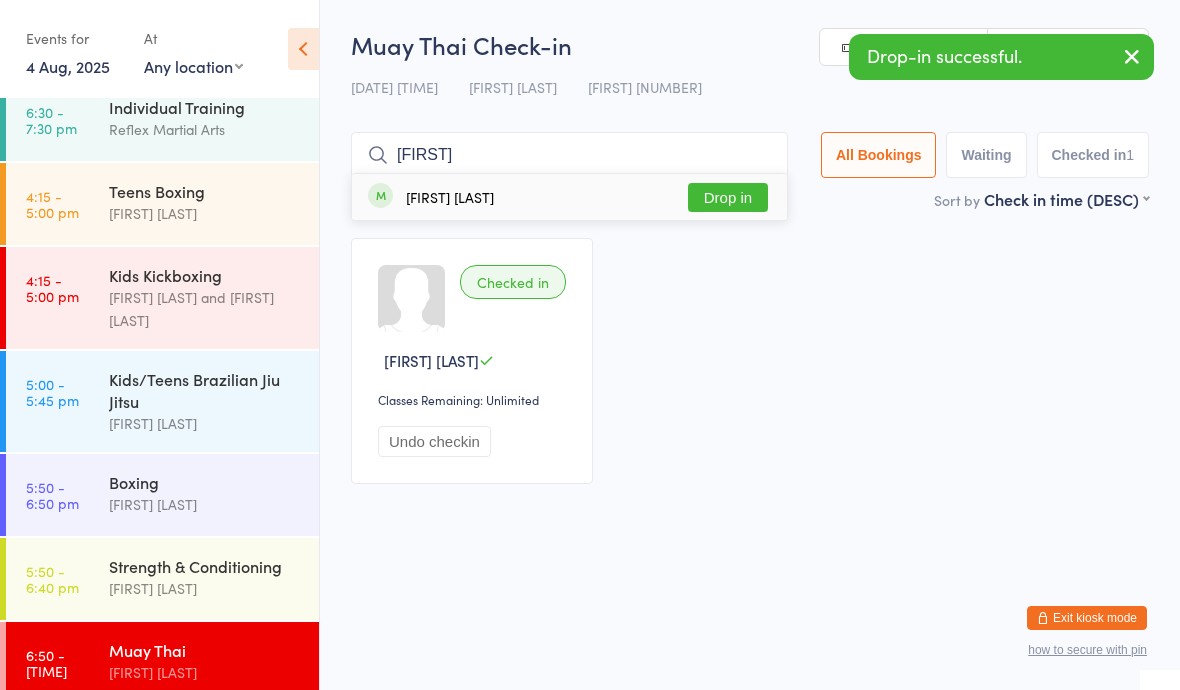 type on "[FIRST]" 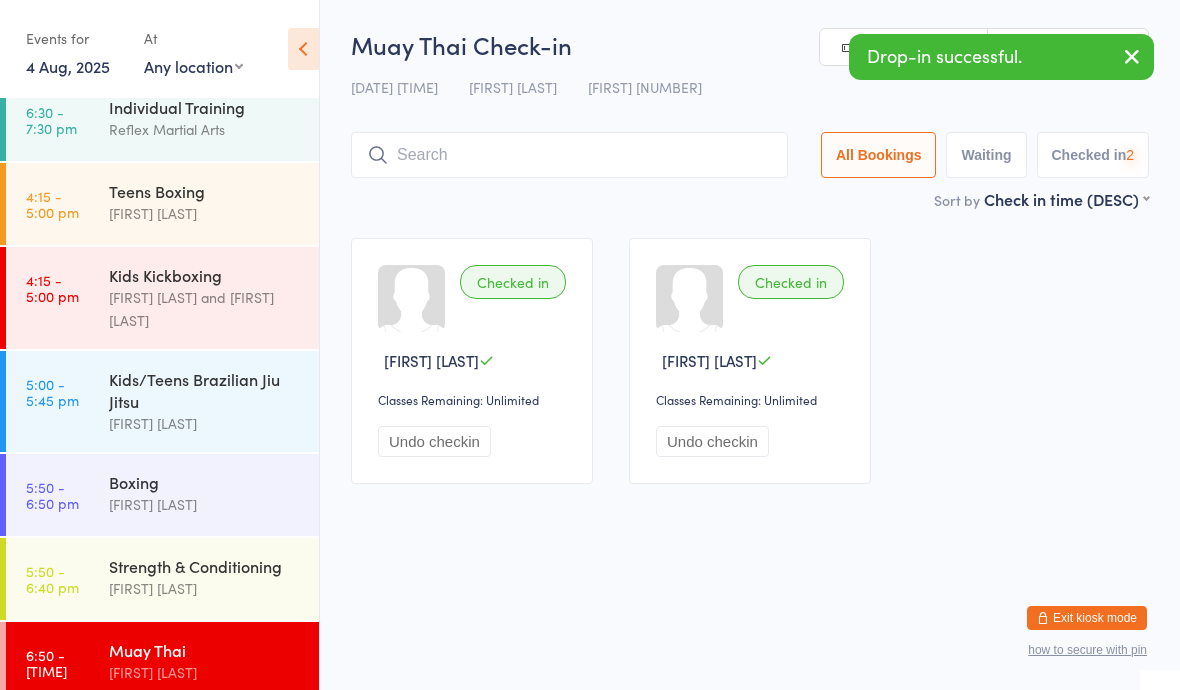 click on "[TIME] [ACTIVITY] [FIRST] [LAST]" at bounding box center [162, 579] 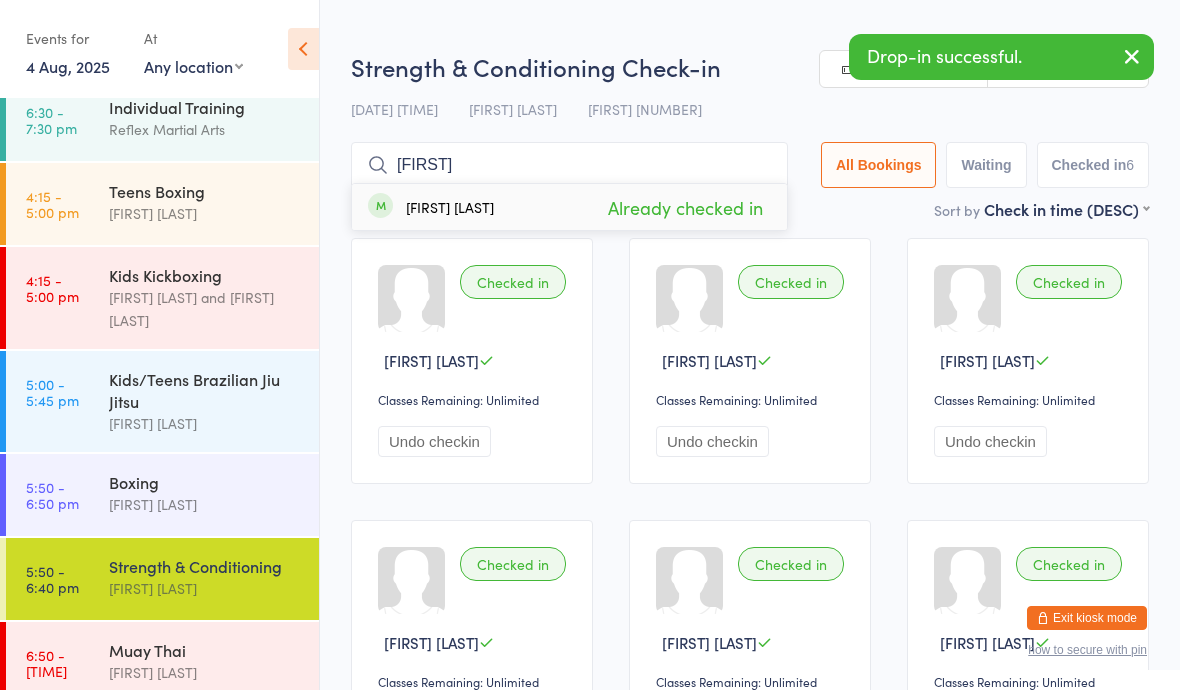 click on "Sort by   Check in time (DESC) First name (ASC) First name (DESC) Last name (ASC) Last name (DESC) Check in time (ASC) Check in time (DESC) Rank (ASC) Rank (DESC)" at bounding box center [750, 209] 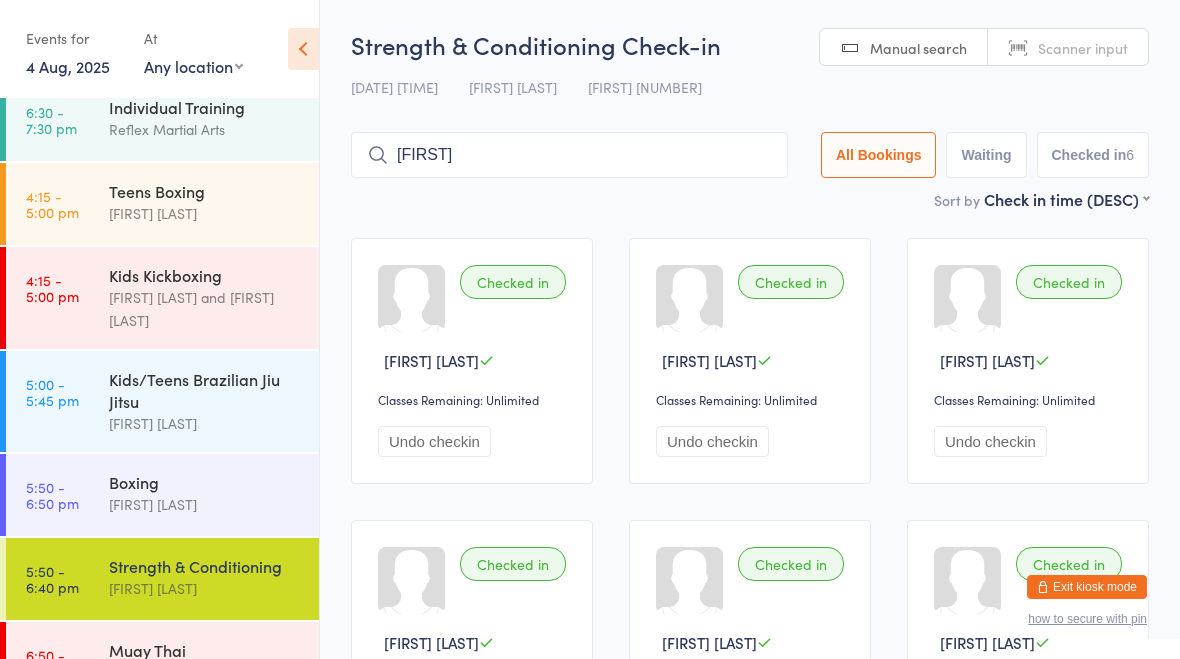 click on "[FIRST]" at bounding box center (569, 155) 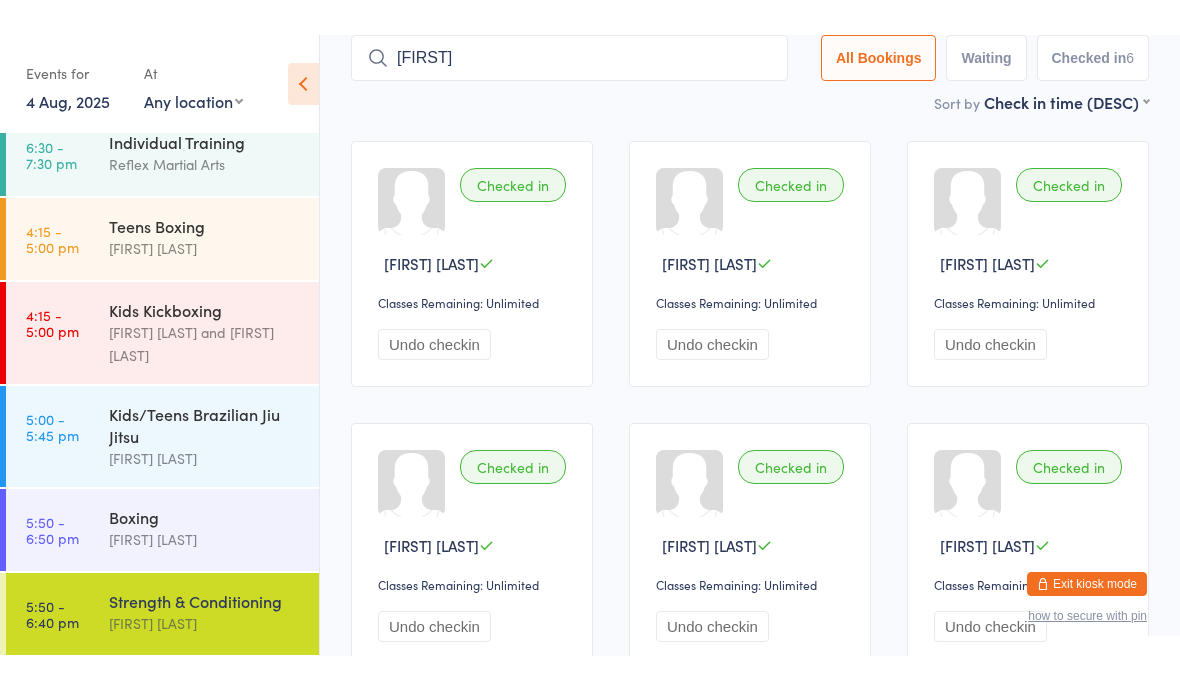 scroll, scrollTop: 134, scrollLeft: 0, axis: vertical 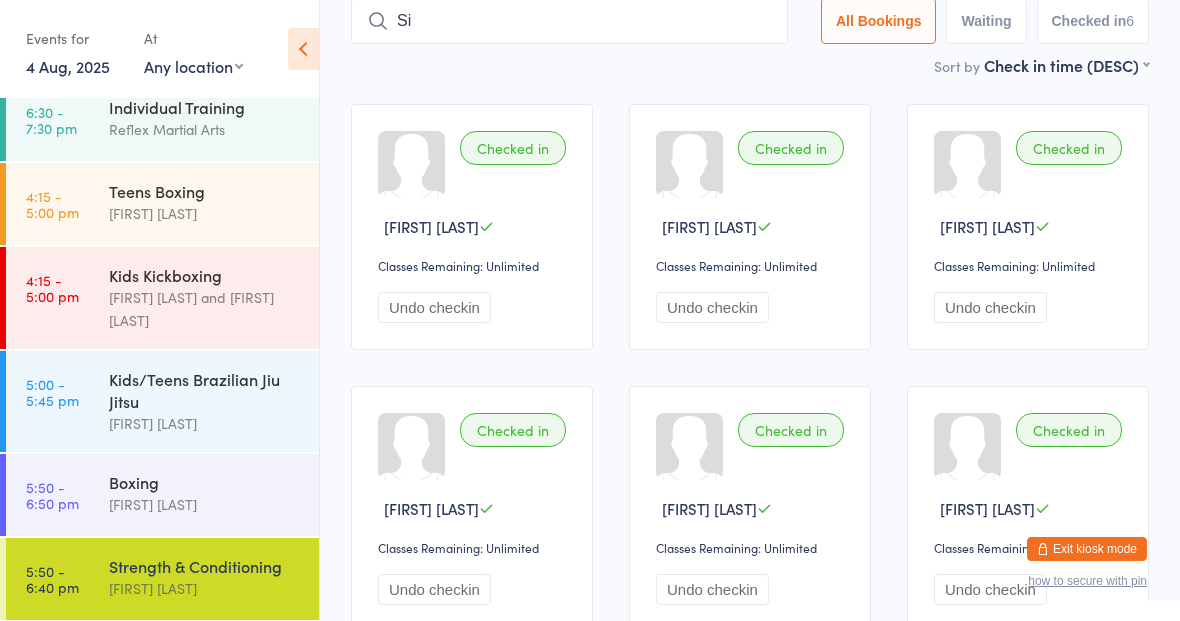 type on "S" 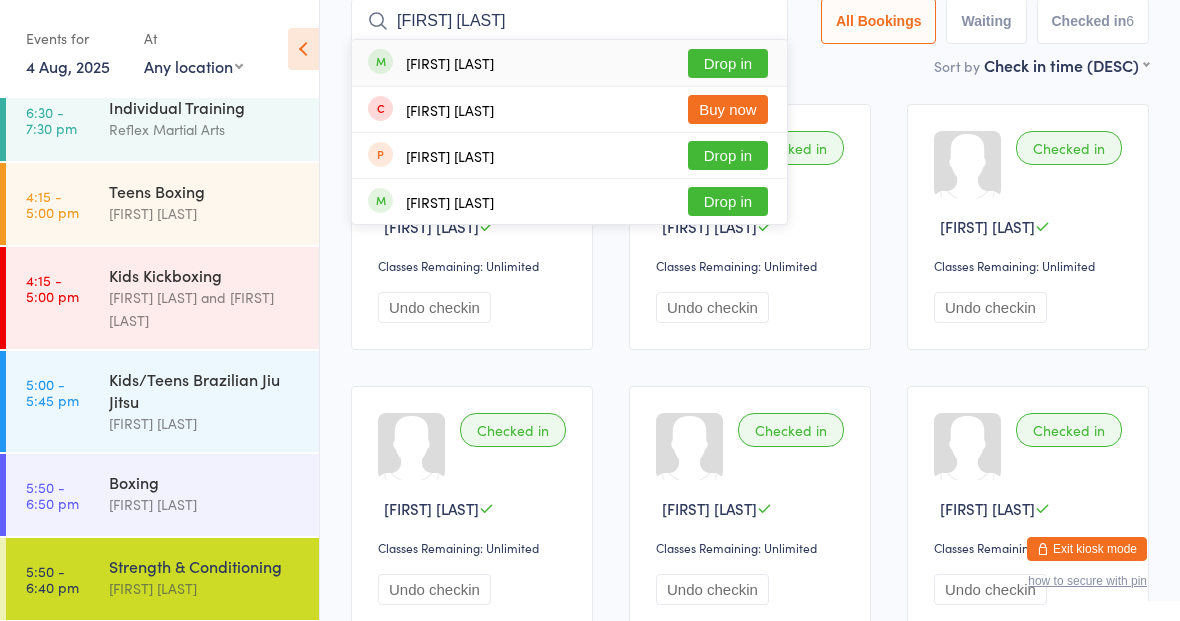 type on "[FIRST] [LAST]" 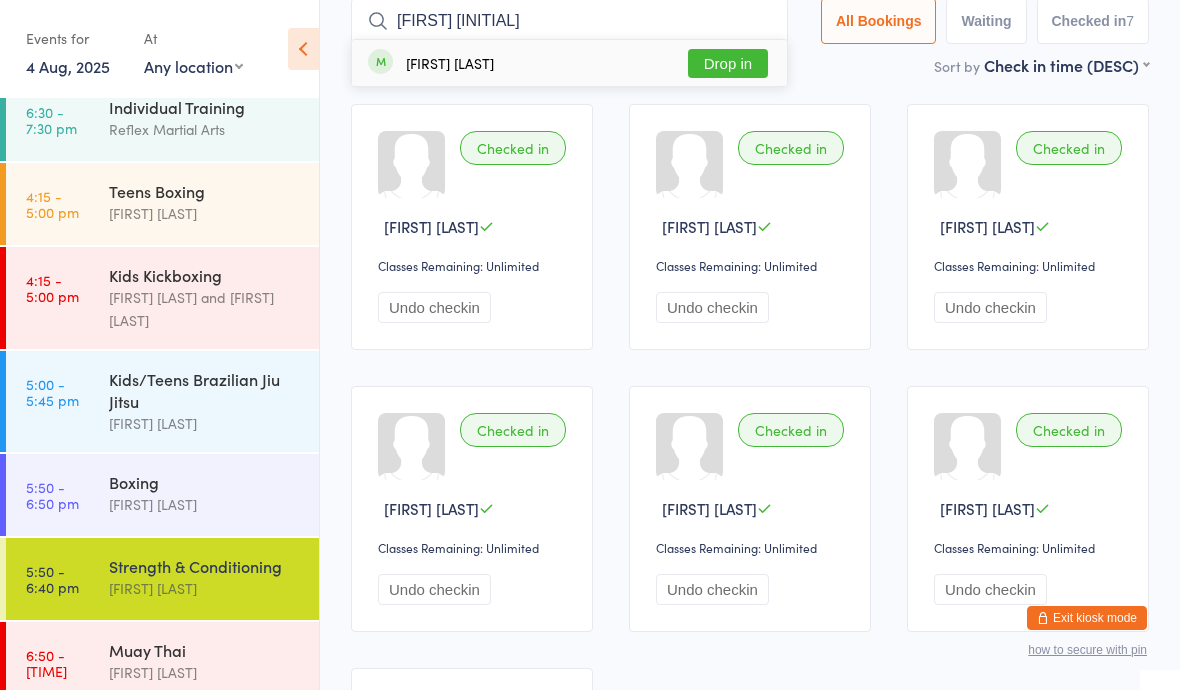 type on "[FIRST] [INITIAL]" 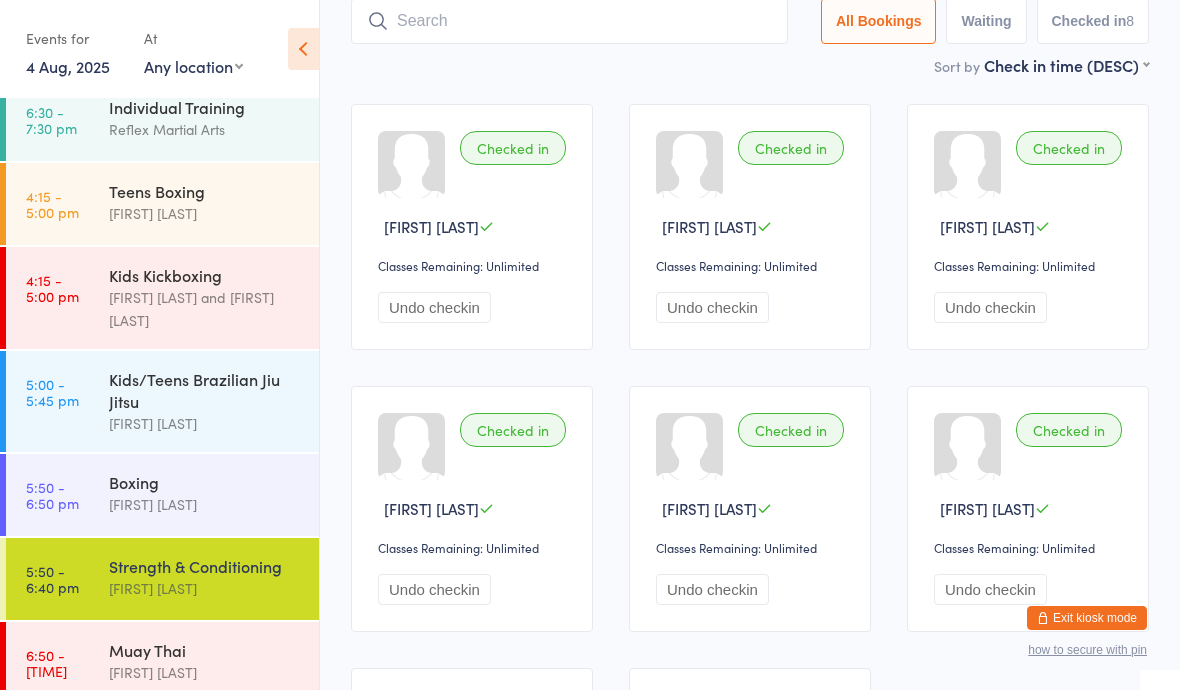 click on "Strength & Conditioning" at bounding box center (205, 566) 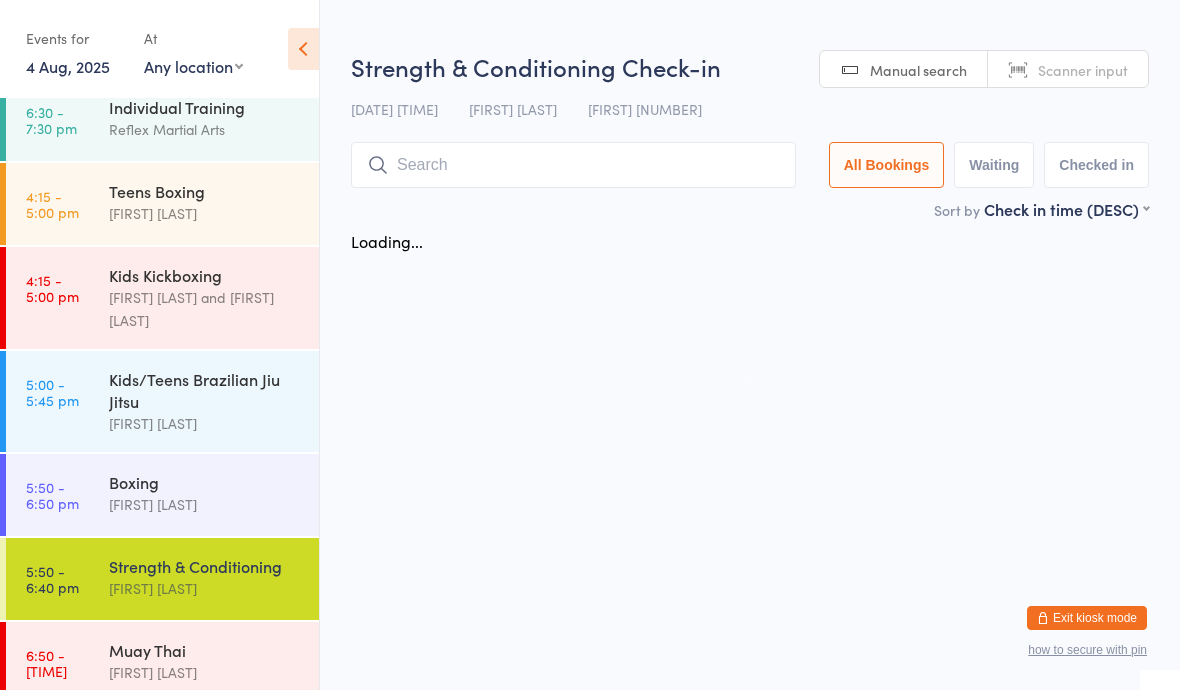 scroll, scrollTop: 0, scrollLeft: 0, axis: both 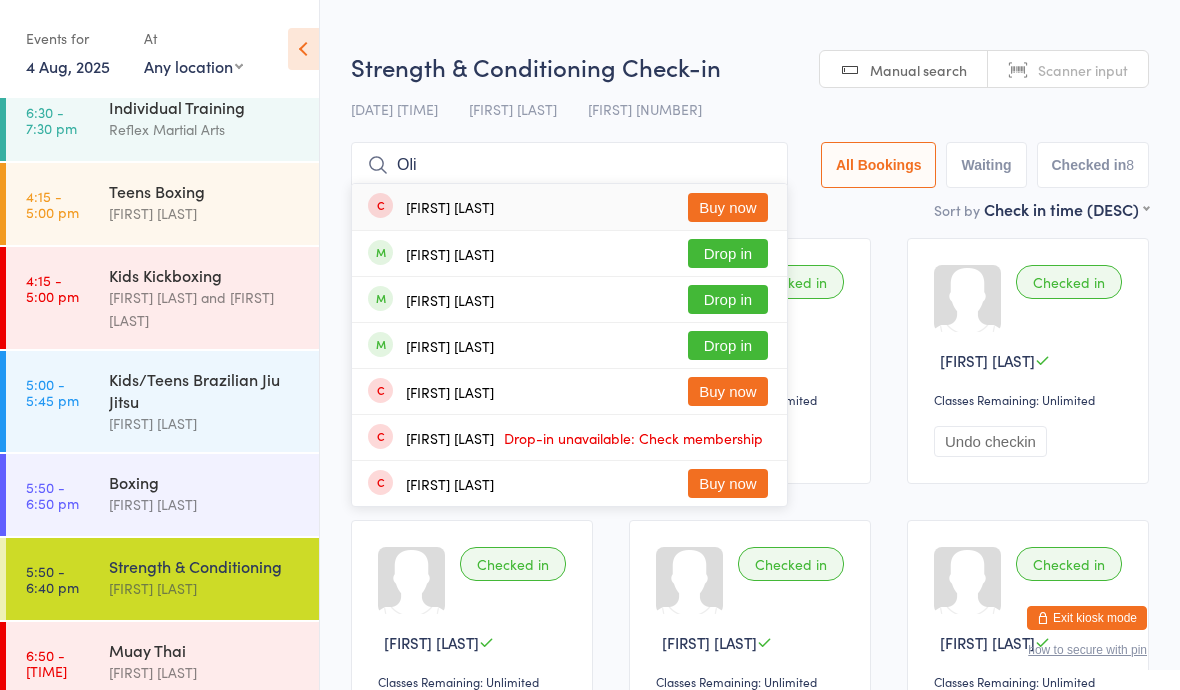 type on "Oli" 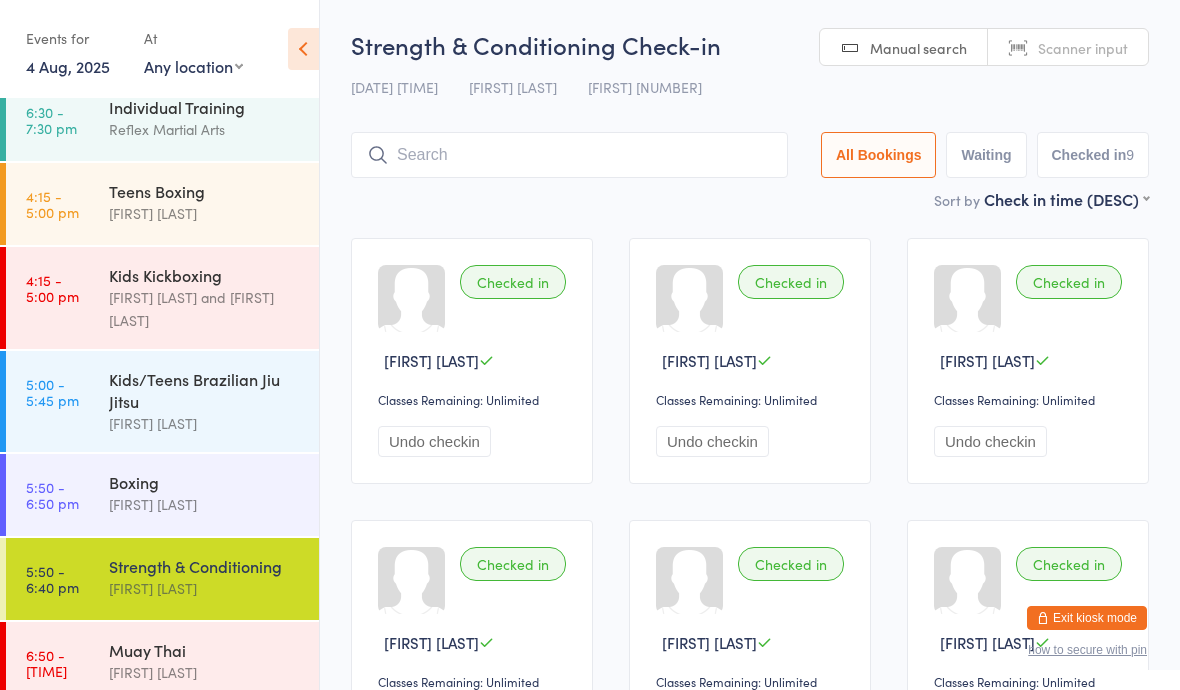 click on "Boxing" at bounding box center [205, 482] 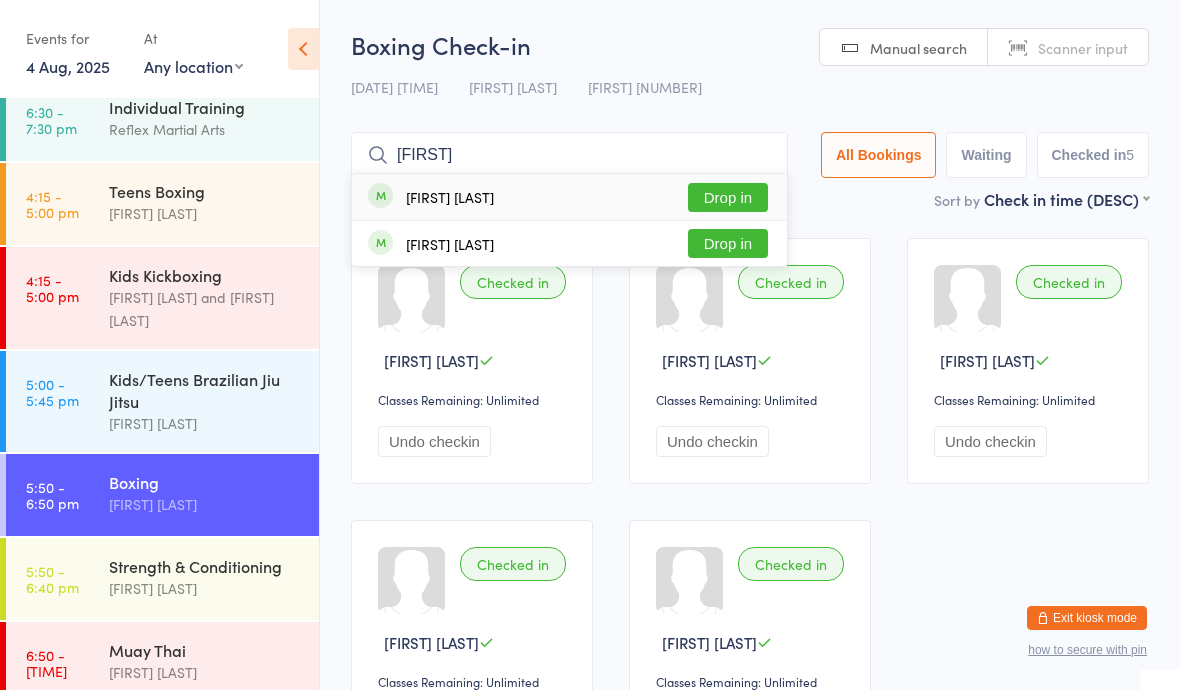 type on "[FIRST]" 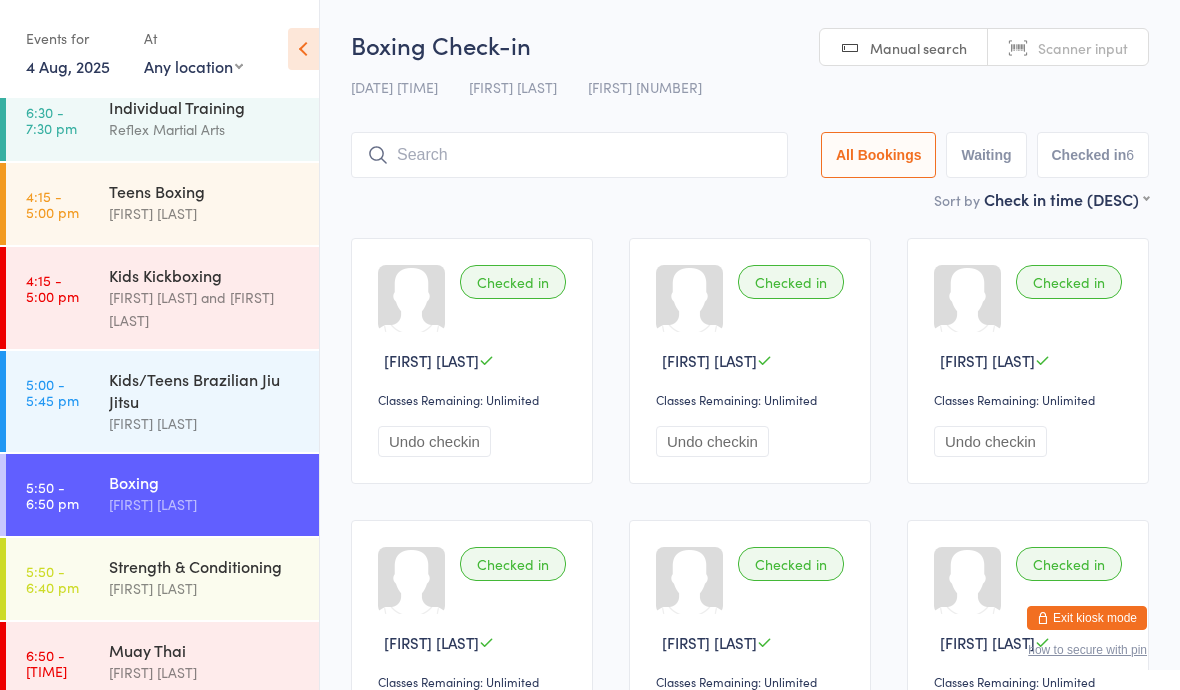 click on "Strength & Conditioning" at bounding box center (205, 566) 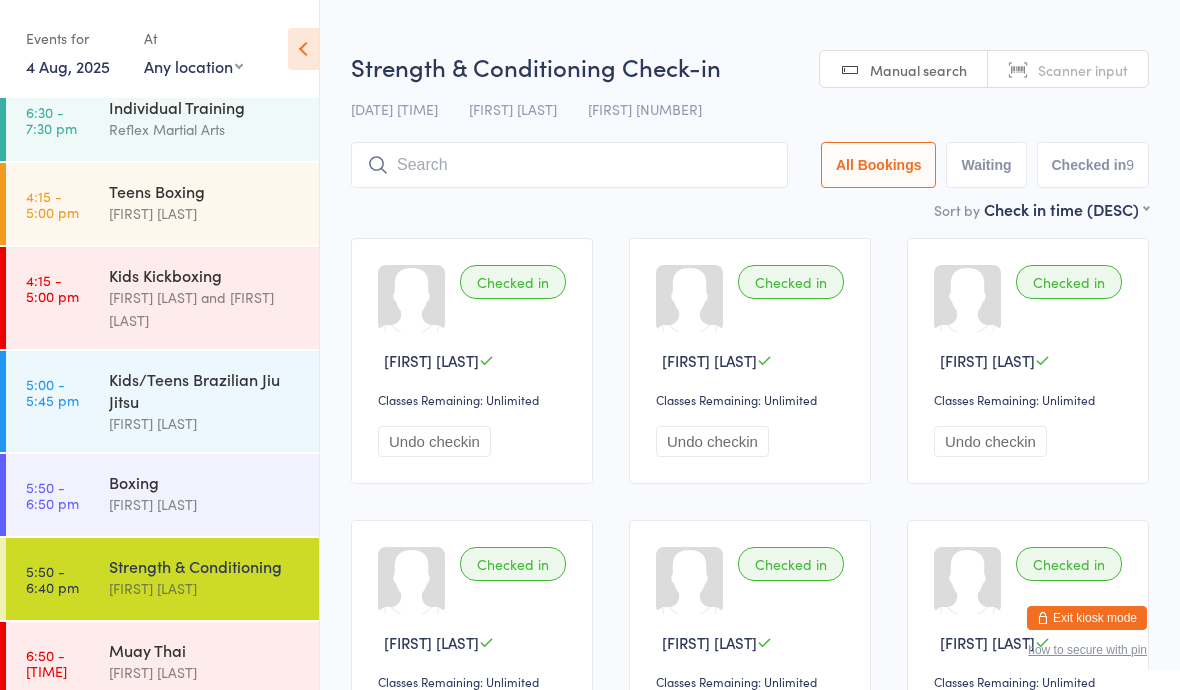 click at bounding box center (569, 165) 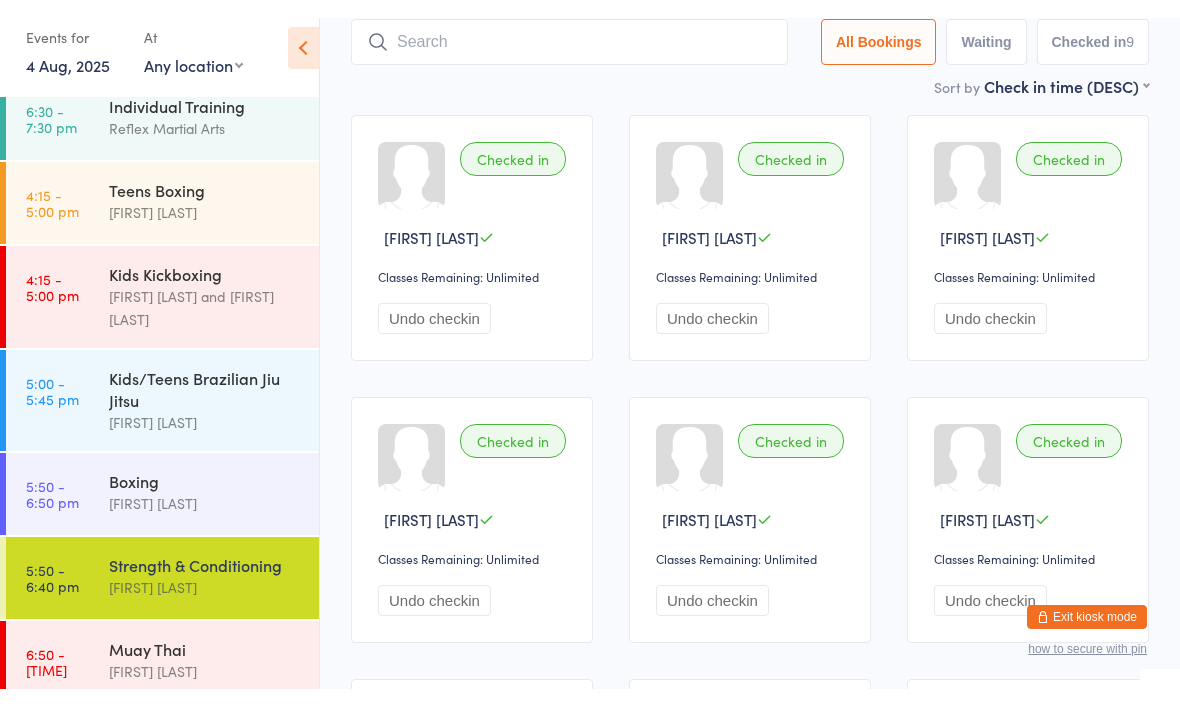 scroll, scrollTop: 125, scrollLeft: 0, axis: vertical 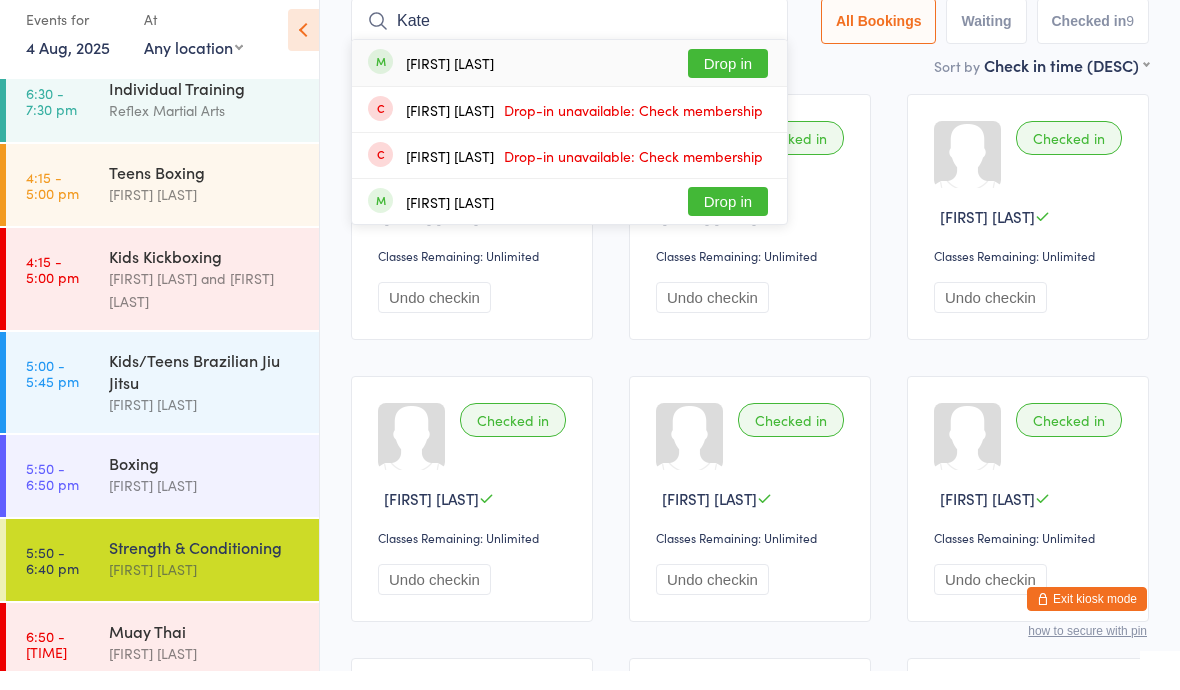 type on "Kate" 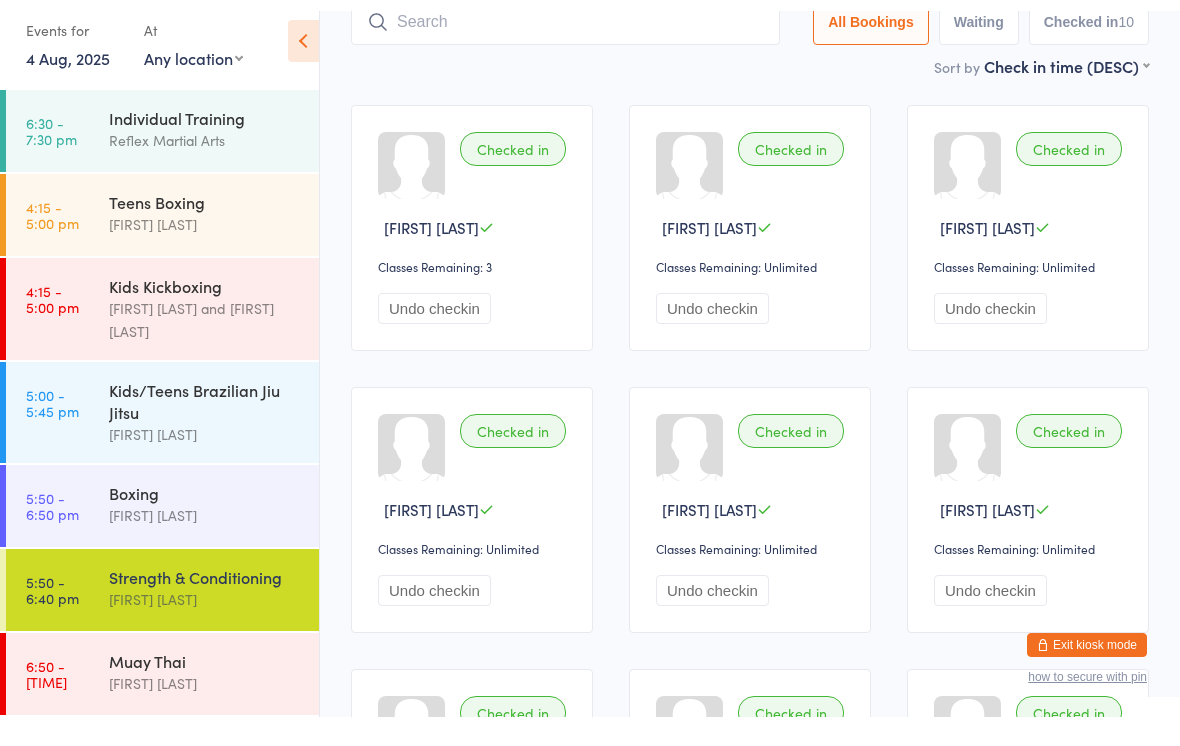scroll, scrollTop: 149, scrollLeft: 0, axis: vertical 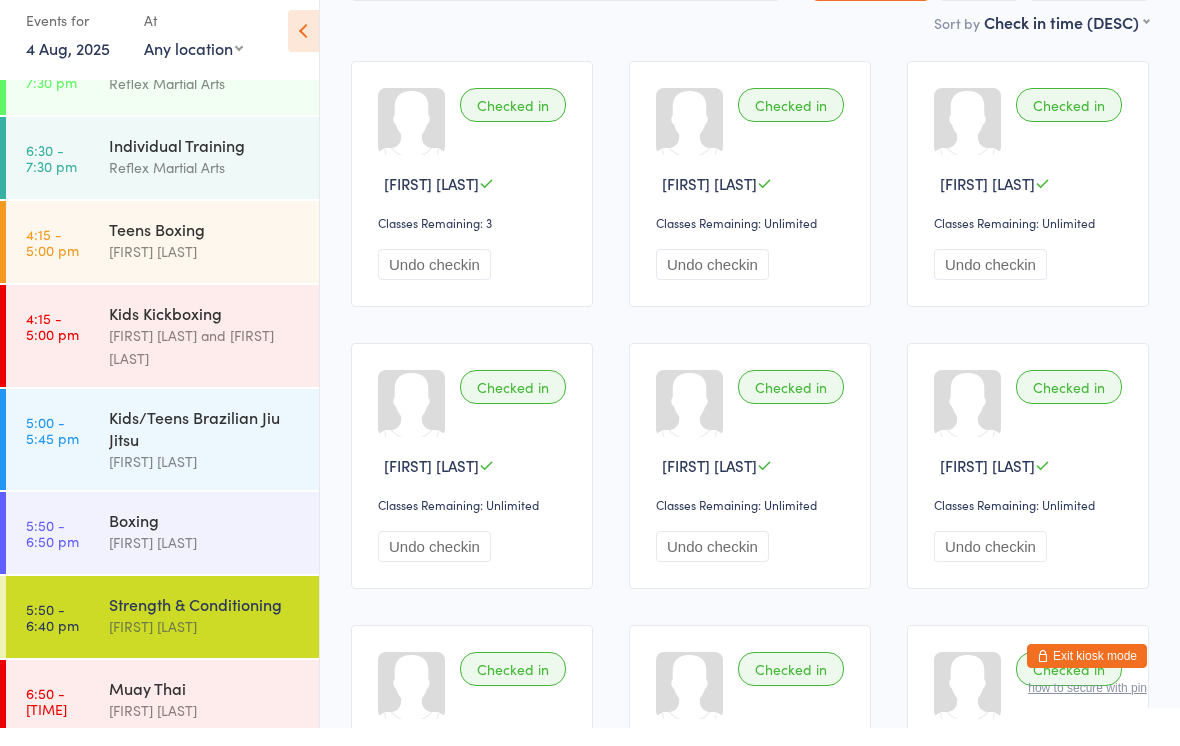 click on "[TIME] [STYLE] [FIRST] [LAST]" at bounding box center (162, 551) 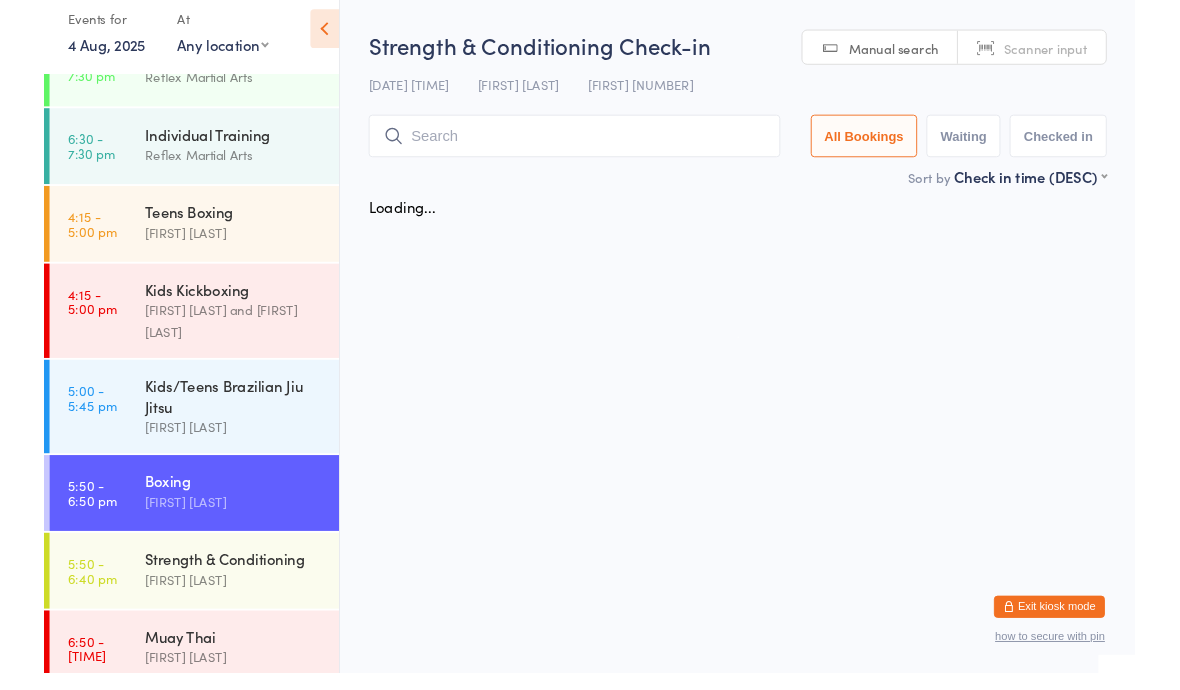 scroll, scrollTop: 0, scrollLeft: 0, axis: both 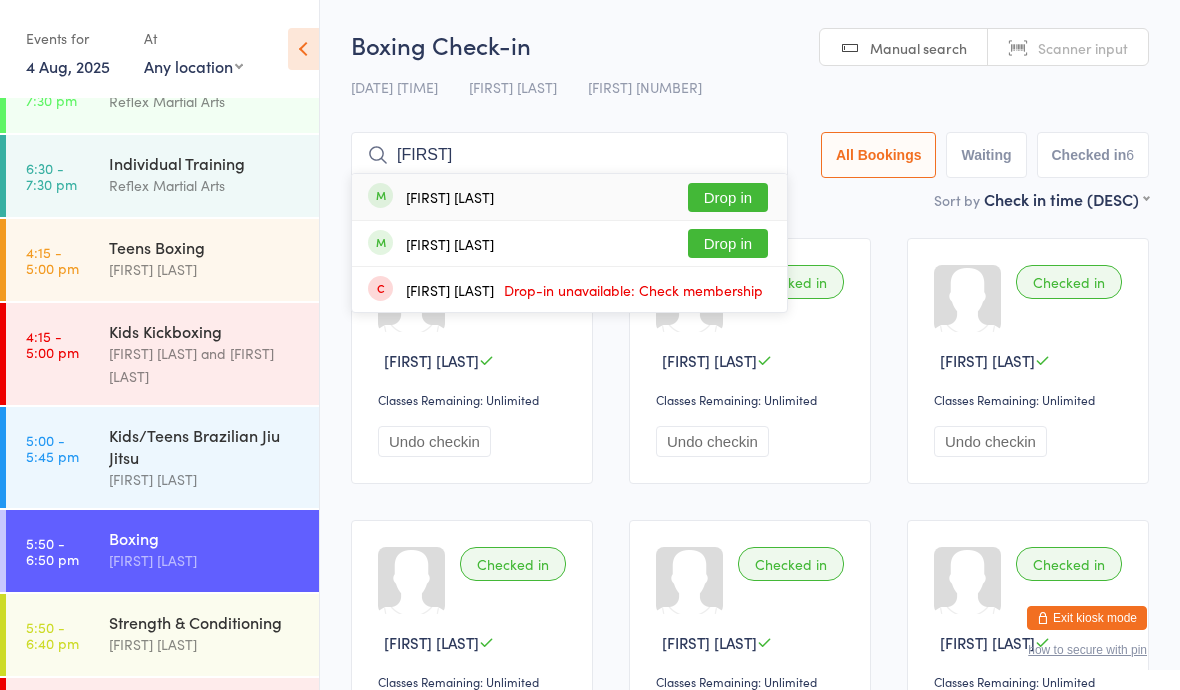 type on "[FIRST]" 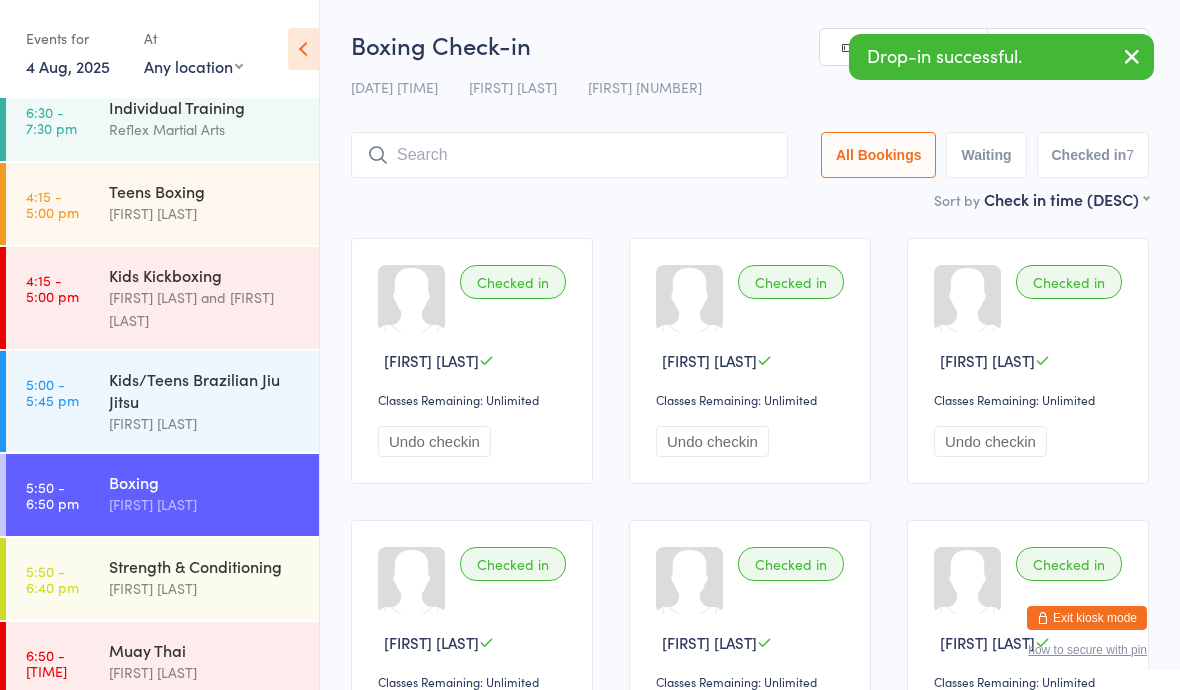 scroll, scrollTop: 103, scrollLeft: 0, axis: vertical 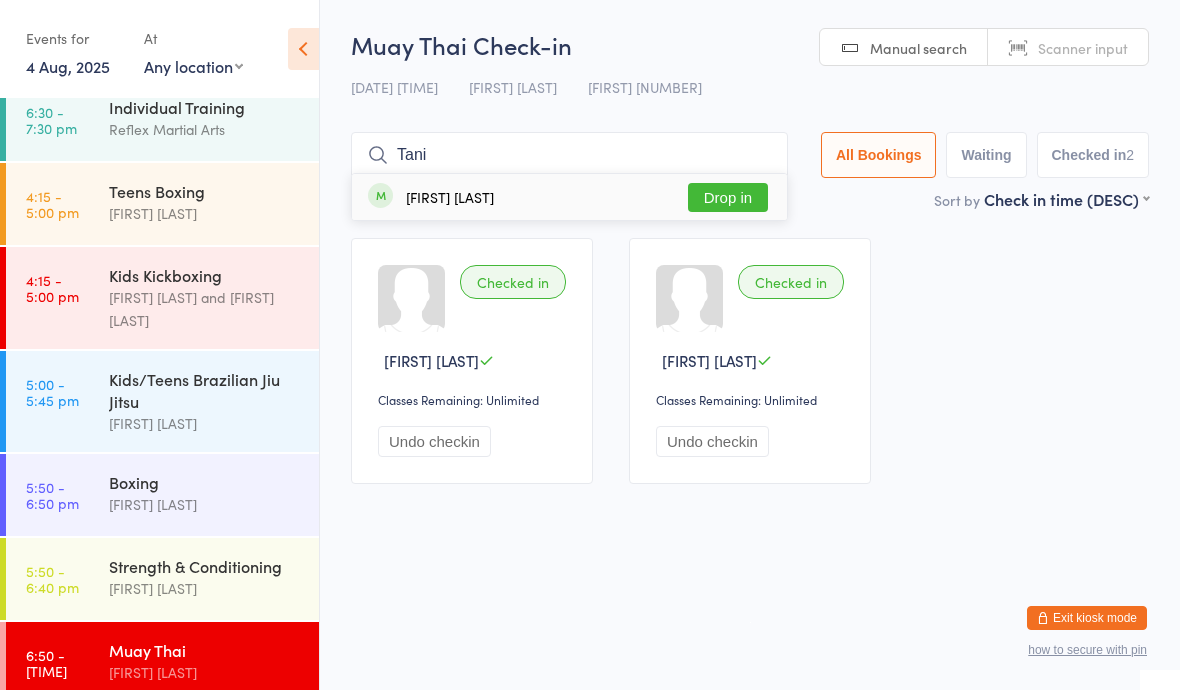 type on "Tani" 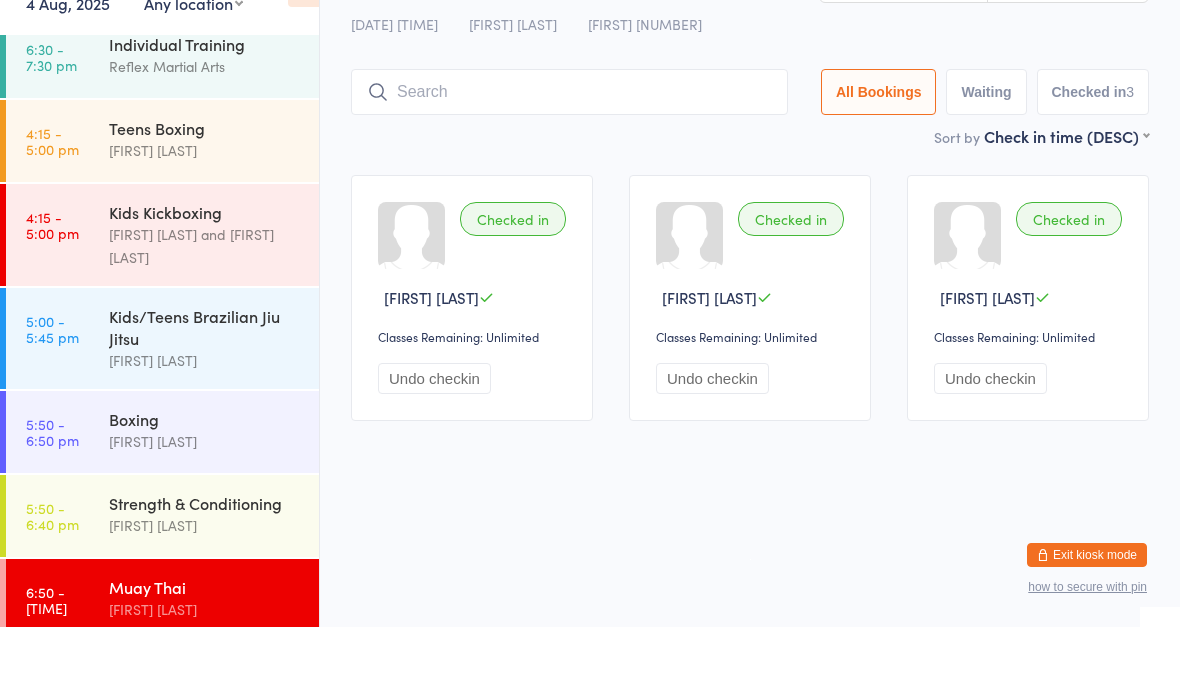 click on "Boxing" at bounding box center (205, 482) 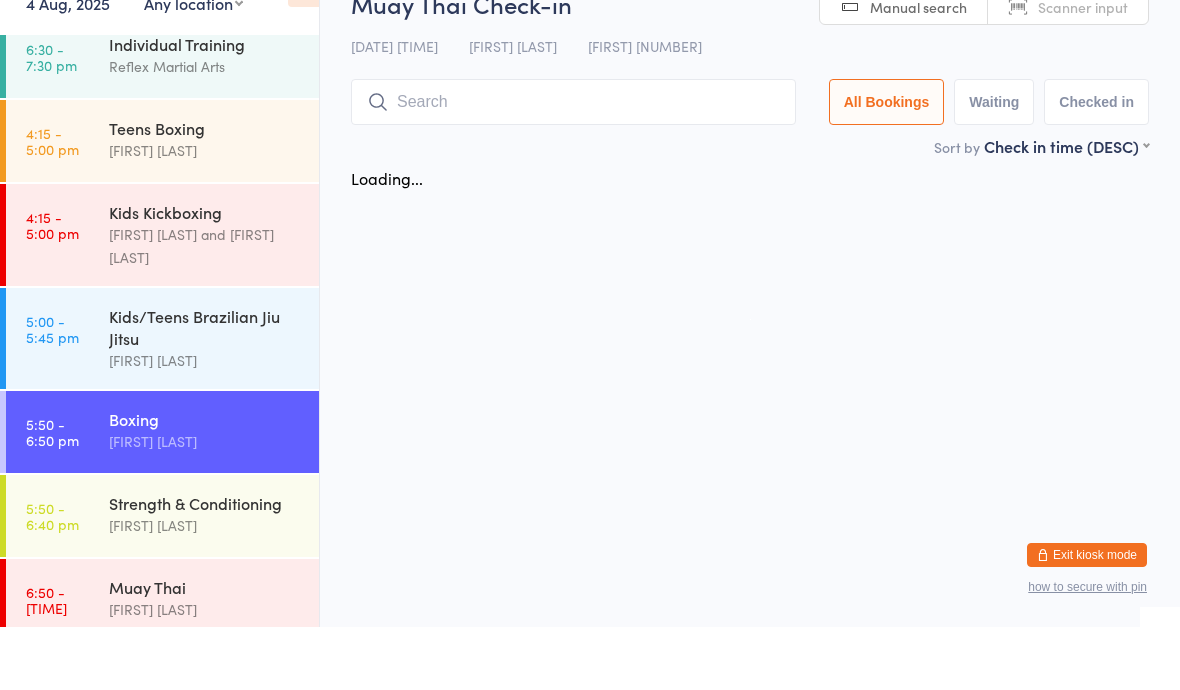 scroll, scrollTop: 44, scrollLeft: 0, axis: vertical 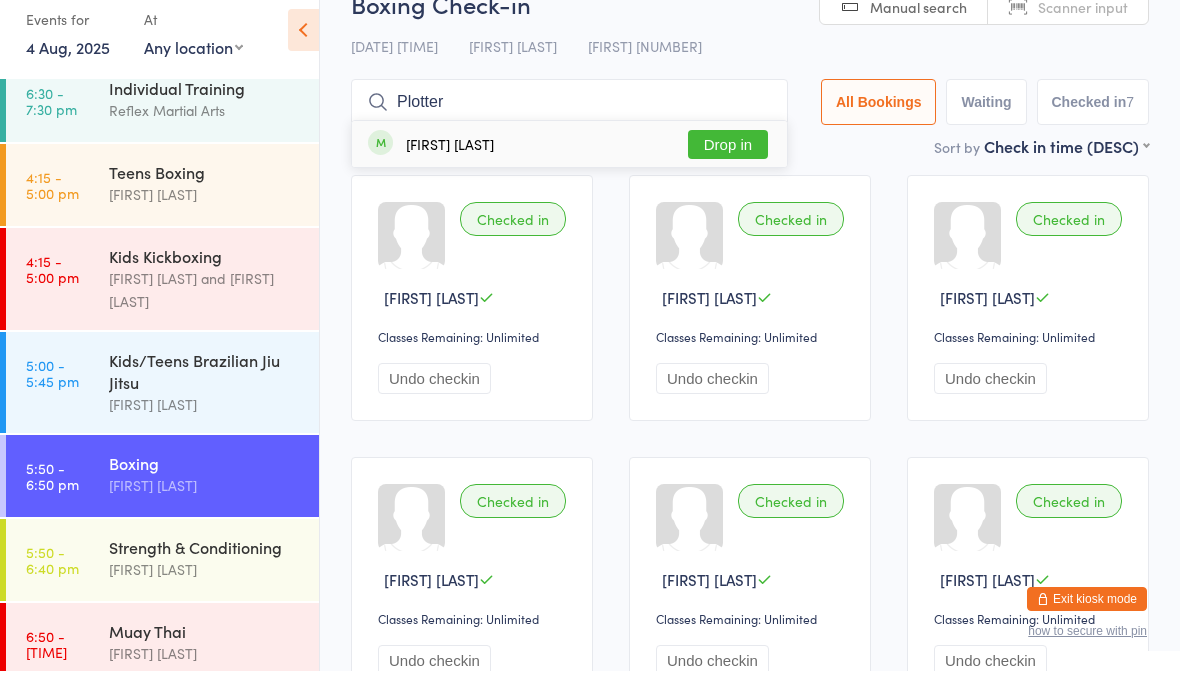 type on "Plotter" 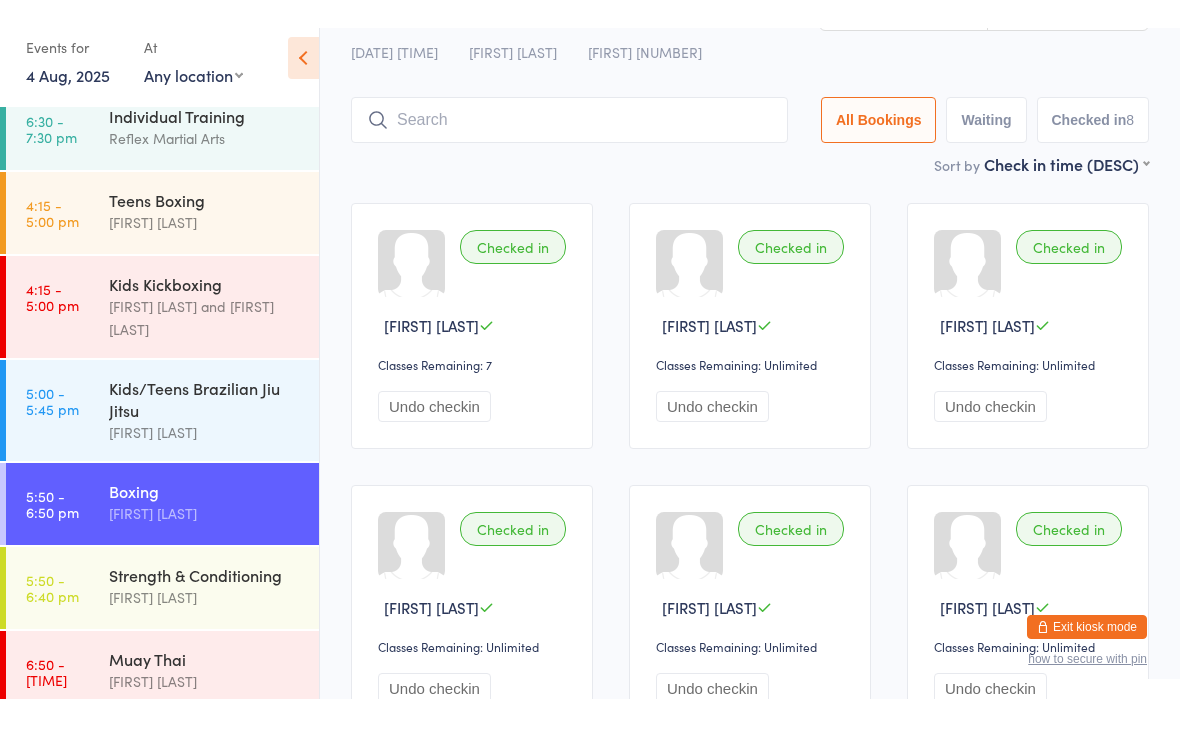 scroll, scrollTop: 59, scrollLeft: 0, axis: vertical 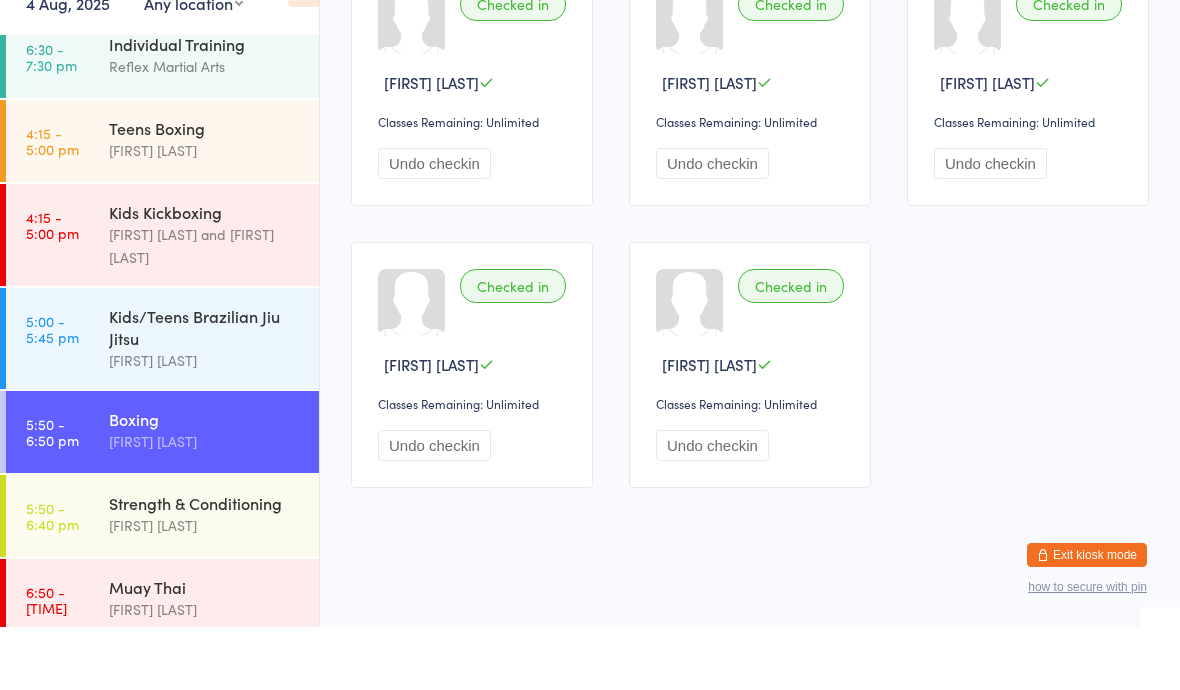 click on "Boxing" at bounding box center [205, 482] 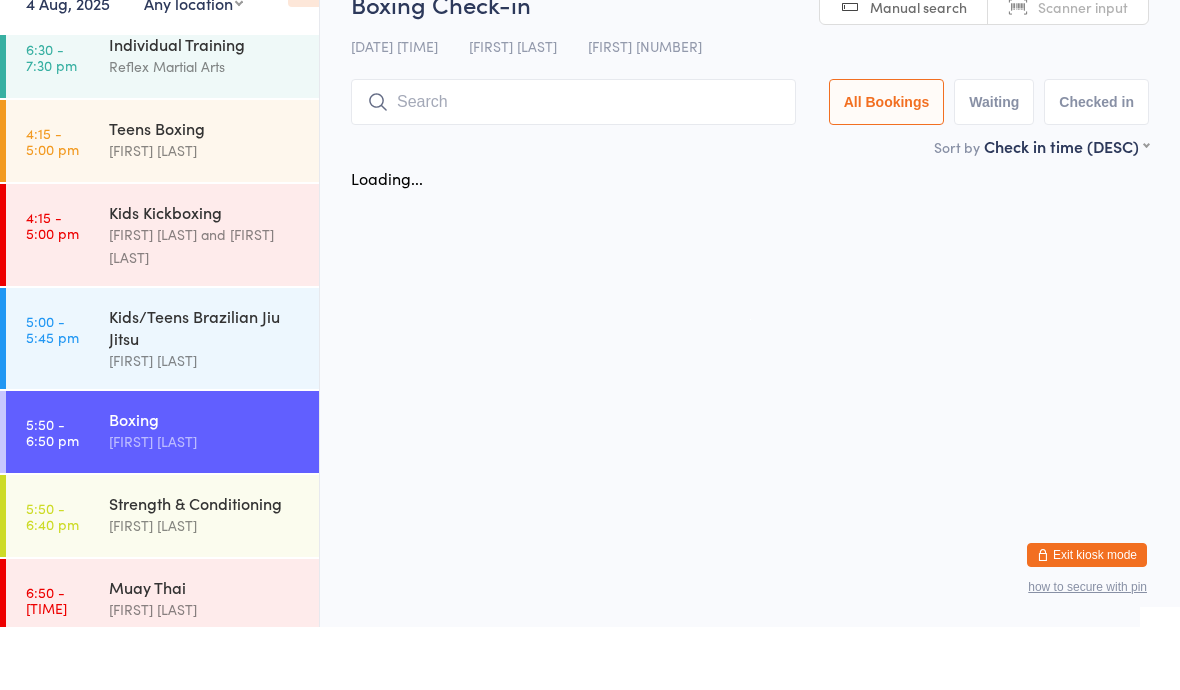 scroll, scrollTop: 0, scrollLeft: 0, axis: both 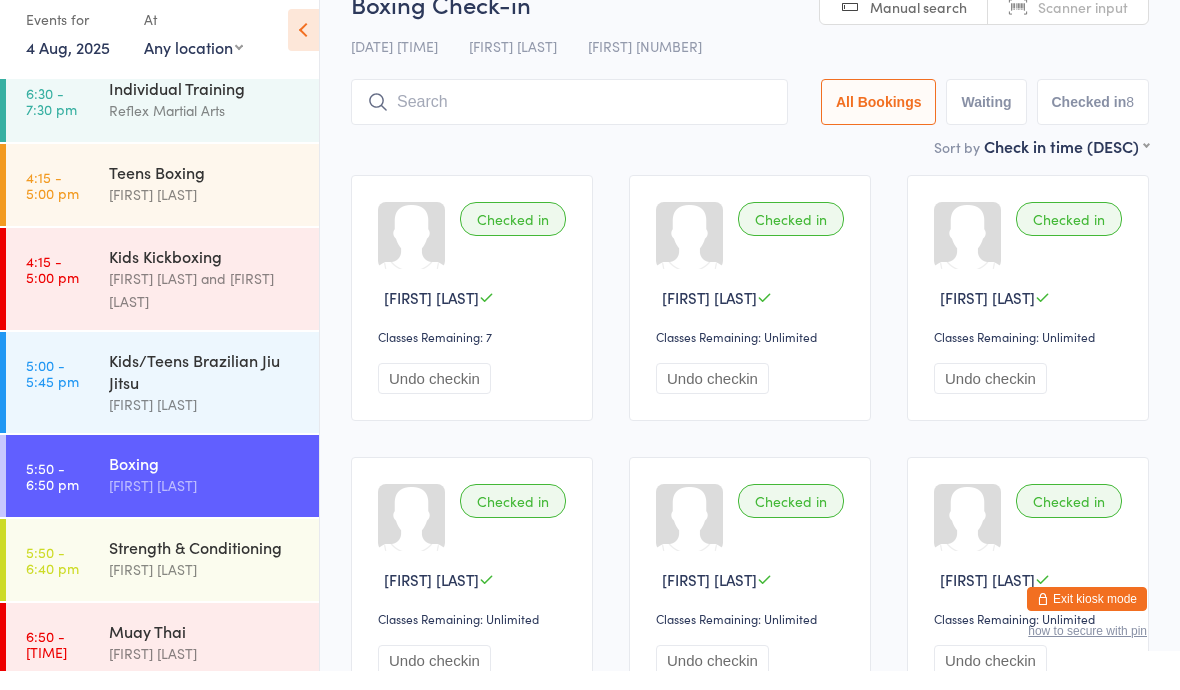 click at bounding box center [569, 121] 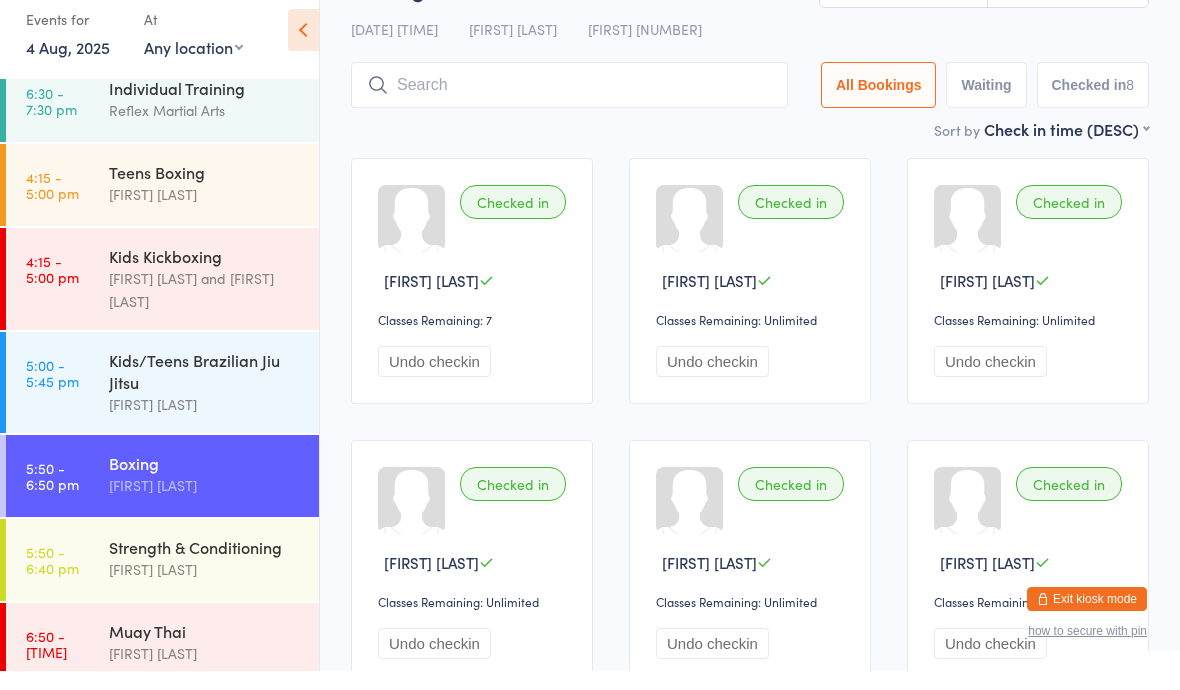 scroll, scrollTop: 125, scrollLeft: 0, axis: vertical 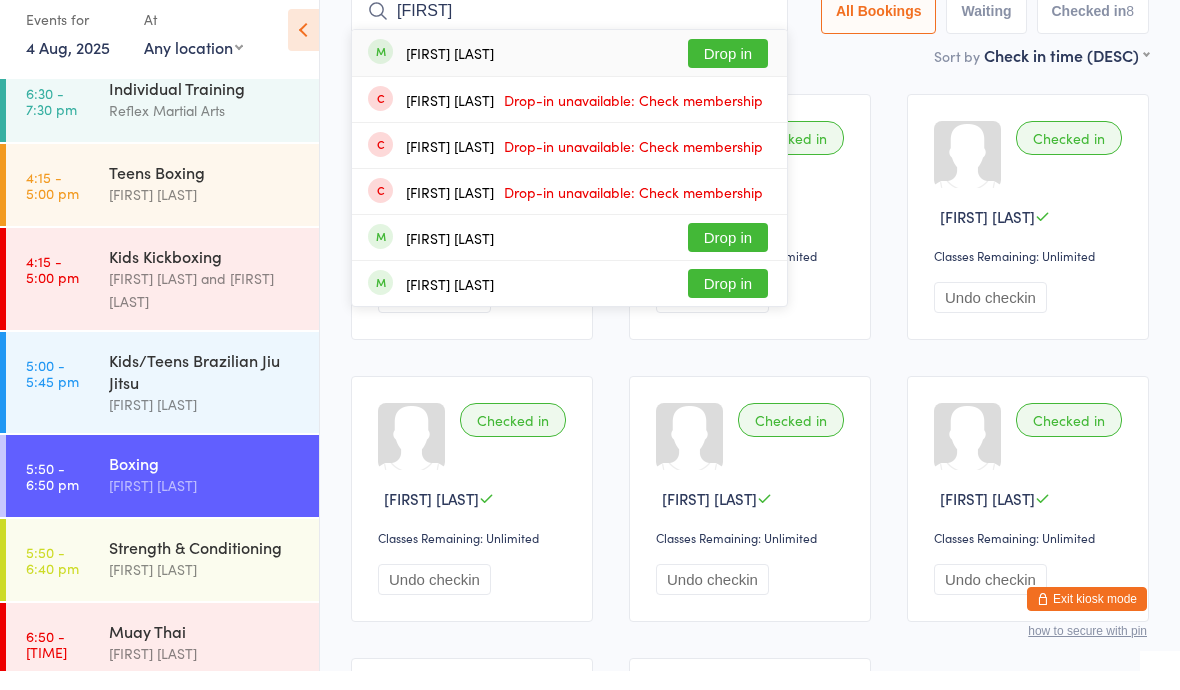 type on "[FIRST]" 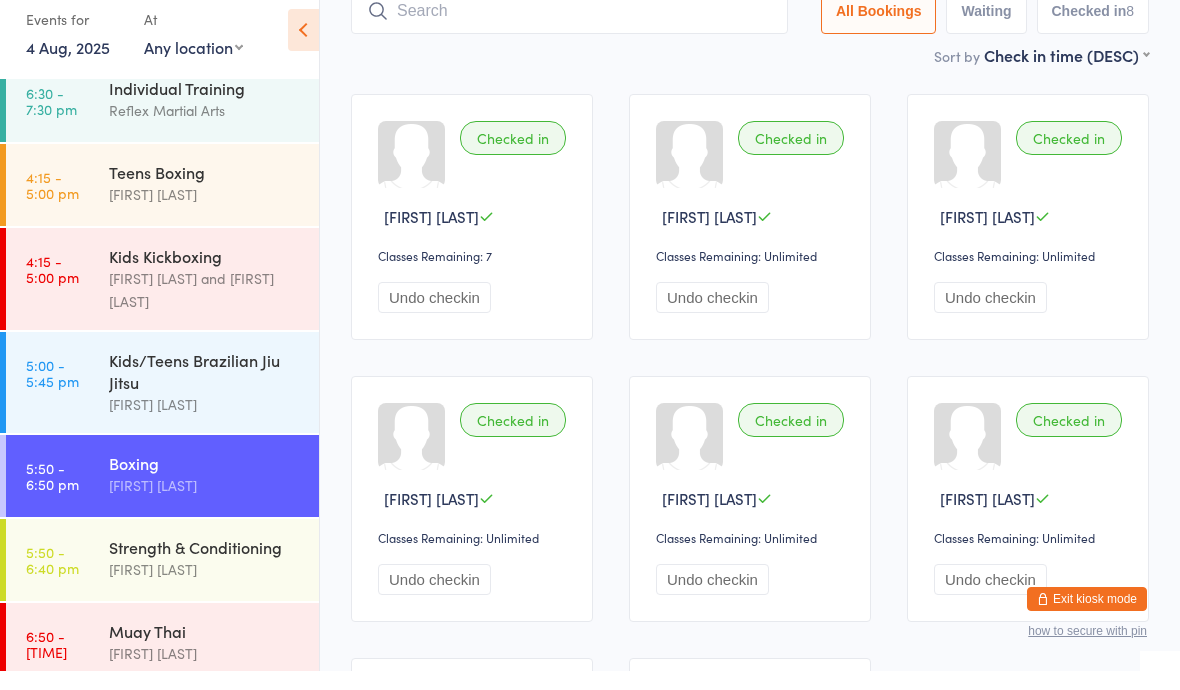 scroll, scrollTop: 0, scrollLeft: 0, axis: both 